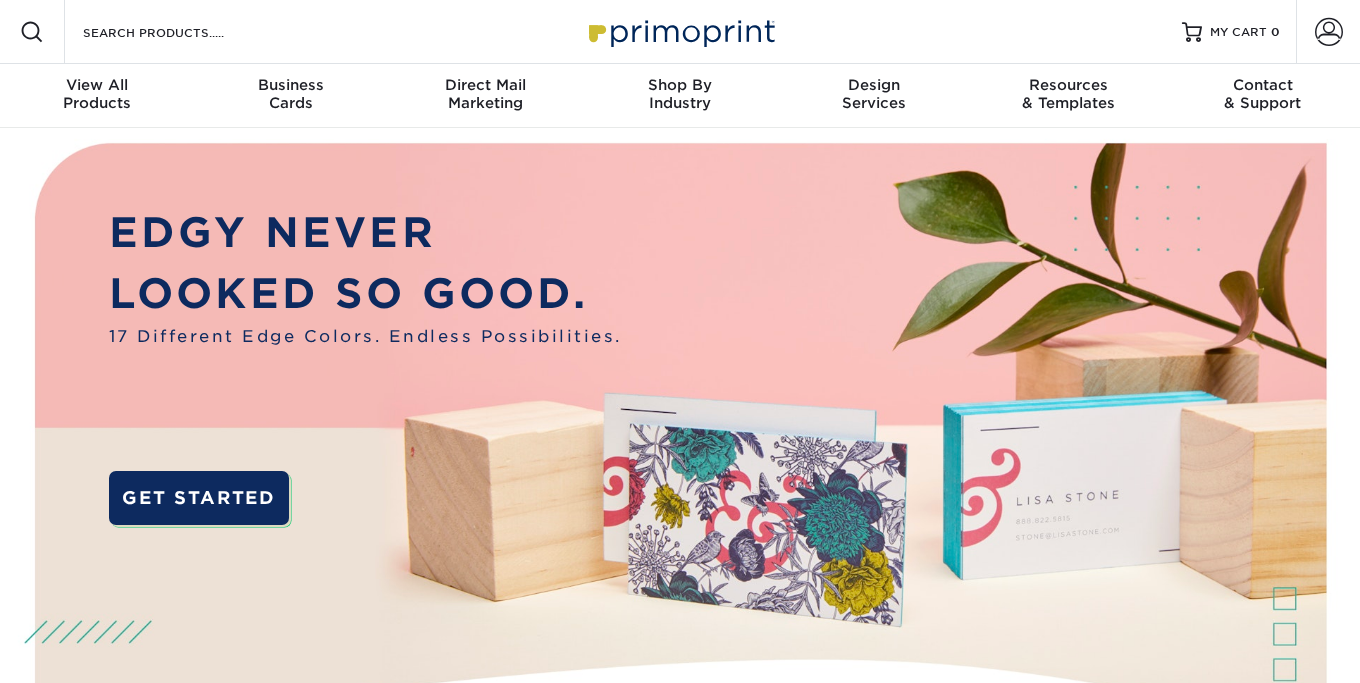 scroll, scrollTop: 0, scrollLeft: 0, axis: both 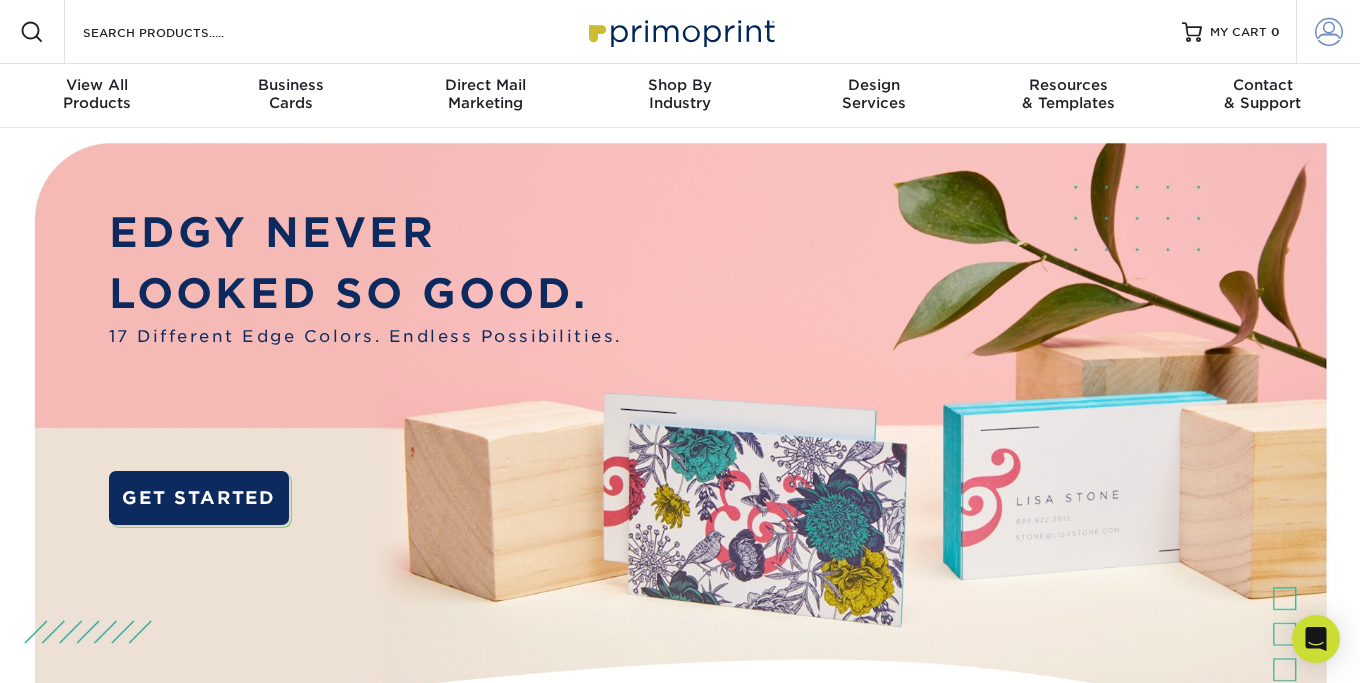 click at bounding box center [1329, 32] 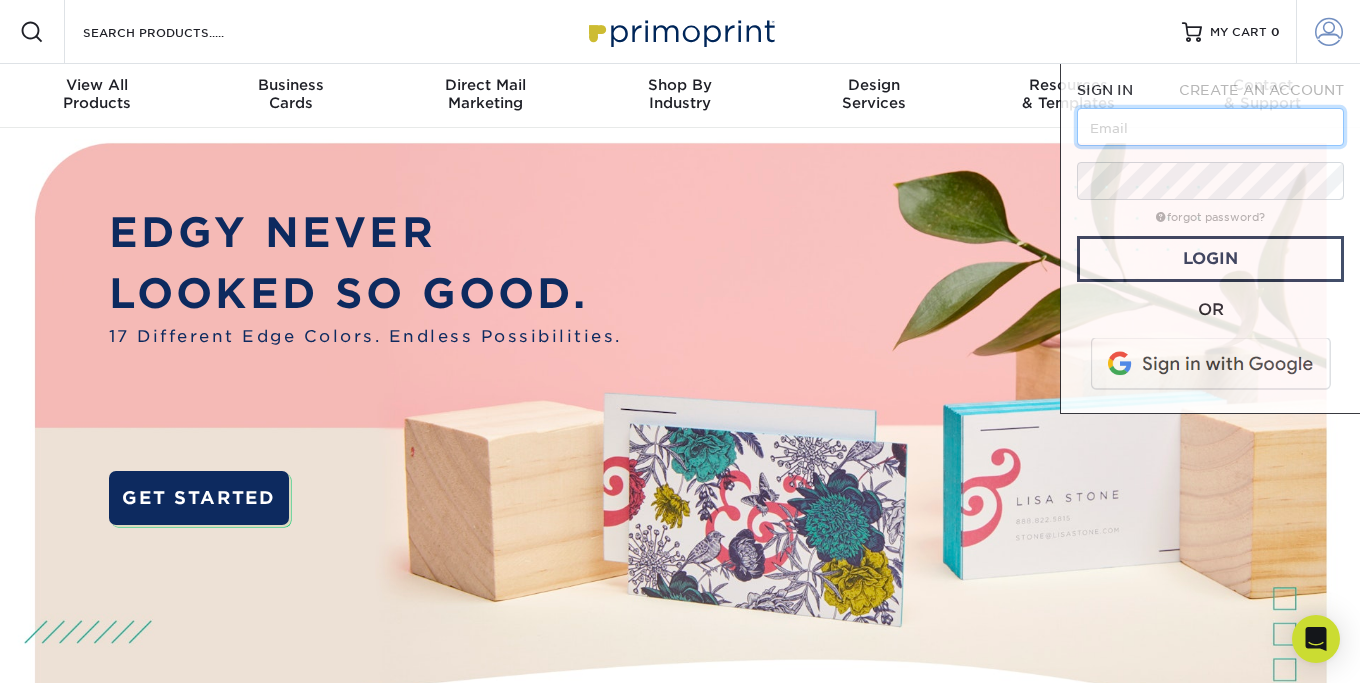 type on "print@leverageadvice.com" 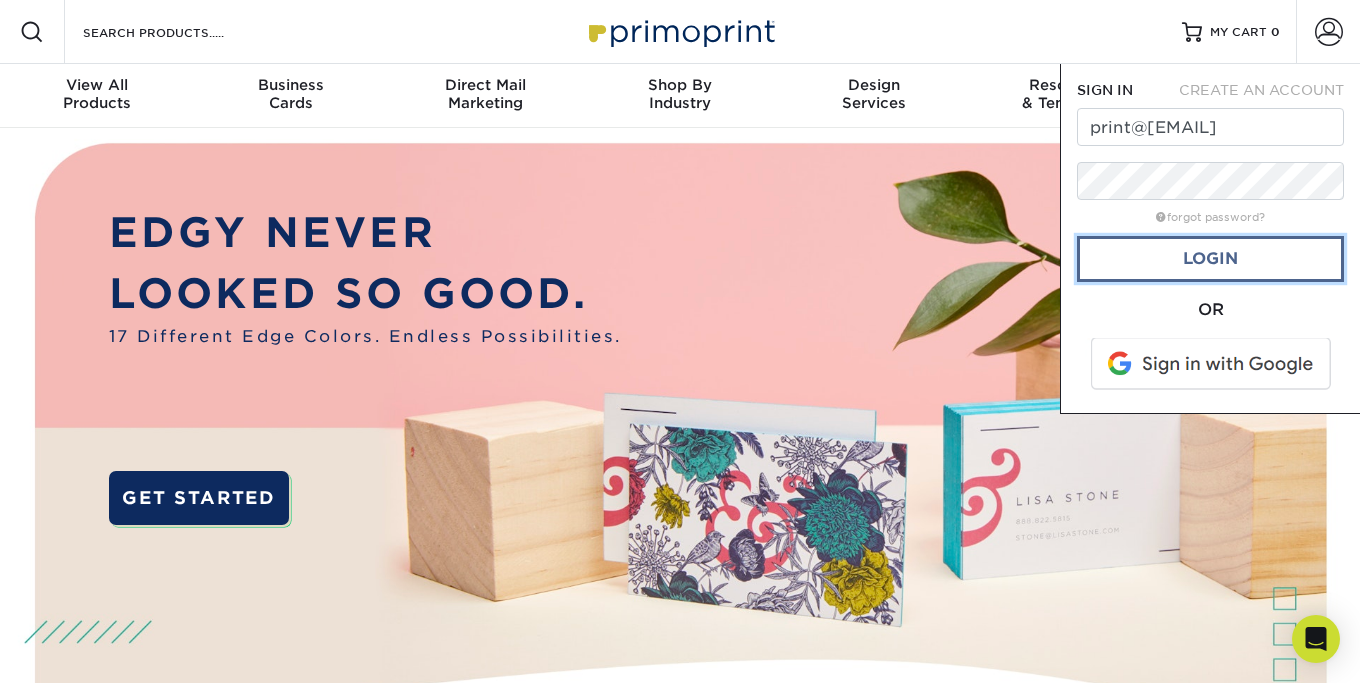 click on "Login" at bounding box center [1210, 259] 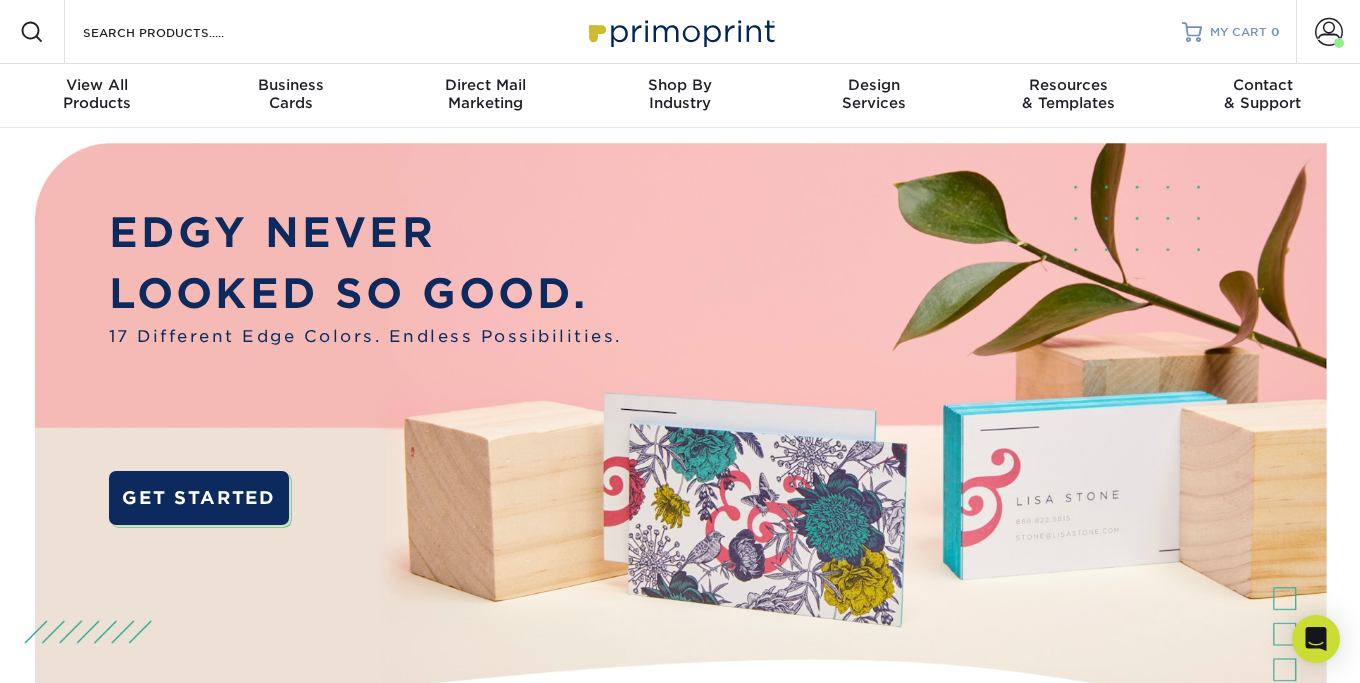 click on "MY CART" at bounding box center (1238, 32) 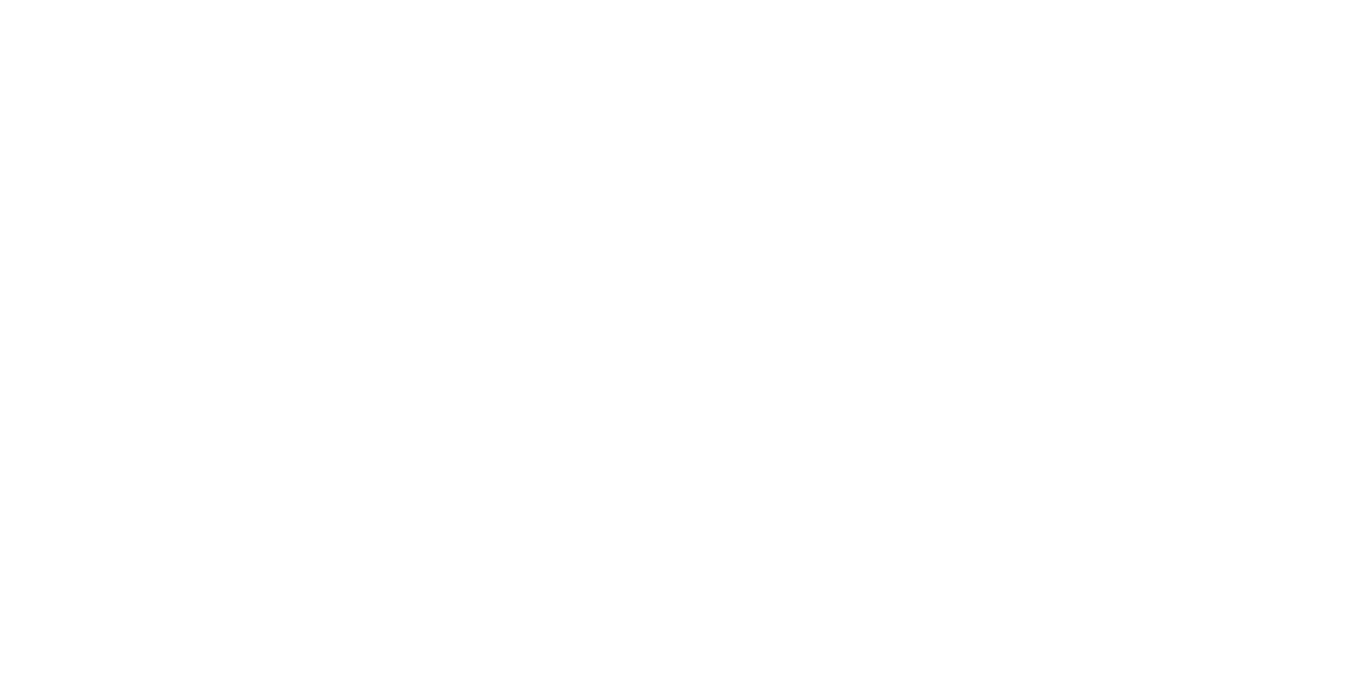 scroll, scrollTop: 0, scrollLeft: 0, axis: both 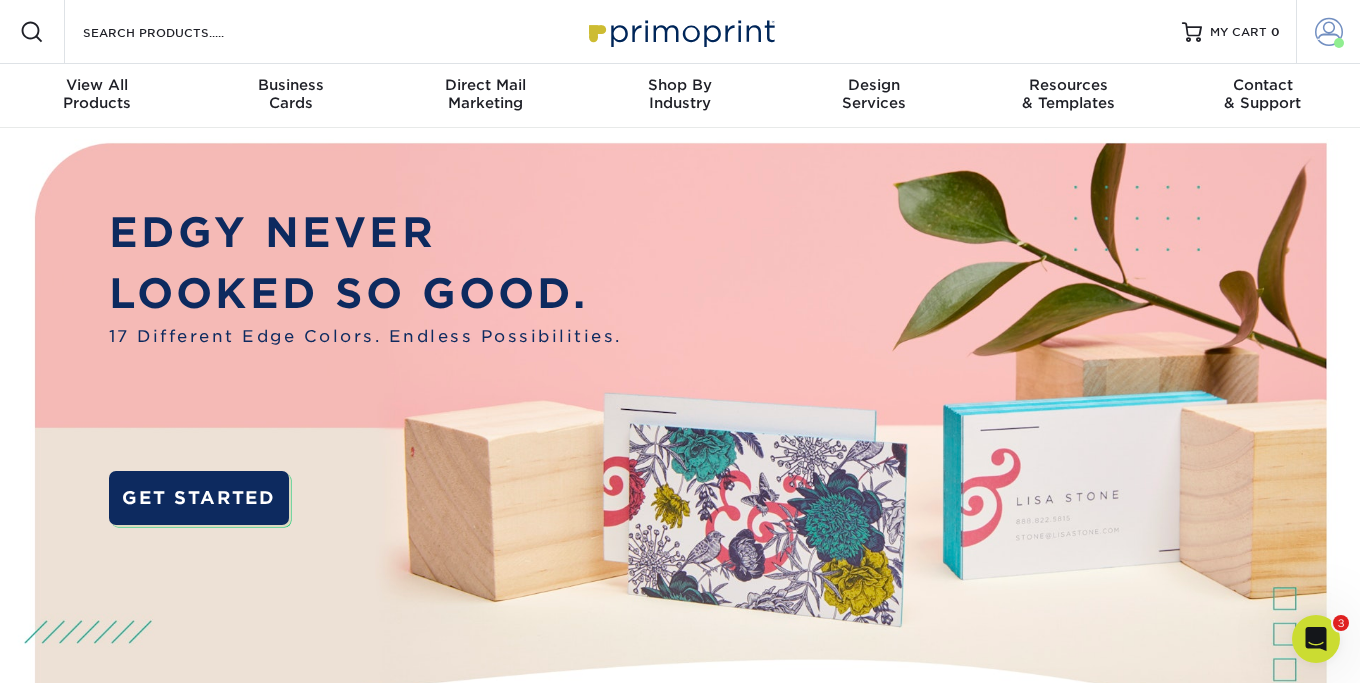 click at bounding box center [1329, 32] 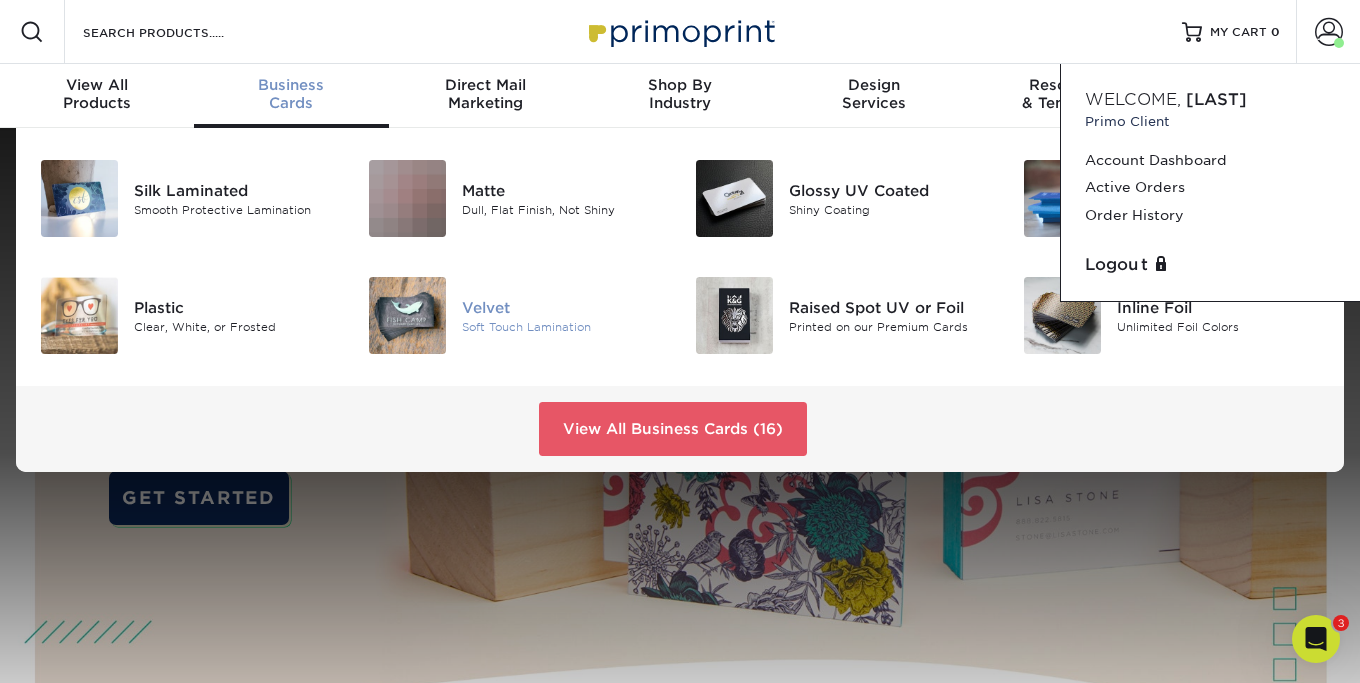 click on "Velvet" at bounding box center [563, 307] 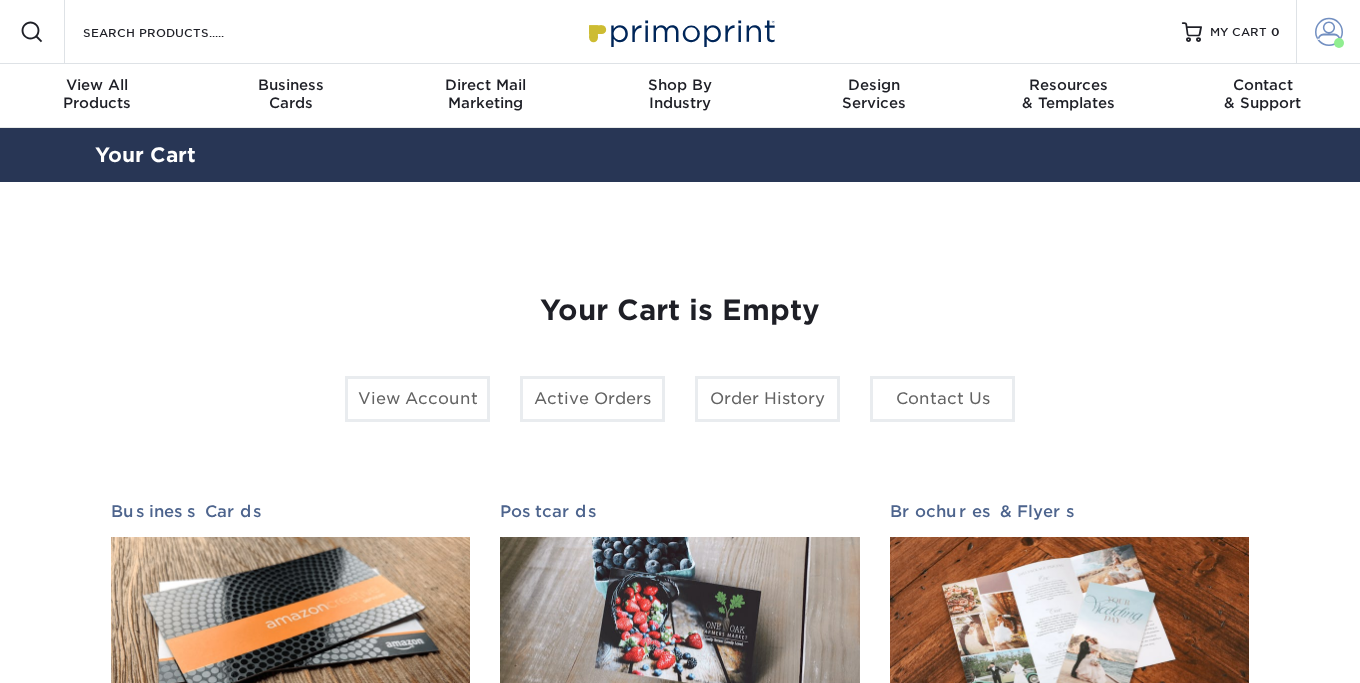 scroll, scrollTop: 0, scrollLeft: 0, axis: both 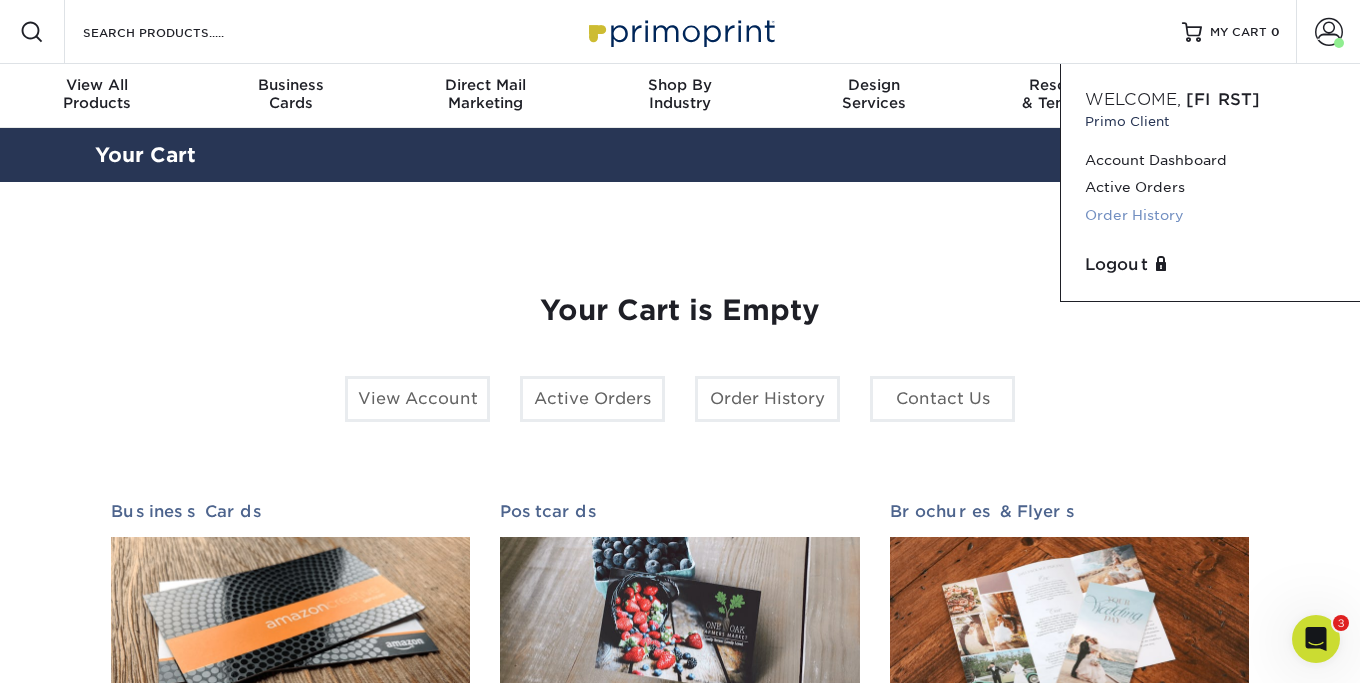click on "Order History" at bounding box center (1210, 215) 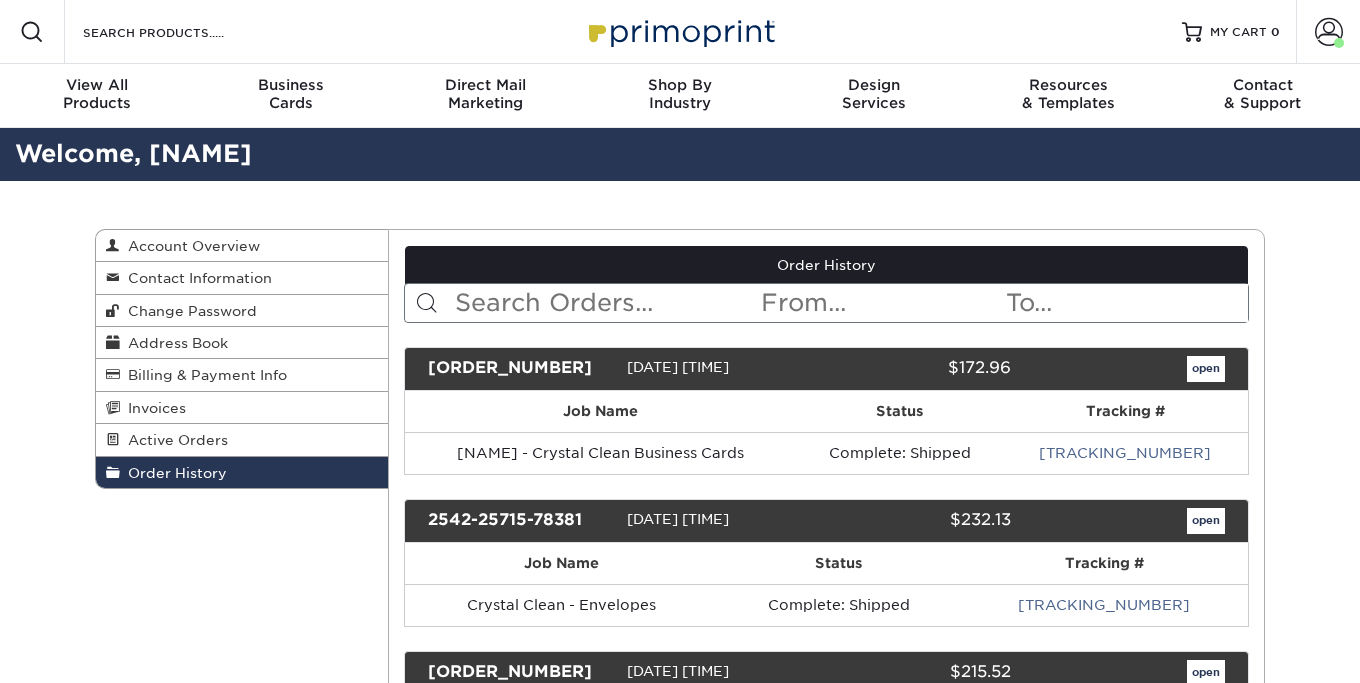 scroll, scrollTop: 0, scrollLeft: 0, axis: both 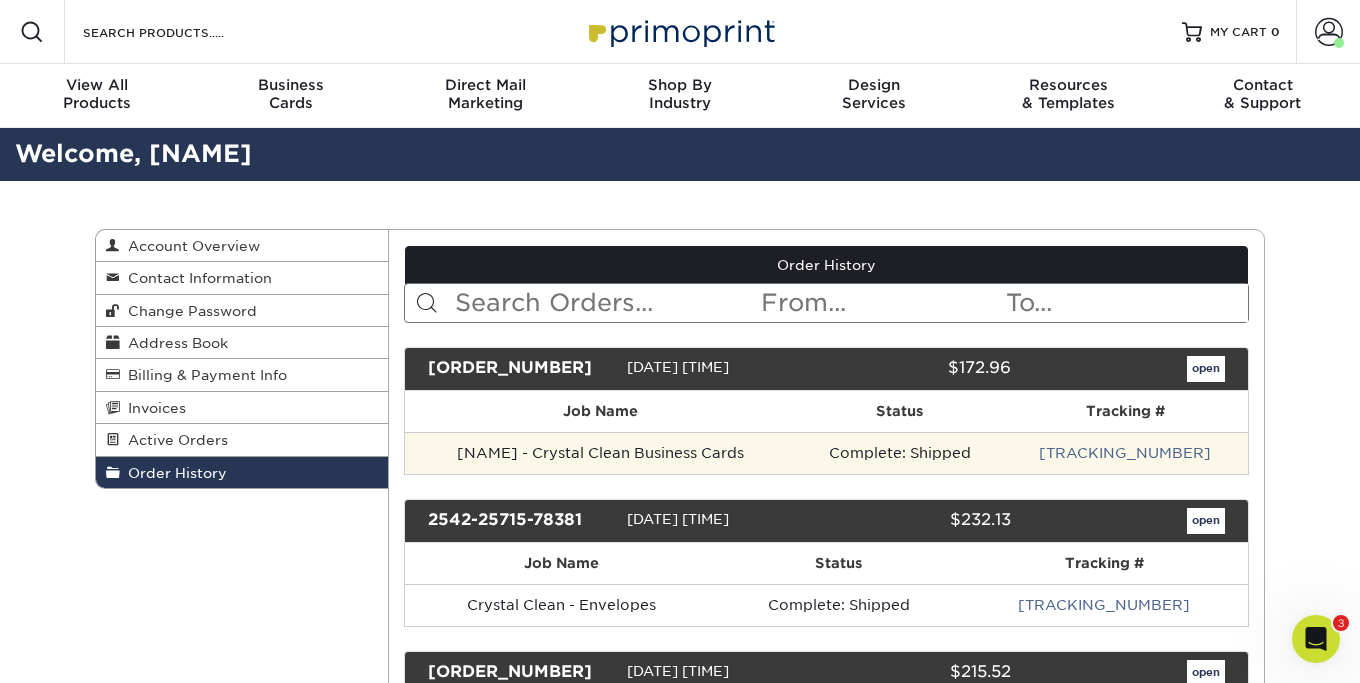click on "[NAME] - Crystal Clean Business Cards" at bounding box center [601, 453] 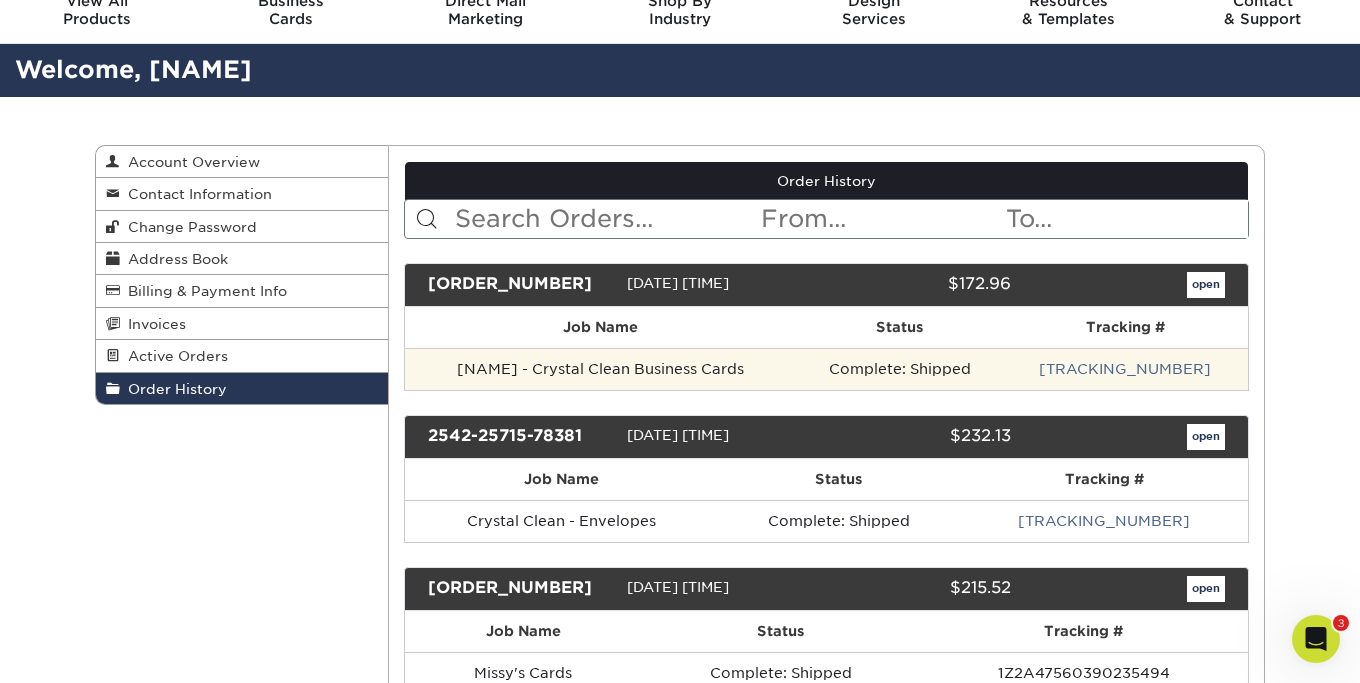 scroll, scrollTop: 85, scrollLeft: 0, axis: vertical 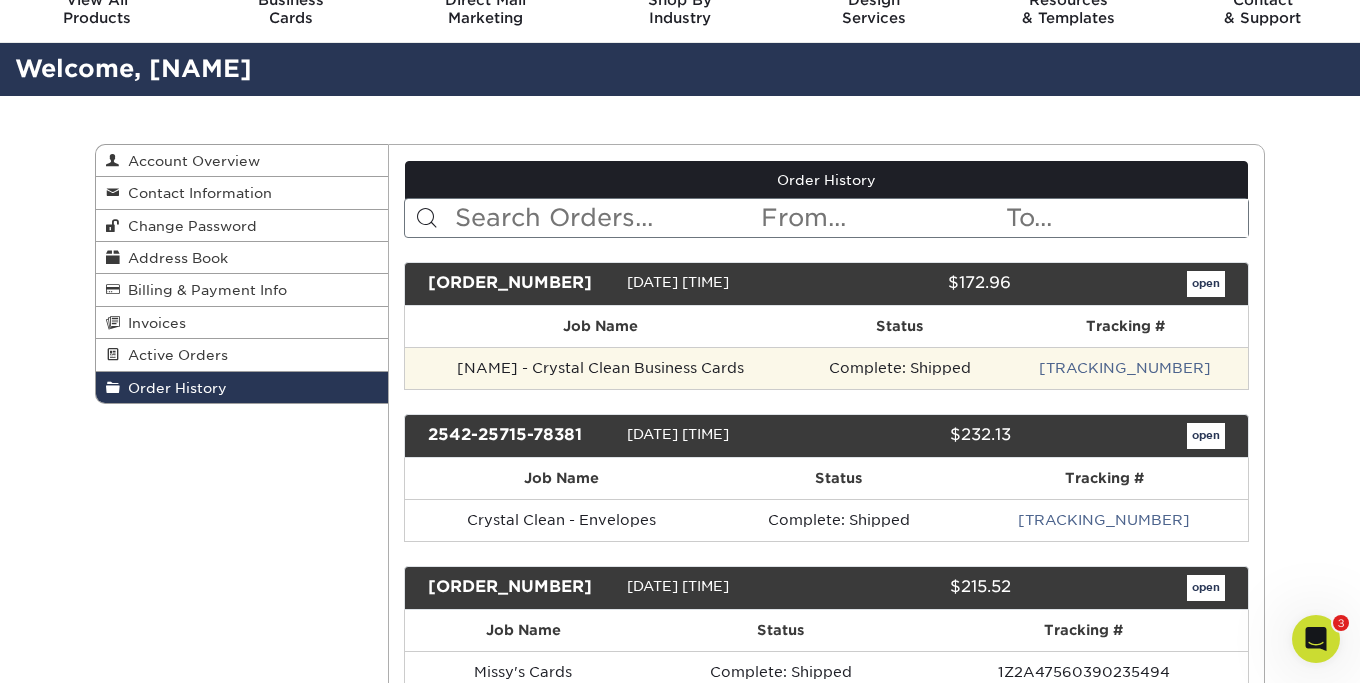 click on "[NAME] - Crystal Clean Business Cards" at bounding box center [601, 368] 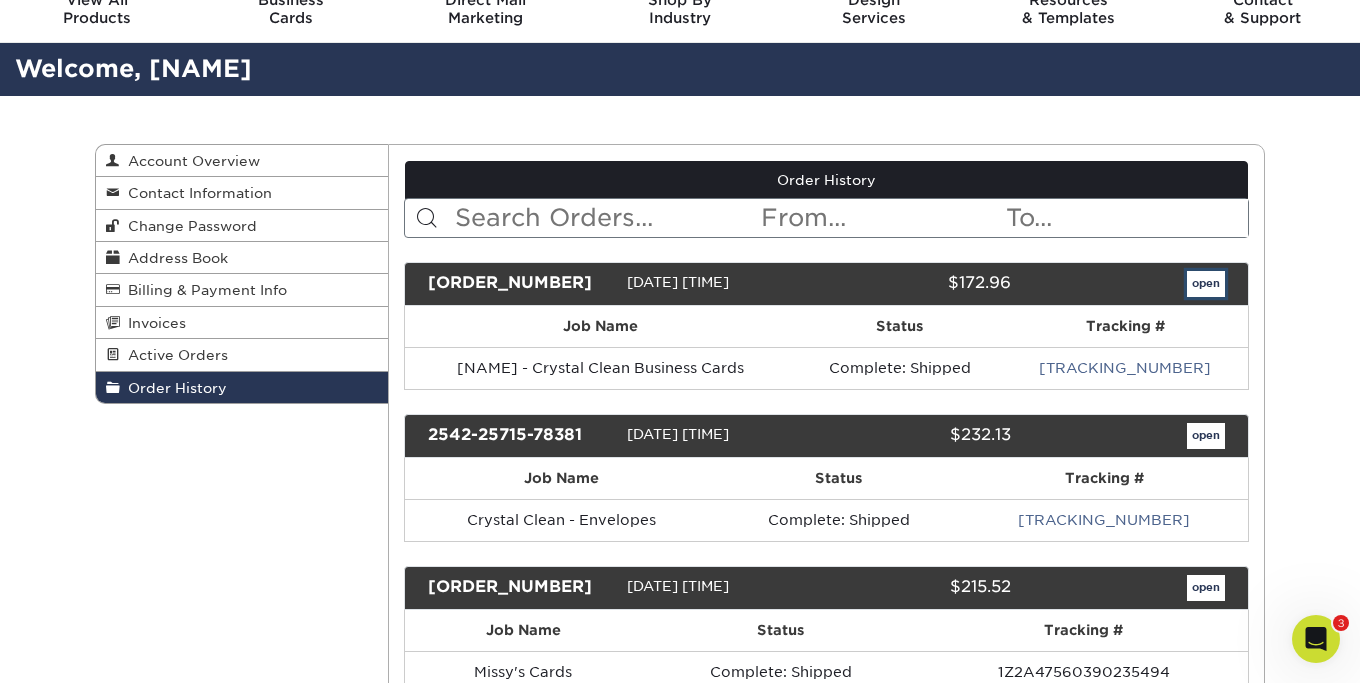 click on "open" at bounding box center [1206, 284] 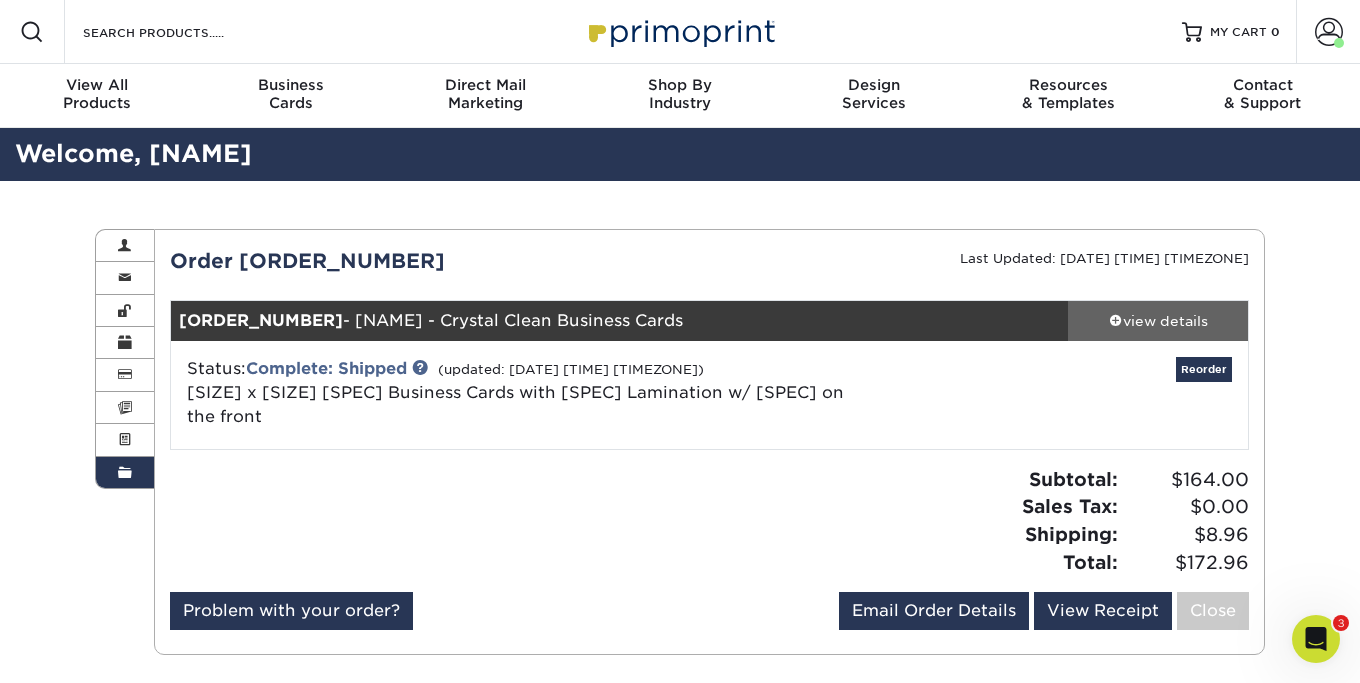 click on "view details" at bounding box center (1158, 321) 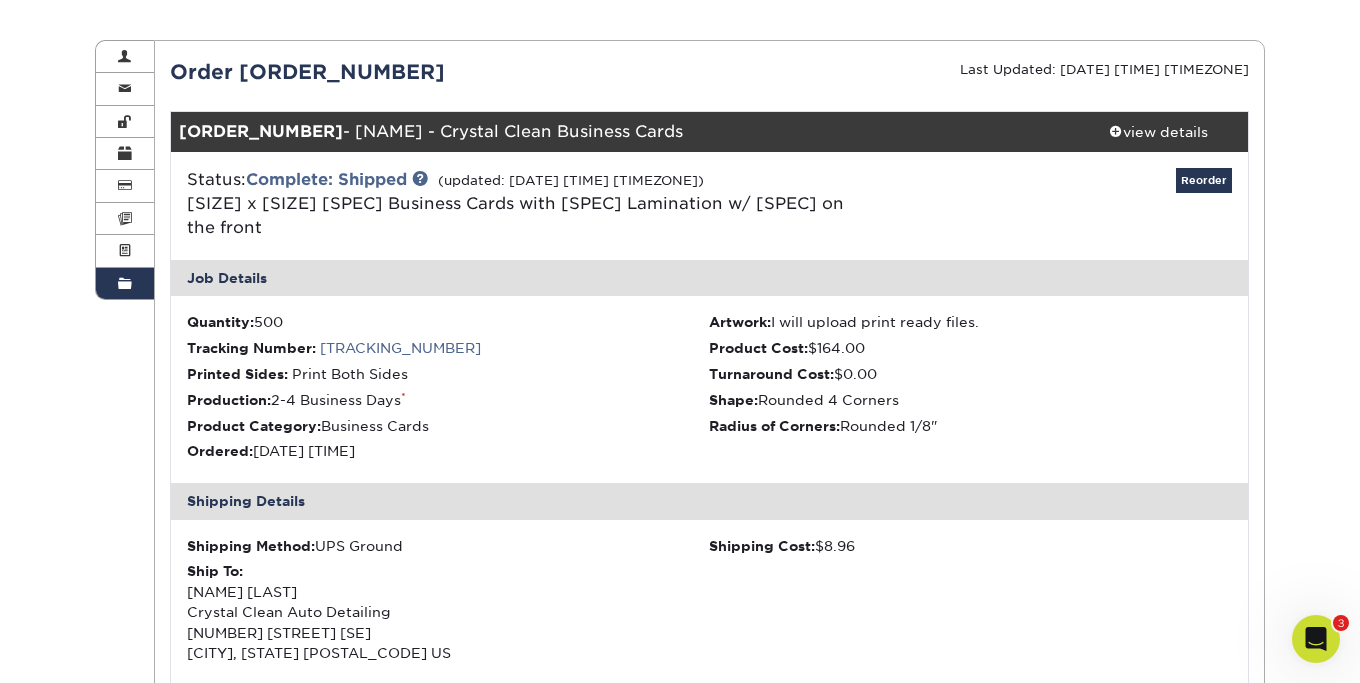 scroll, scrollTop: 195, scrollLeft: 0, axis: vertical 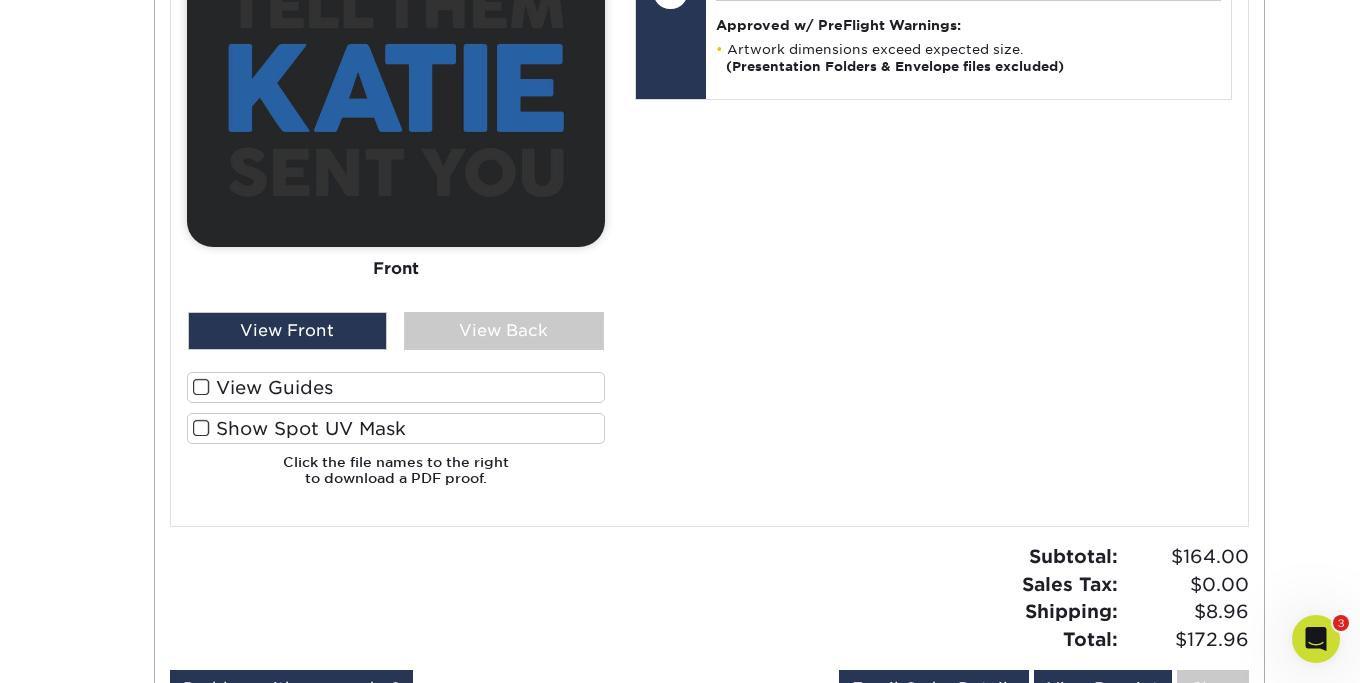 click at bounding box center [201, 428] 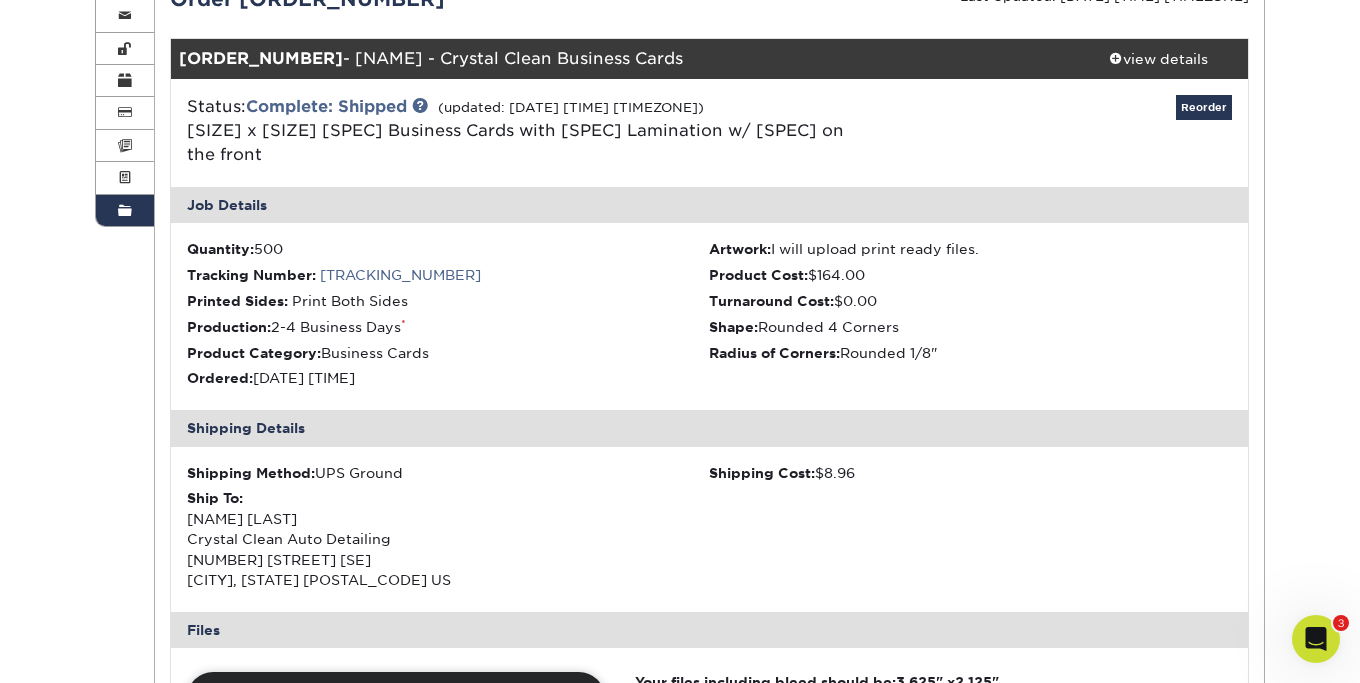 scroll, scrollTop: 219, scrollLeft: 0, axis: vertical 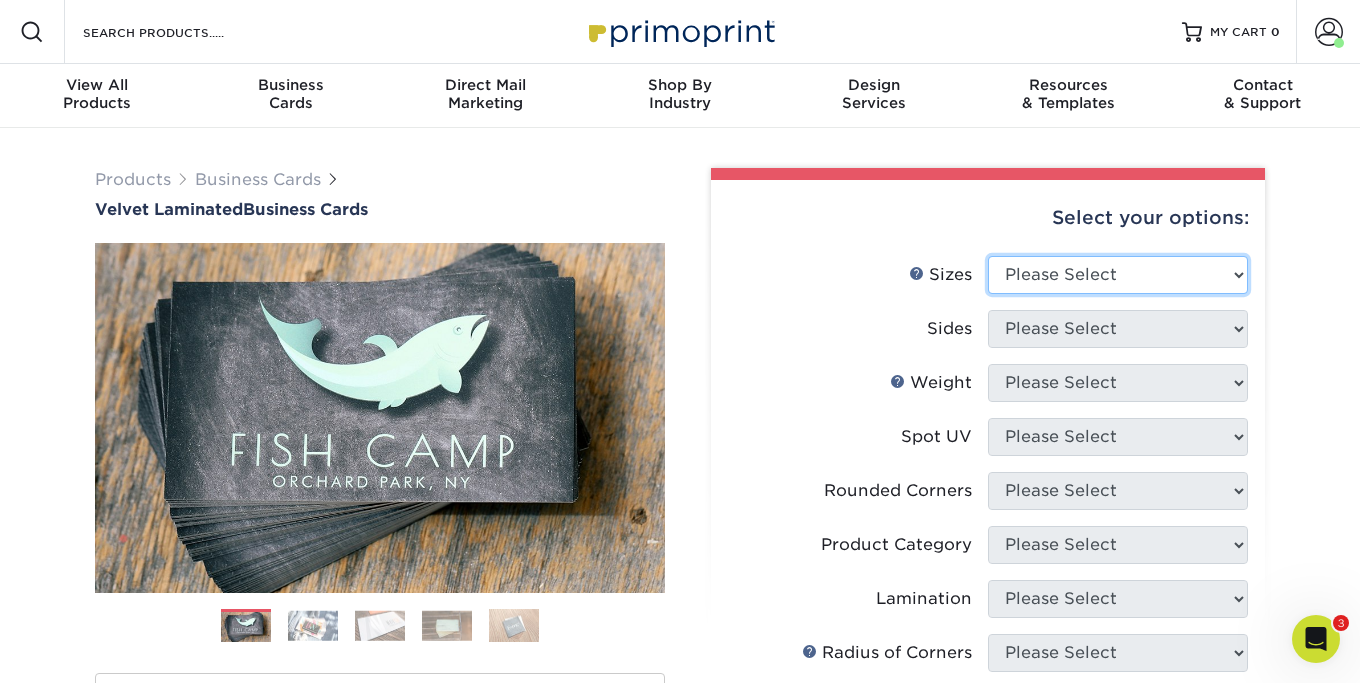 click on "Please Select
1.5" x 3.5"  - Mini
1.75" x 3.5" - Mini
2" x 2" - Square
2" x 3" - Mini
2" x 3.5" - Standard
2" x 4"
2" x 7" - Foldover Card
2.125" x 3.375" - European 2.5" x 2.5" - Square" at bounding box center (1118, 275) 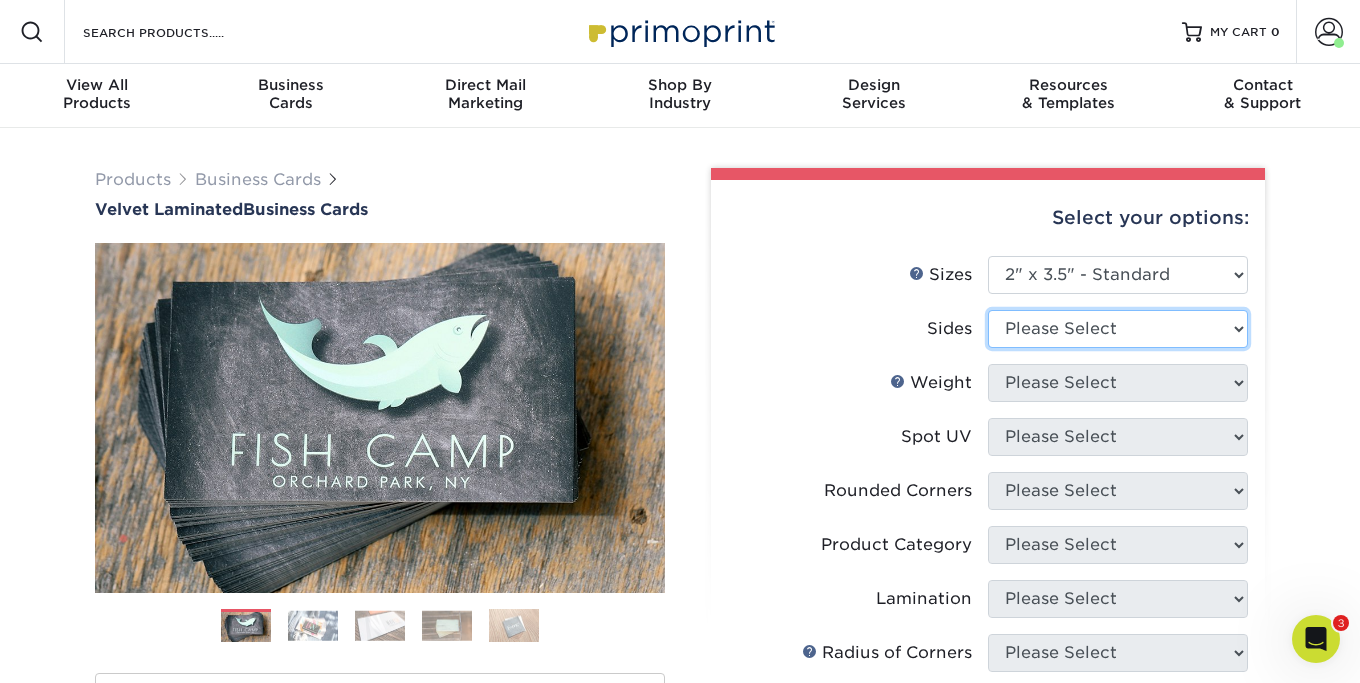 click on "Please Select Print Both Sides Print Front Only" at bounding box center (1118, 329) 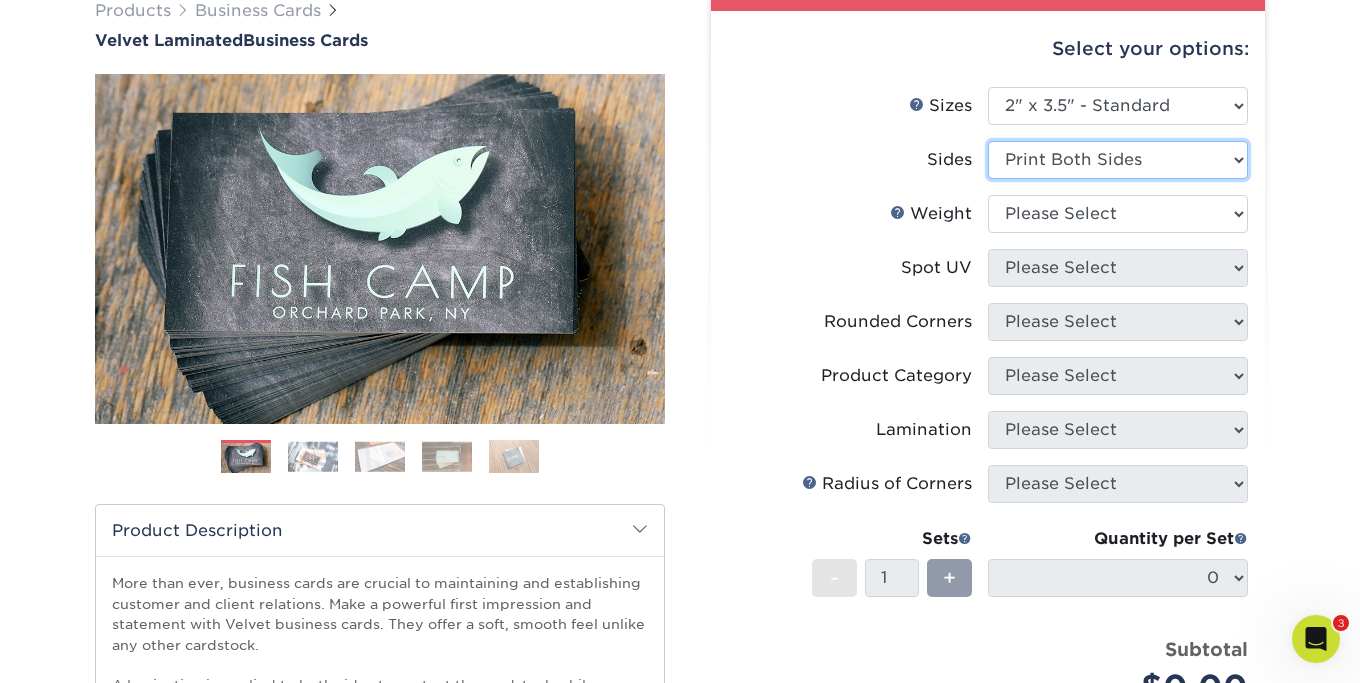 scroll, scrollTop: 176, scrollLeft: 0, axis: vertical 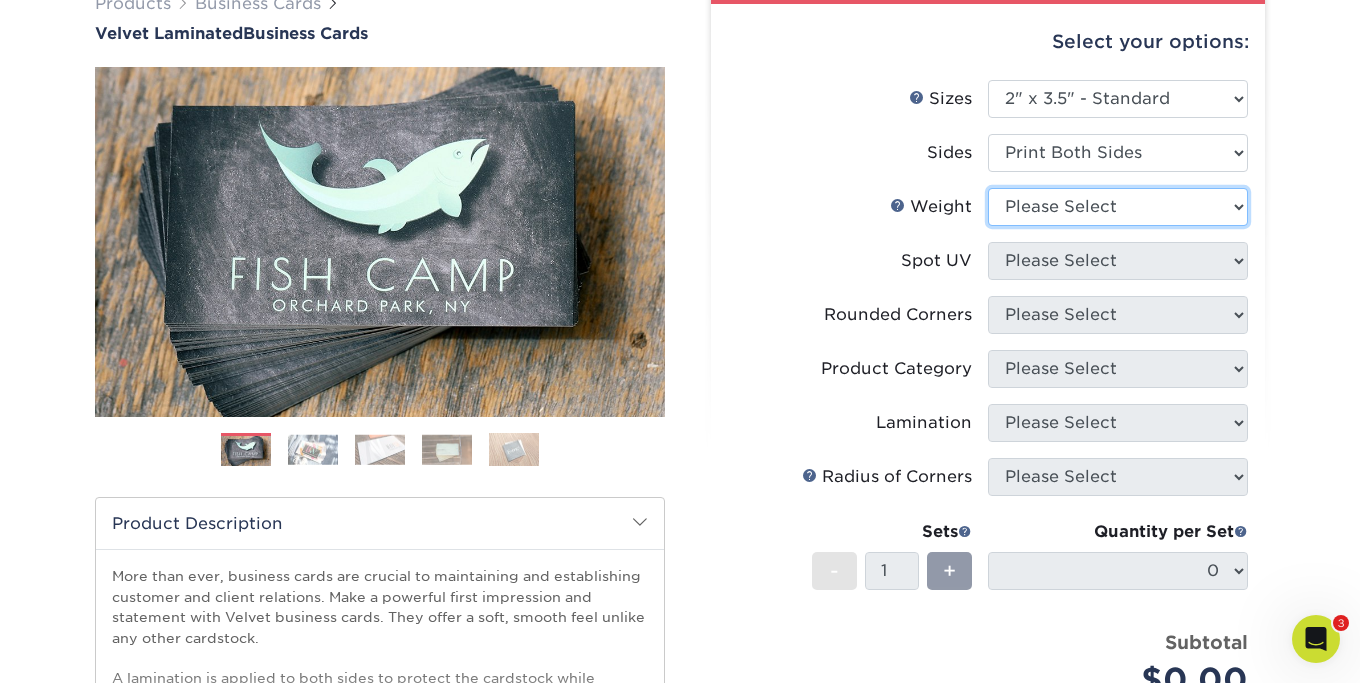 click on "Please Select 16PT" at bounding box center [1118, 207] 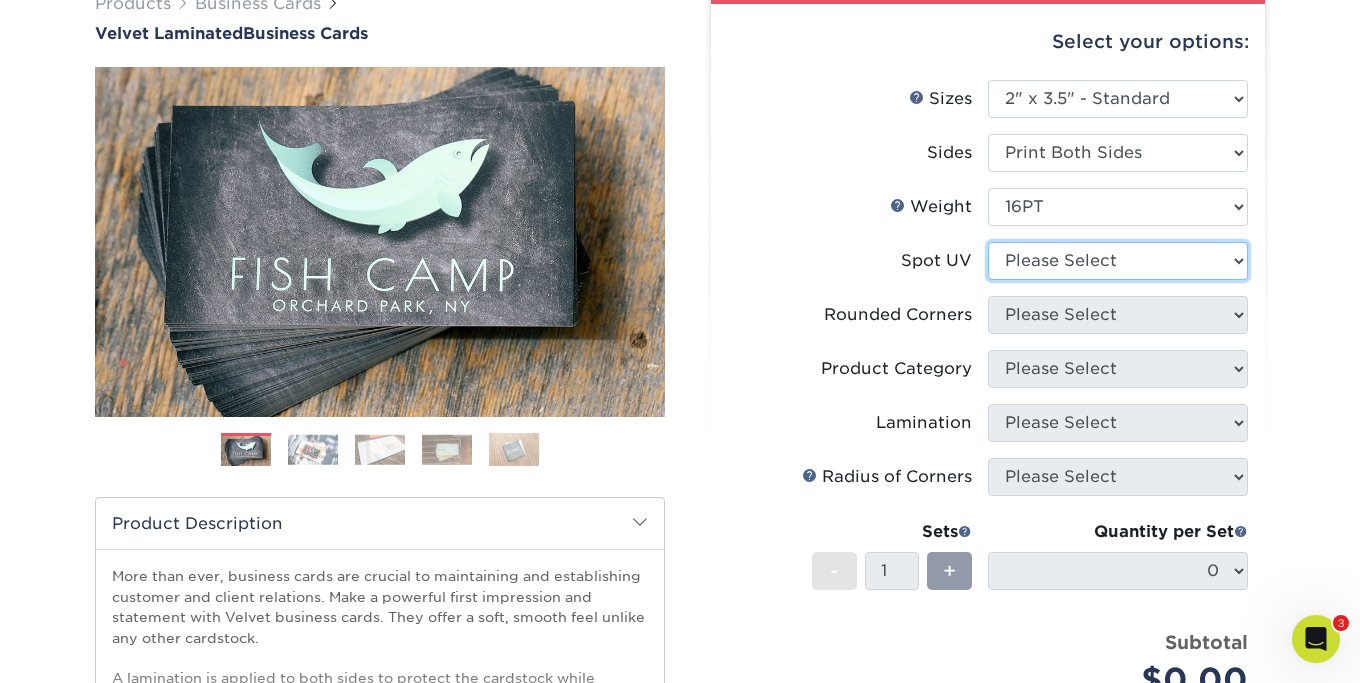click on "Please Select No Spot UV Front and Back (Both Sides) Front Only Back Only" at bounding box center [1118, 261] 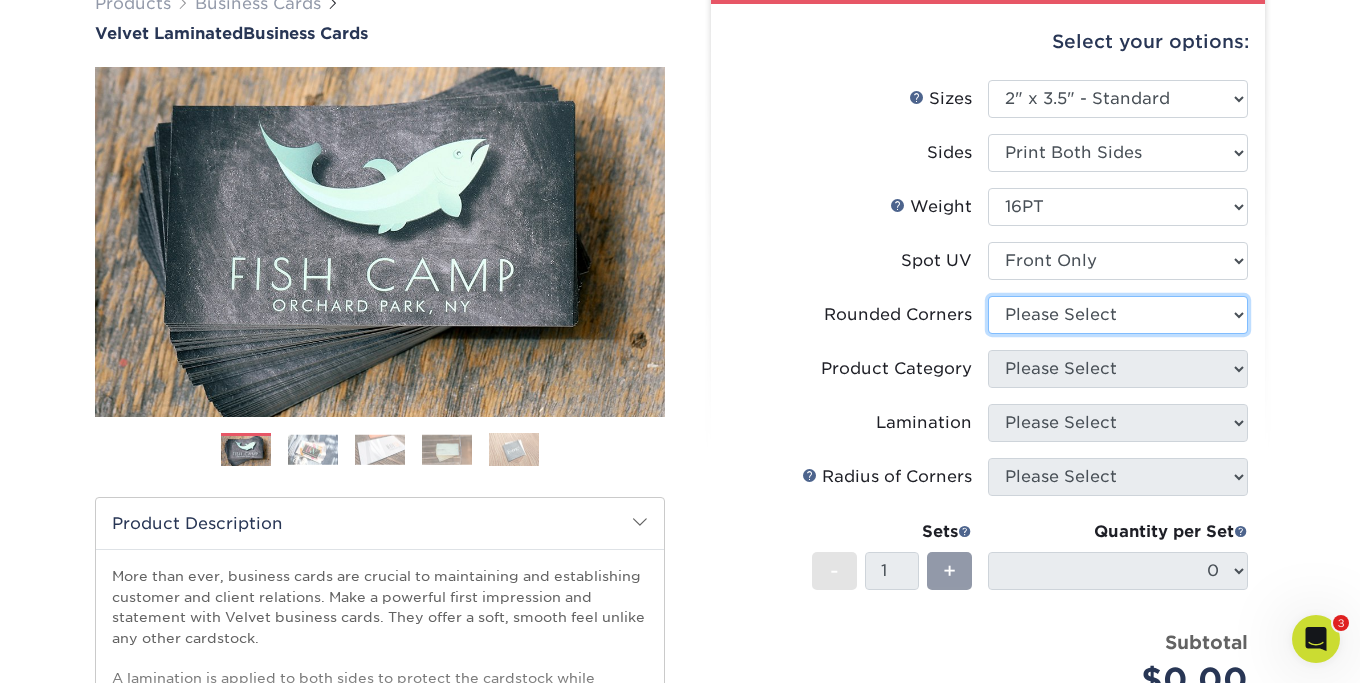 click on "Please Select
Yes - Round 2 Corners                                                    Yes - Round 4 Corners                                                    No" at bounding box center (1118, 315) 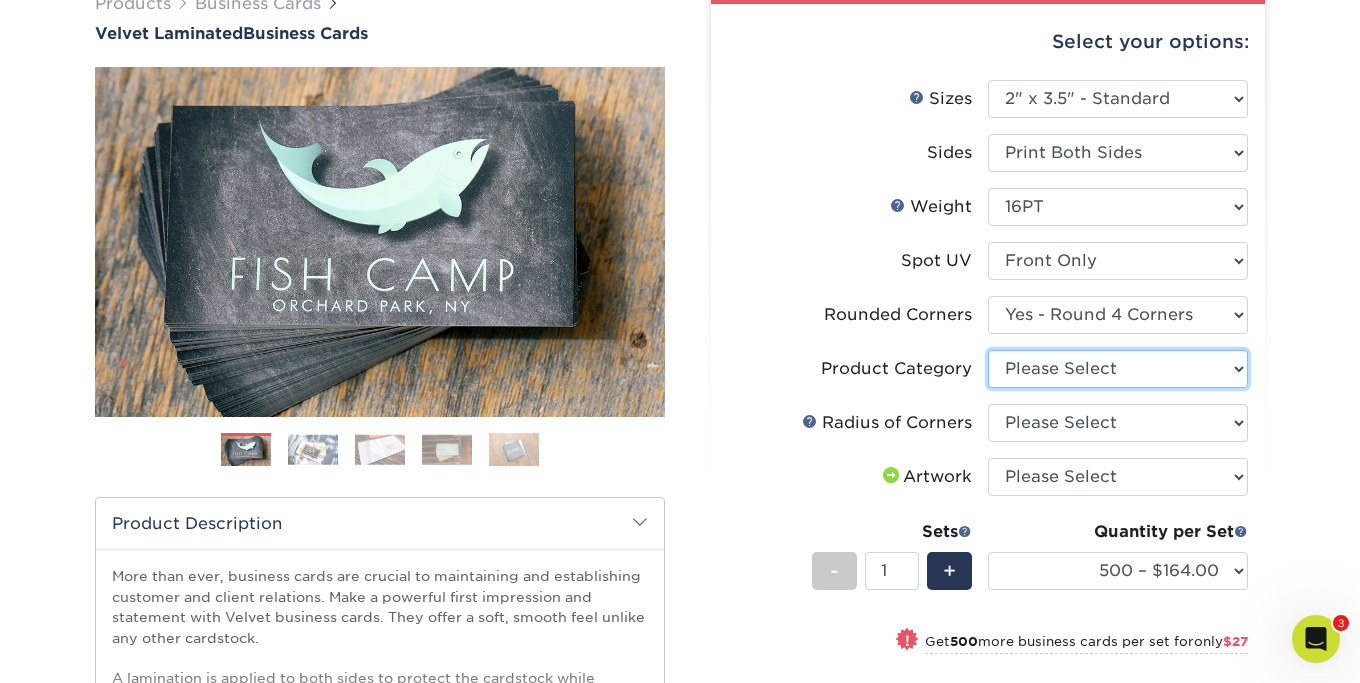 click on "Please Select Business Cards" at bounding box center (1118, 369) 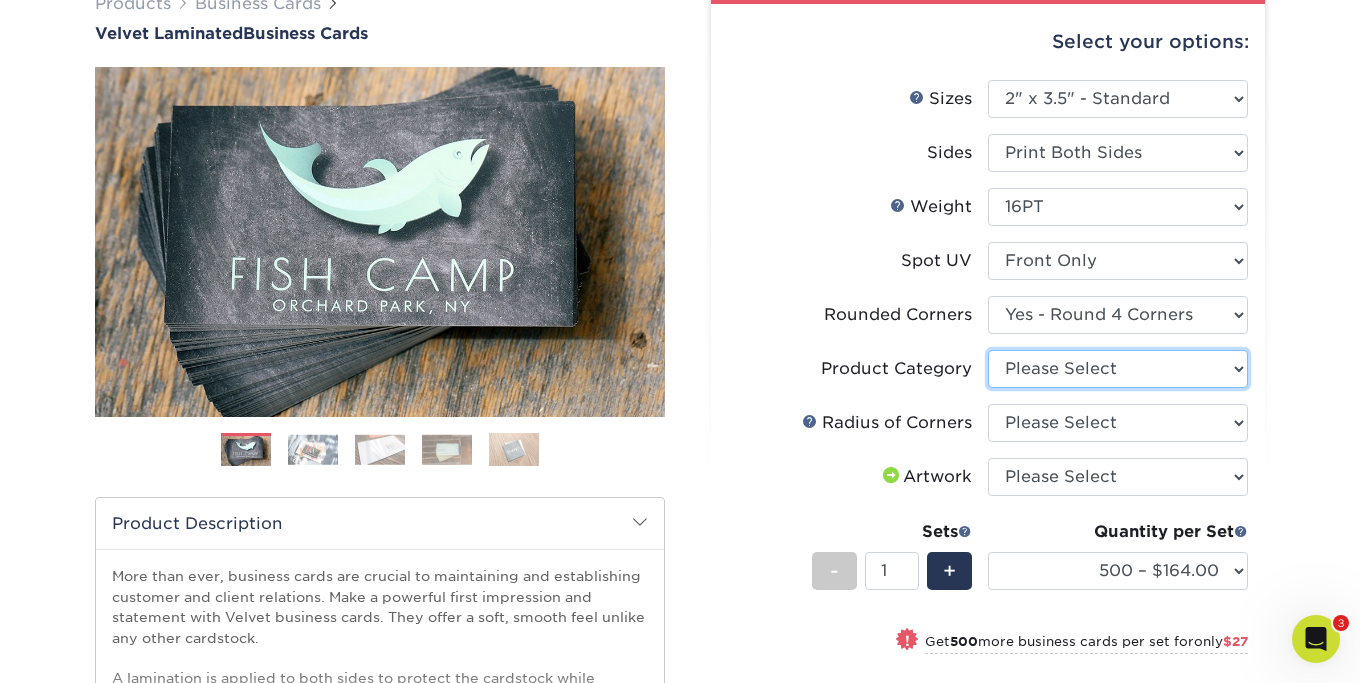 select on "3b5148f1-0588-4f88-a218-97bcfdce65c1" 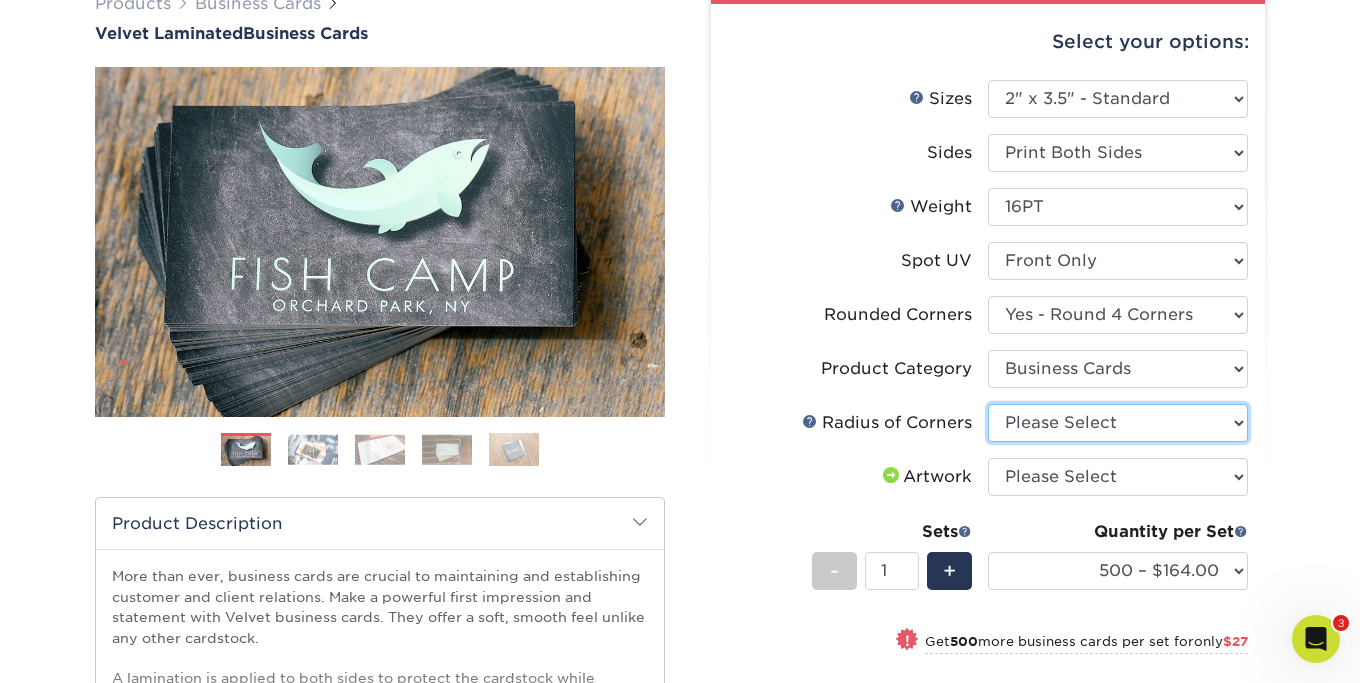 click on "Please Select Rounded 1/8" Rounded 1/4"" at bounding box center (1118, 423) 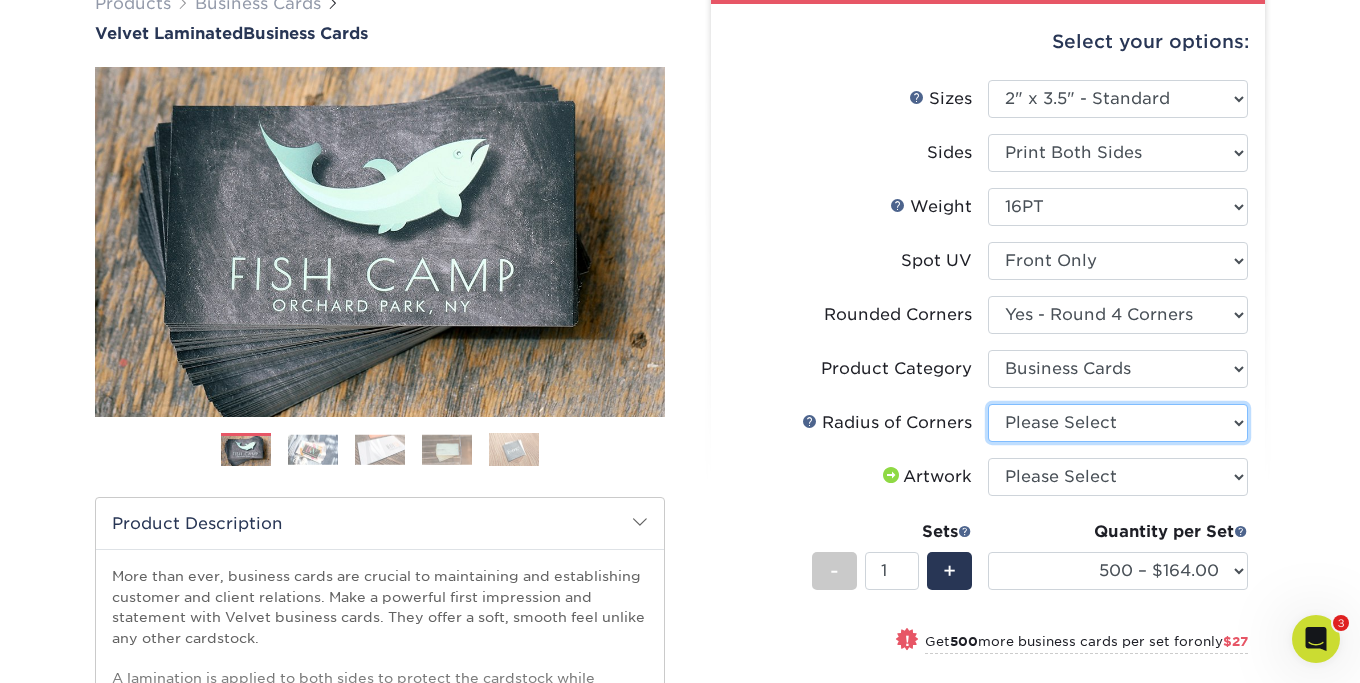 select on "589680c7-ee9a-431b-9d12-d7aeb1386a97" 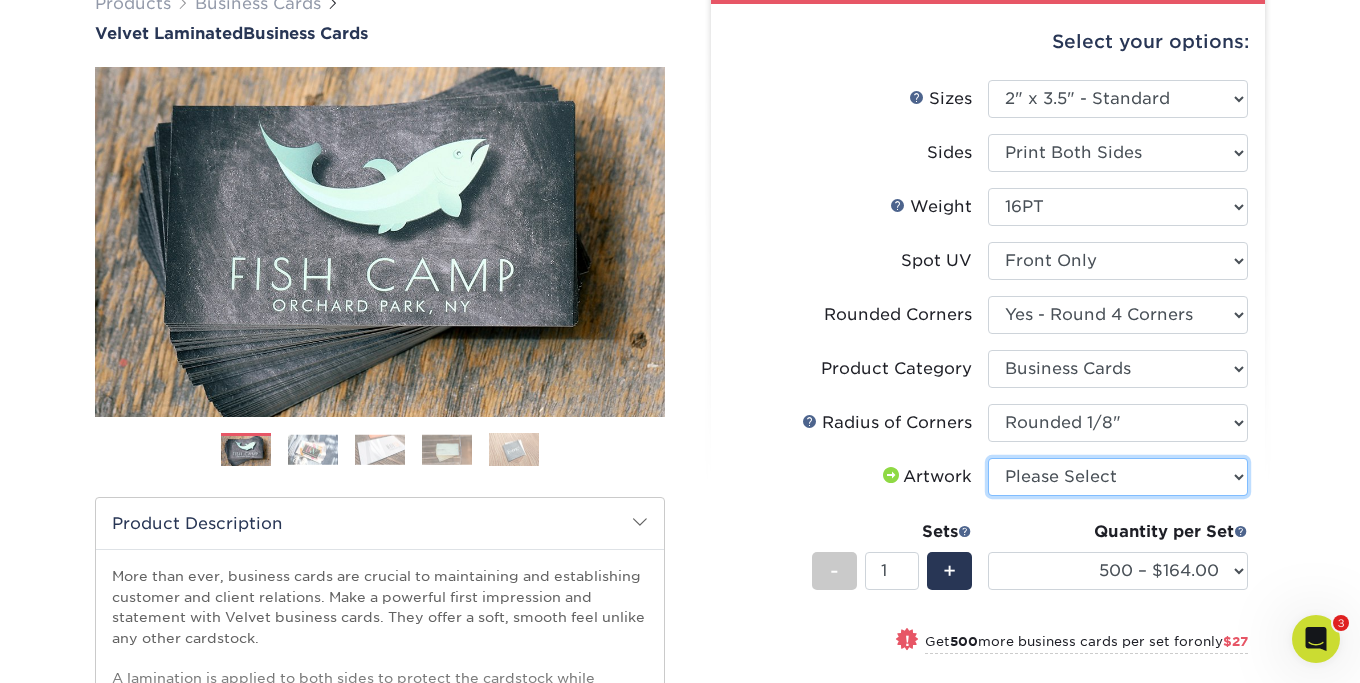 click on "Please Select I will upload files I need a design - $100" at bounding box center [1118, 477] 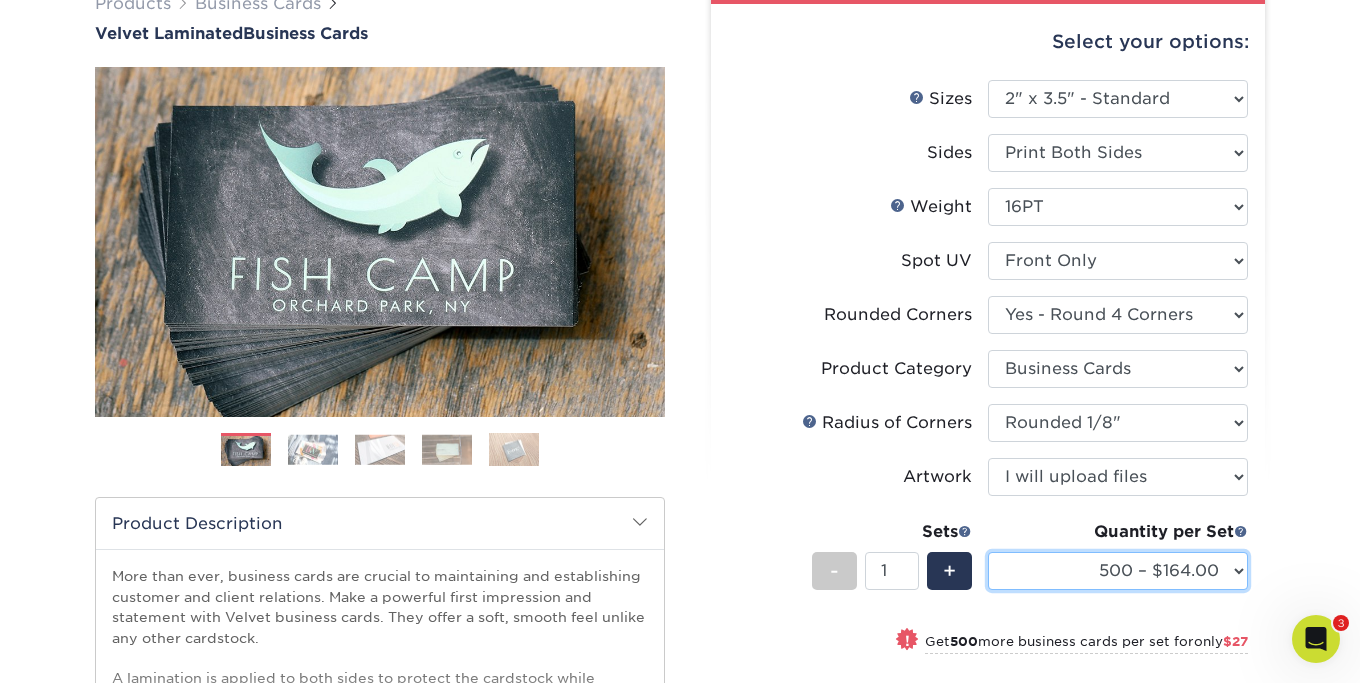 click on "500 – $164.00 1000 – $191.00 2500 – $460.00 5000 – $772.00 10000 – $1384.00" at bounding box center [1118, 571] 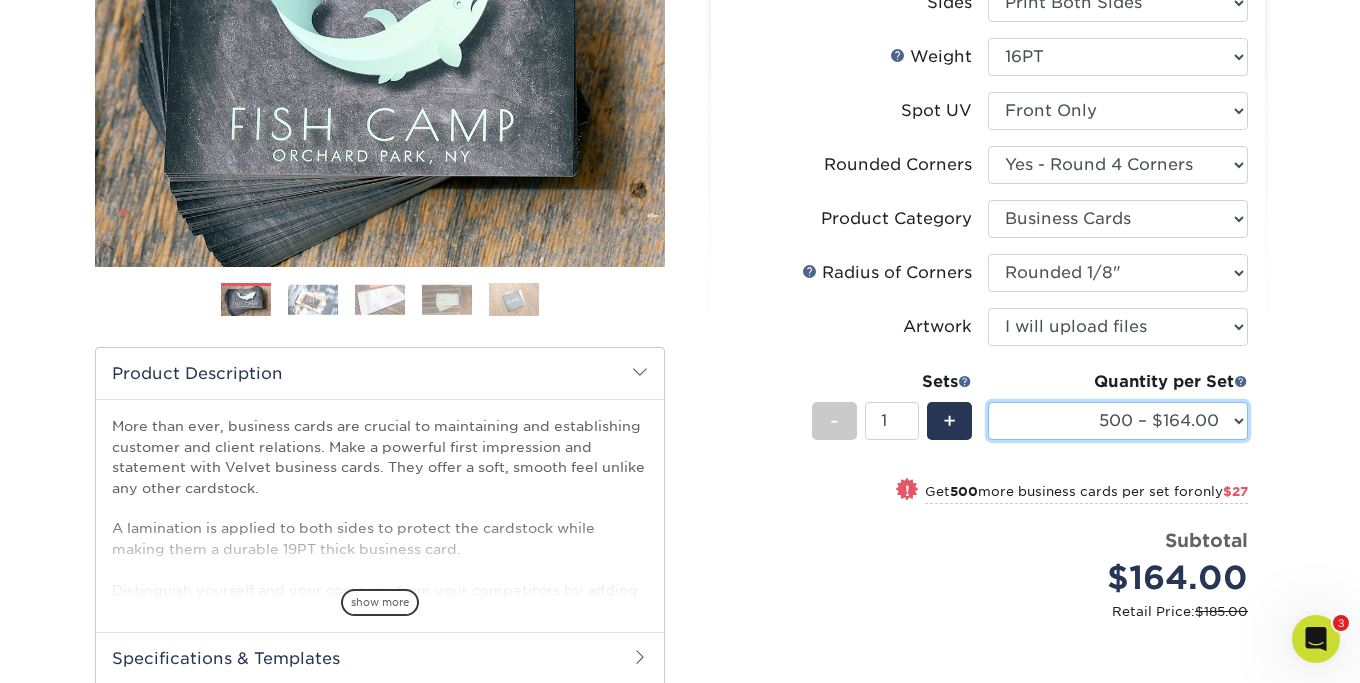 scroll, scrollTop: 351, scrollLeft: 0, axis: vertical 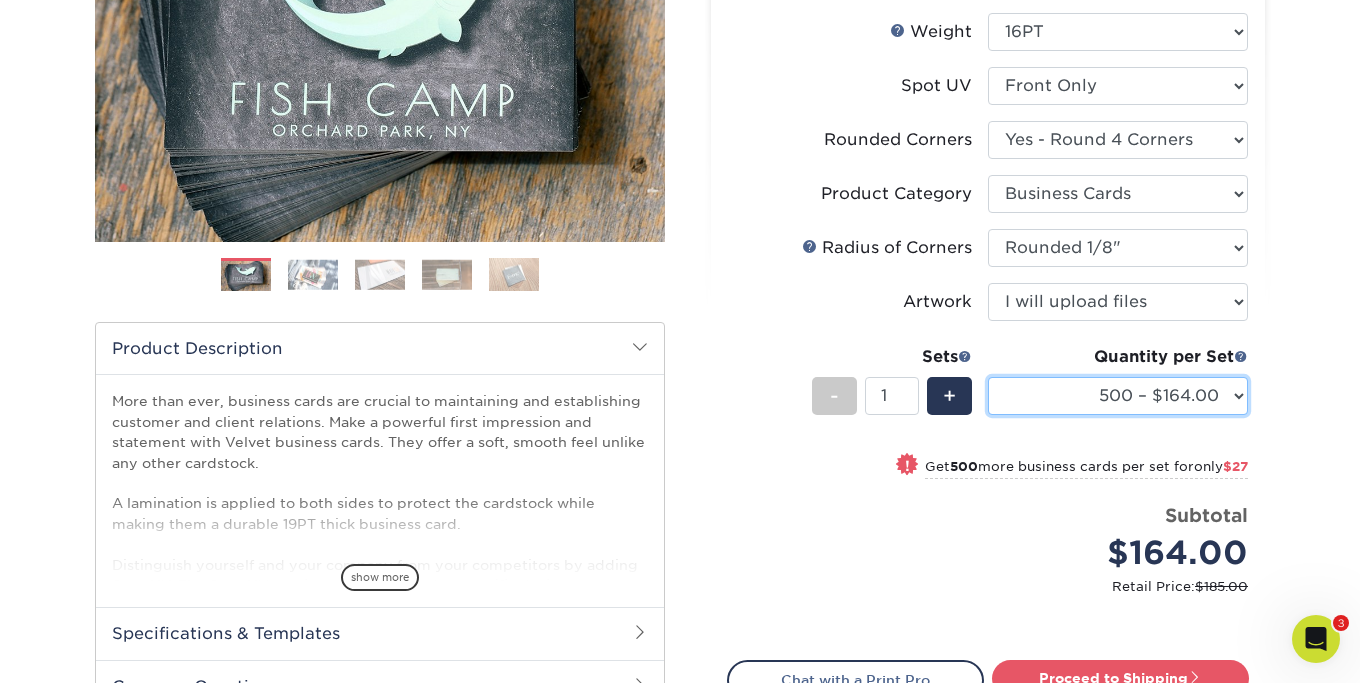 click on "500 – $164.00 1000 – $191.00 2500 – $460.00 5000 – $772.00 10000 – $1384.00" at bounding box center (1118, 396) 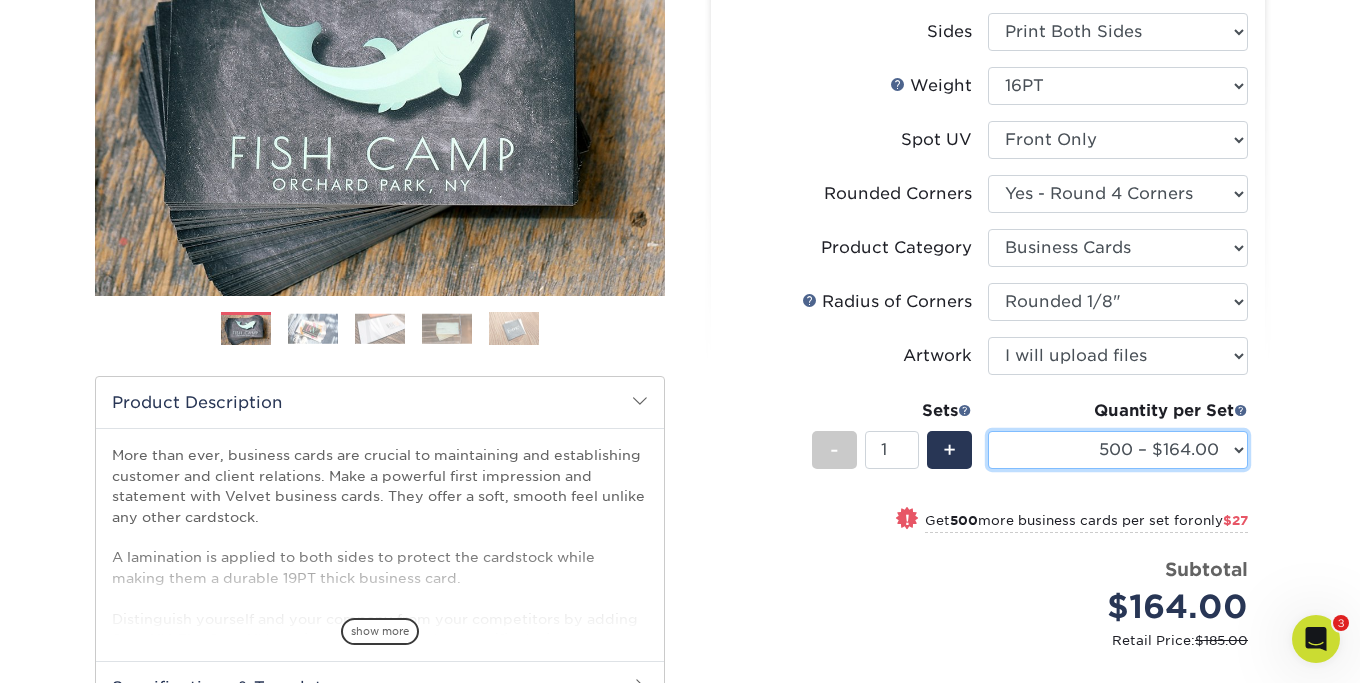 scroll, scrollTop: 284, scrollLeft: 0, axis: vertical 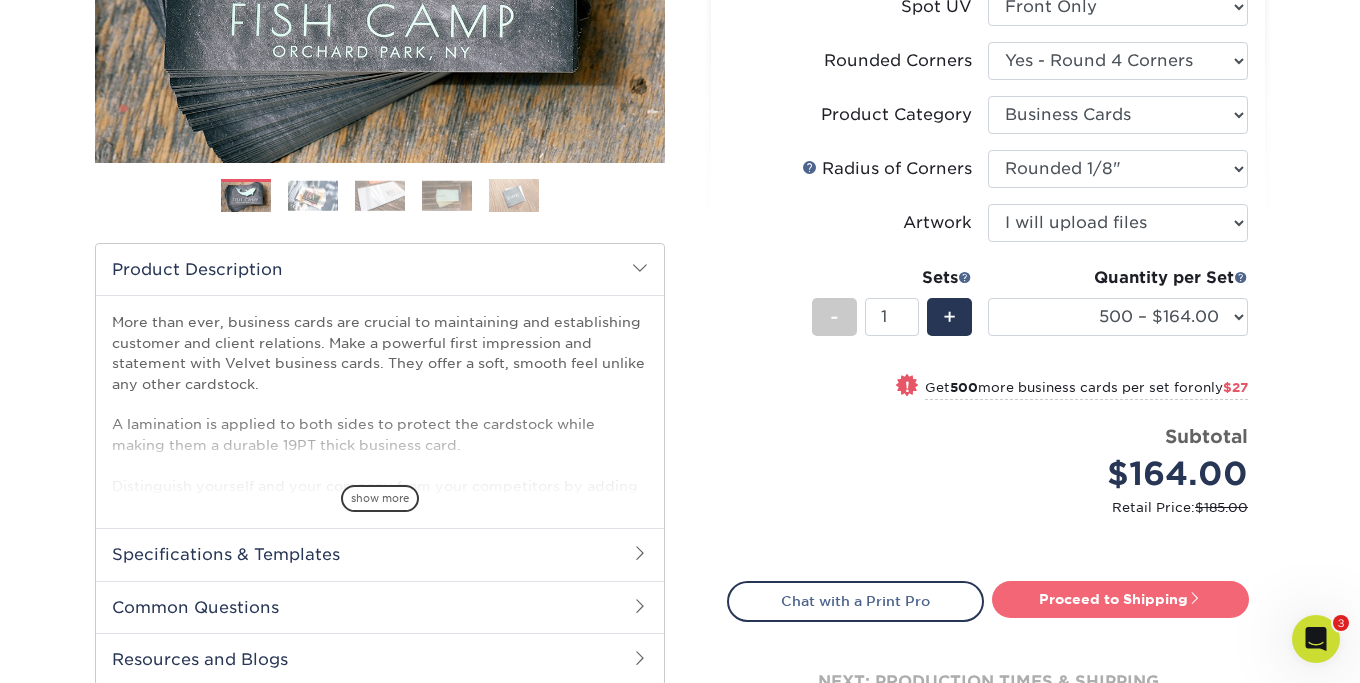 click on "Proceed to Shipping" at bounding box center (1120, 599) 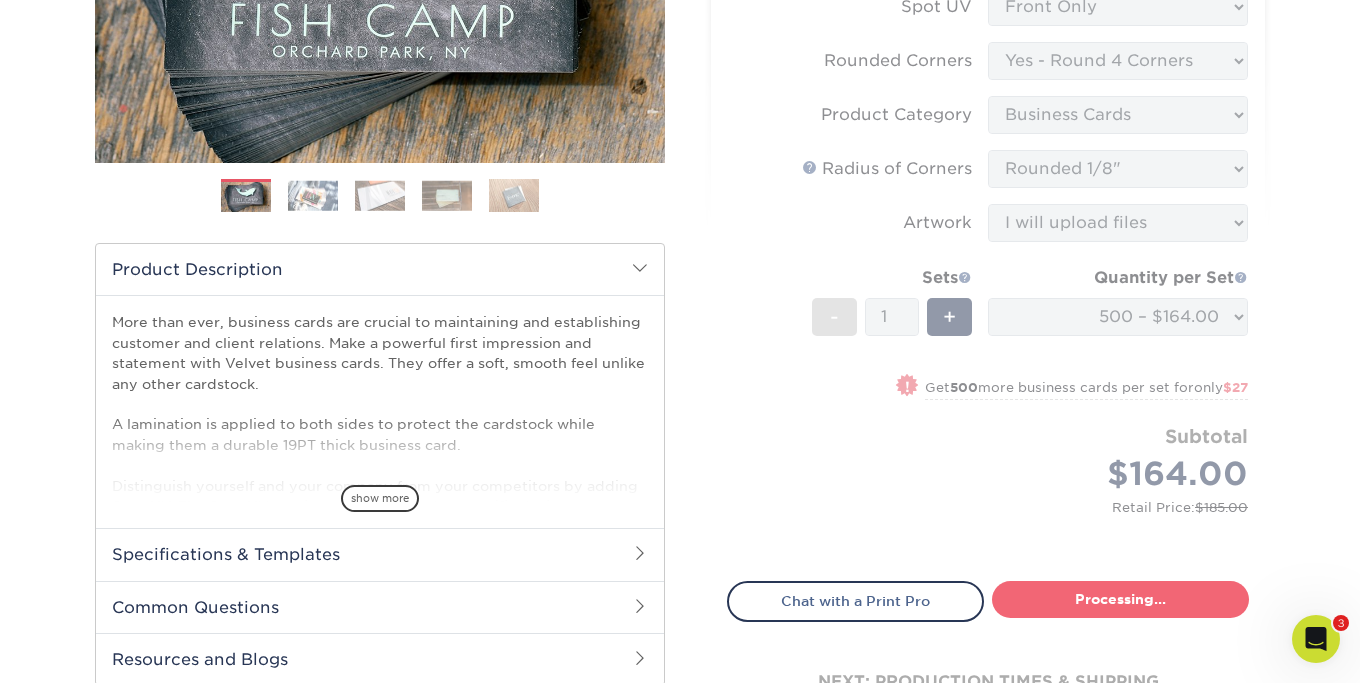 select on "17f778df-9369-4ad5-8ca2-d61a48b8ef27" 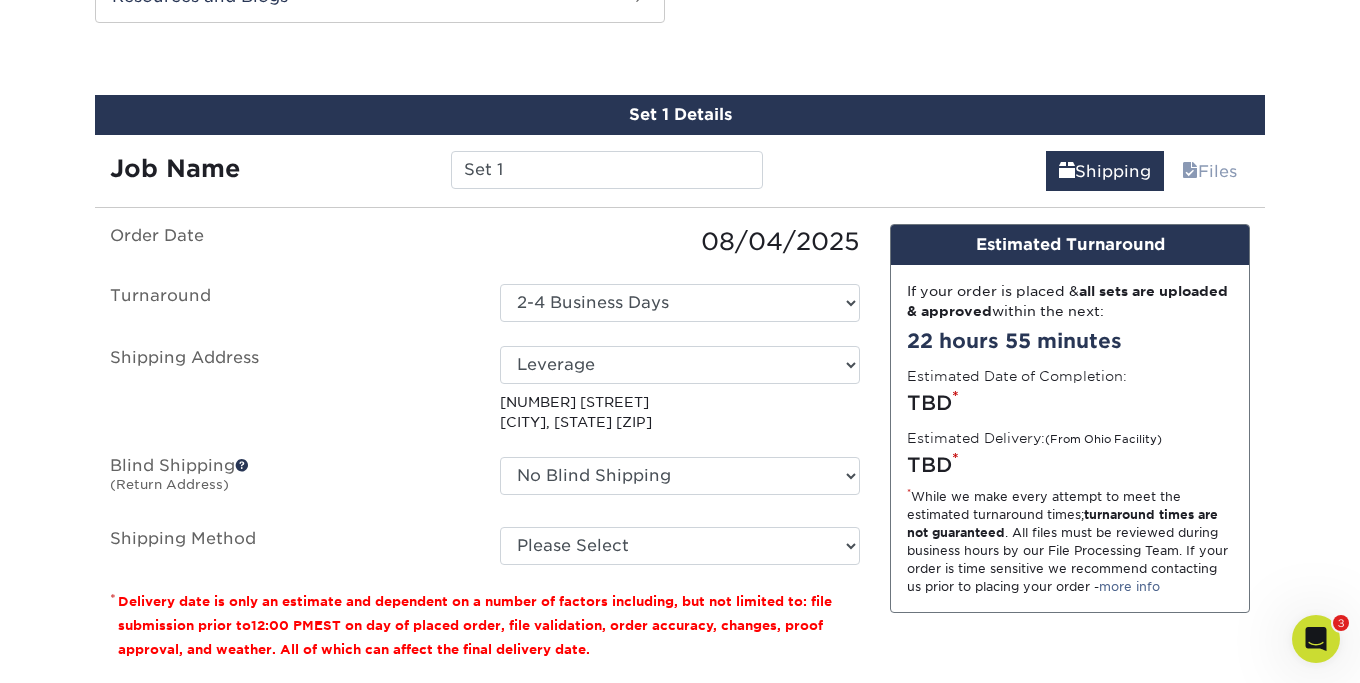 scroll, scrollTop: 1102, scrollLeft: 0, axis: vertical 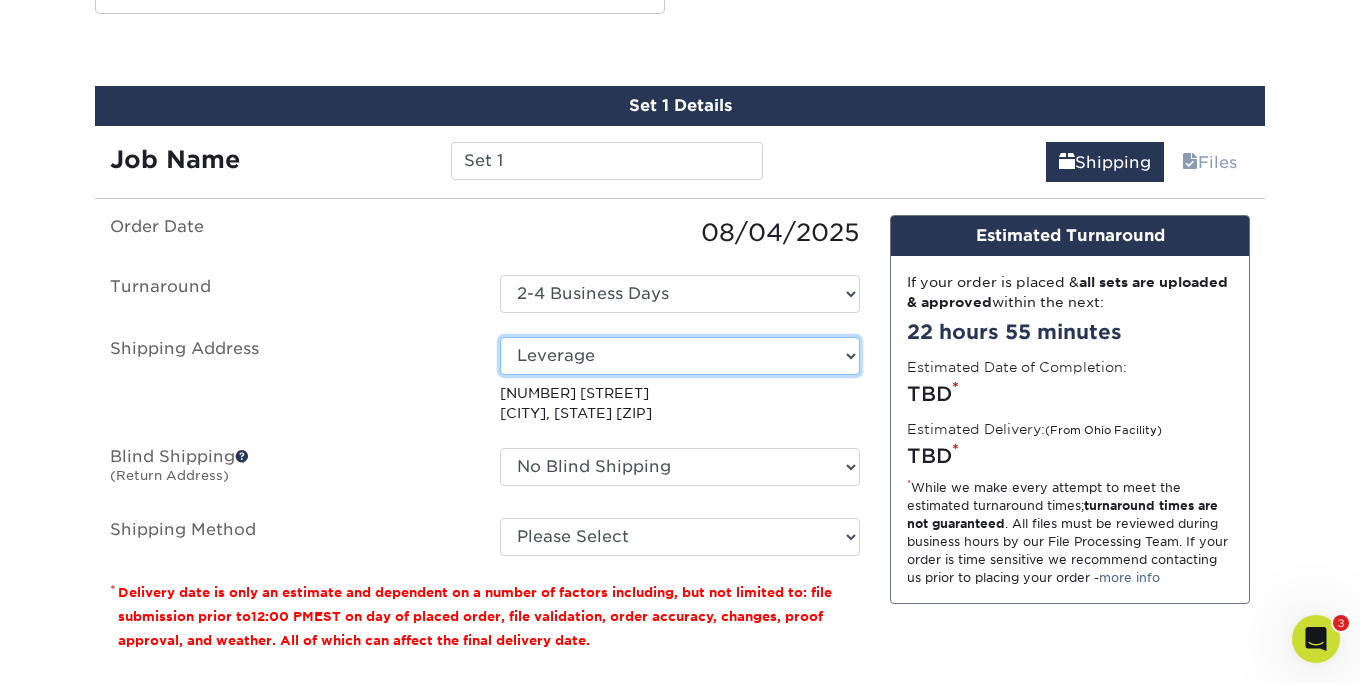 click on "Select One
BWG
CPP Office
Crystal Clean
Global Alliance of Speech-To-Text Captioning
Jen Schuck
Leverage
Leverage - CPP
Maria Sophocles MD
Ross - NC
Sam's House
+ Add New Address" at bounding box center (680, 356) 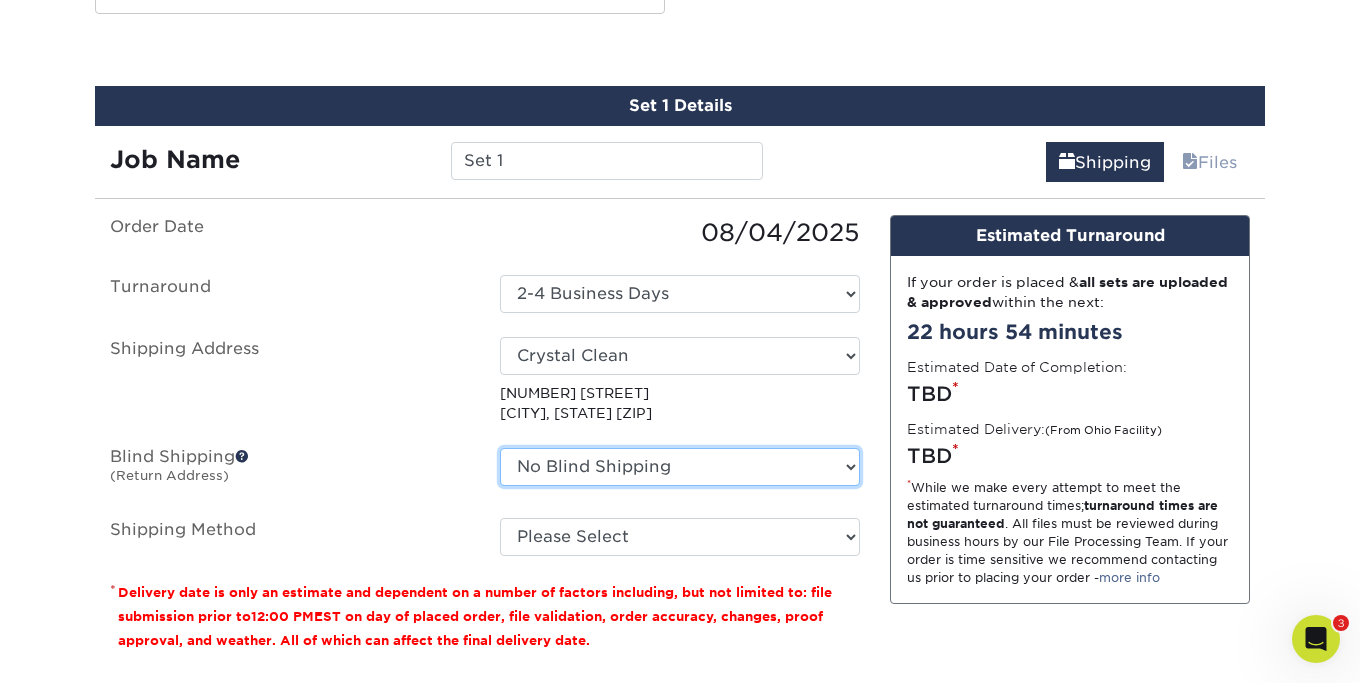 click on "No Blind Shipping
BWG
CPP Office
Crystal Clean
Global Alliance of Speech-To-Text Captioning
Jen Schuck
Leverage
Leverage - CPP
Maria Sophocles MD
Ross - NC
Sam's House
+ Add New Address" at bounding box center [680, 467] 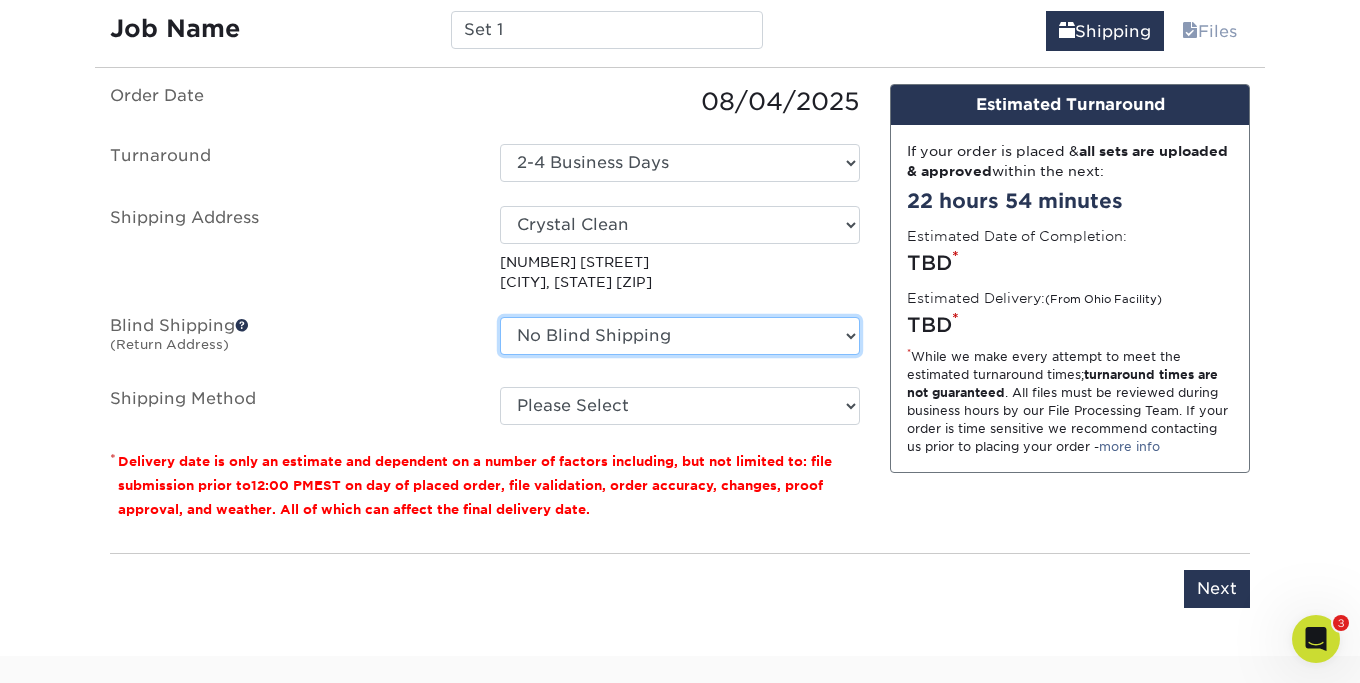 scroll, scrollTop: 1238, scrollLeft: 0, axis: vertical 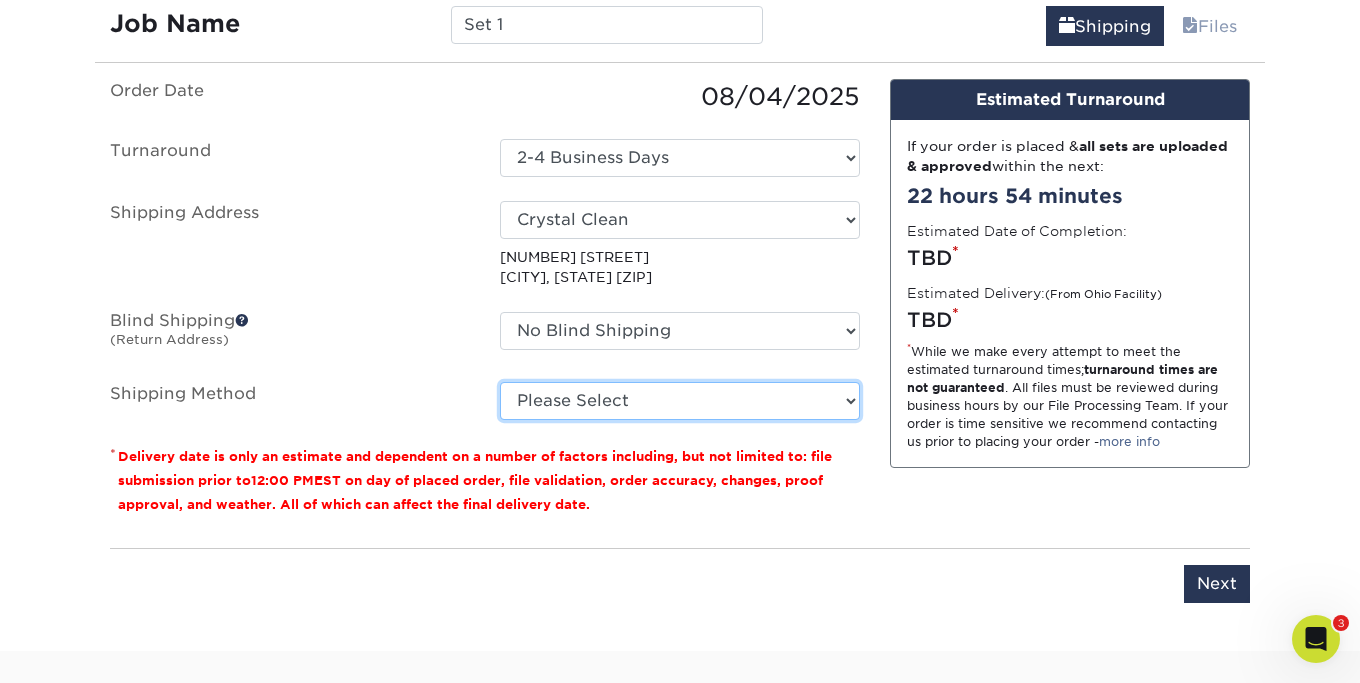 click on "Please Select Ground Shipping (+$8.96) 3 Day Shipping Service (+$15.39) 2 Day Air Shipping (+$15.86) Next Day Shipping by 5pm (+$18.97) Next Day Shipping by 12 noon (+$21.09) Next Day Air Early A.M. (+$124.24)" at bounding box center [680, 401] 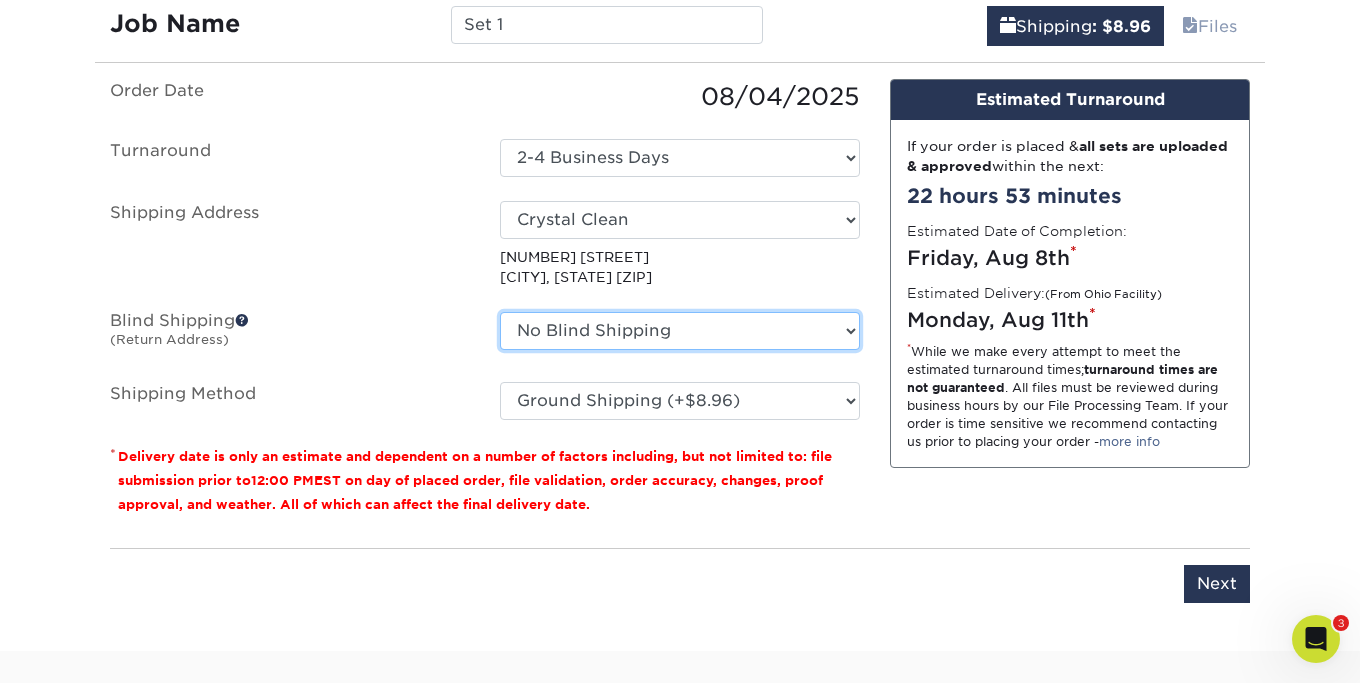 click on "No Blind Shipping
BWG
CPP Office
Crystal Clean
Global Alliance of Speech-To-Text Captioning
Jen Schuck
Leverage
Leverage - CPP
Maria Sophocles MD
Ross - NC
Sam's House
+ Add New Address" at bounding box center [680, 331] 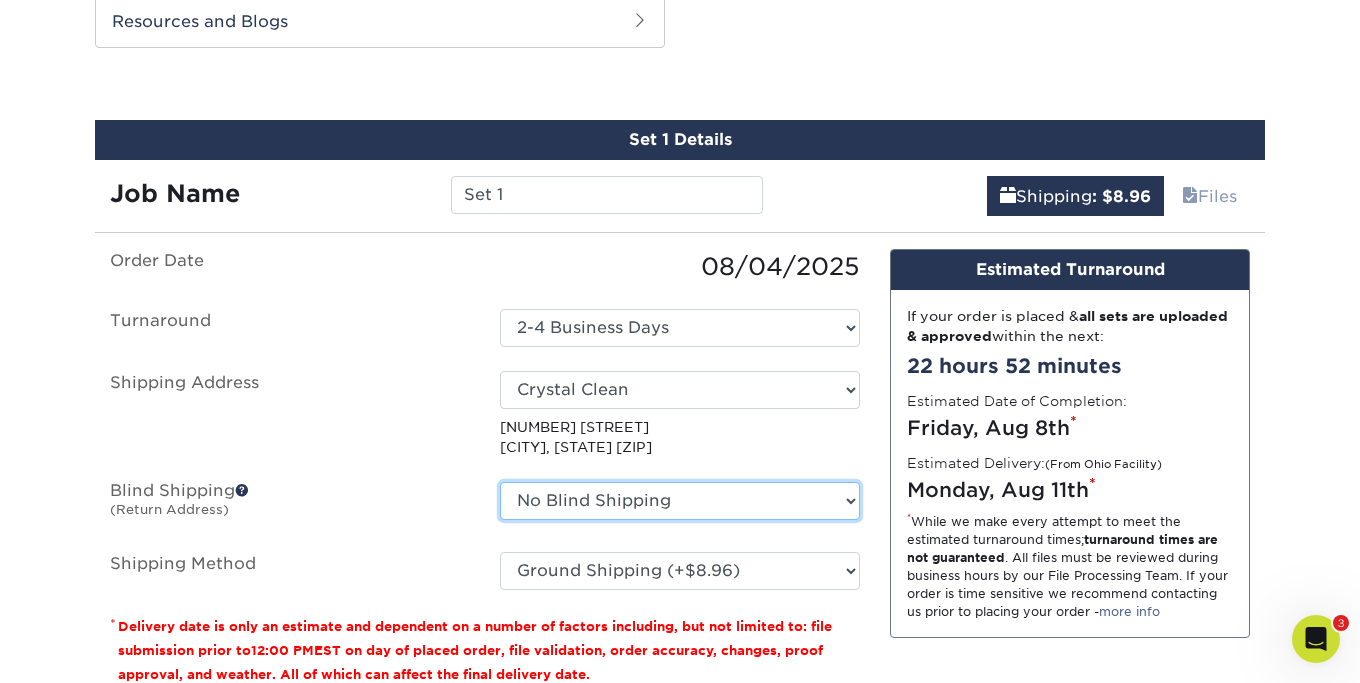 scroll, scrollTop: 1065, scrollLeft: 0, axis: vertical 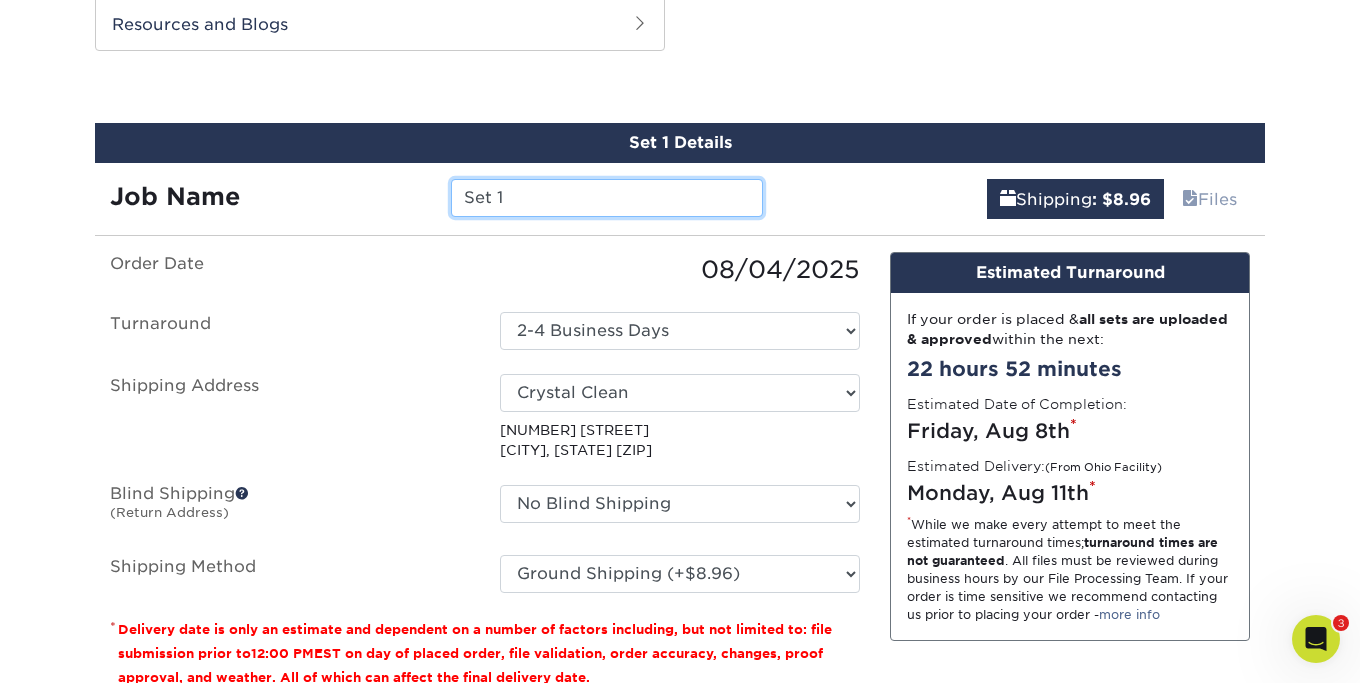 click on "Set 1" at bounding box center [606, 198] 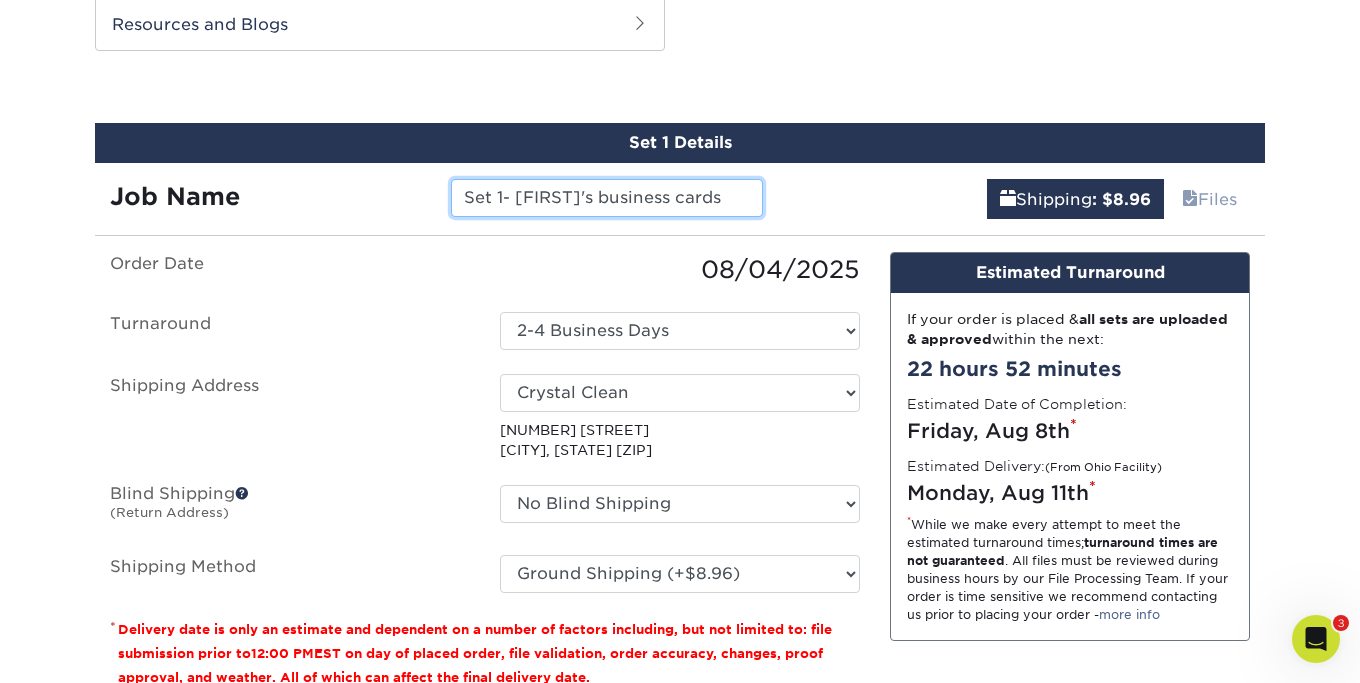 drag, startPoint x: 520, startPoint y: 197, endPoint x: 463, endPoint y: 197, distance: 57 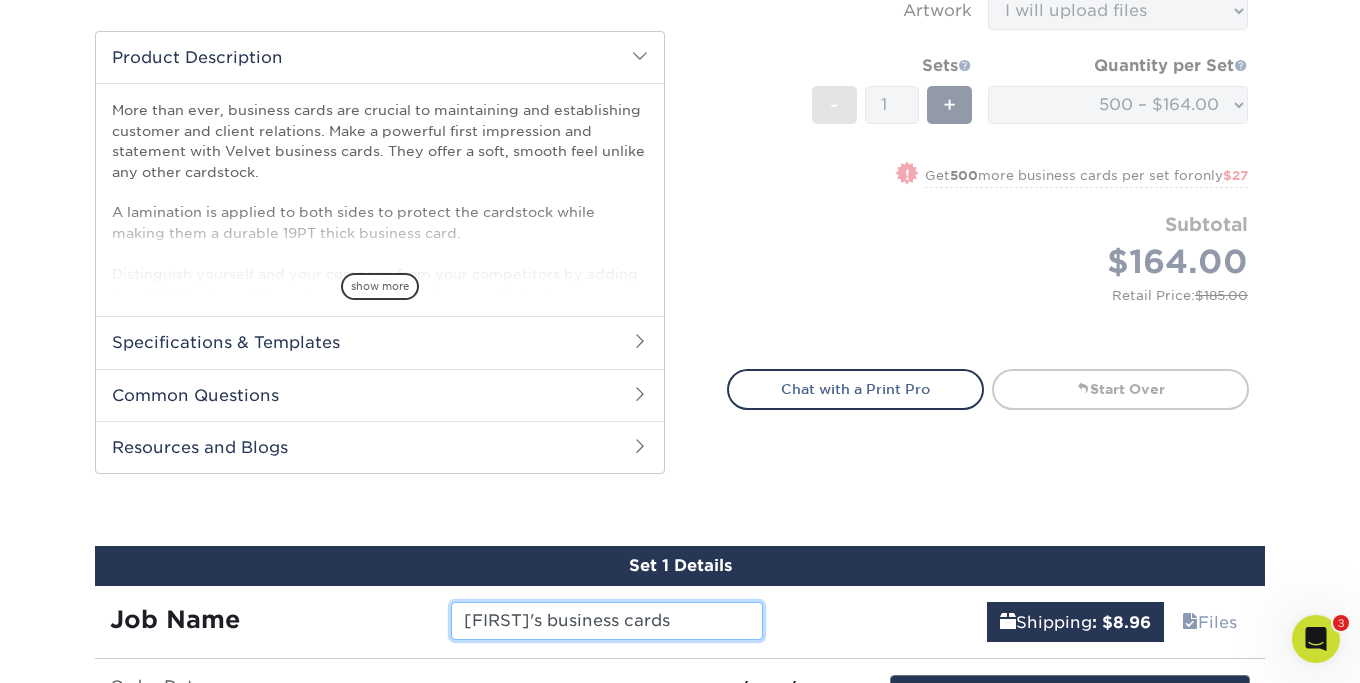 scroll, scrollTop: 649, scrollLeft: 0, axis: vertical 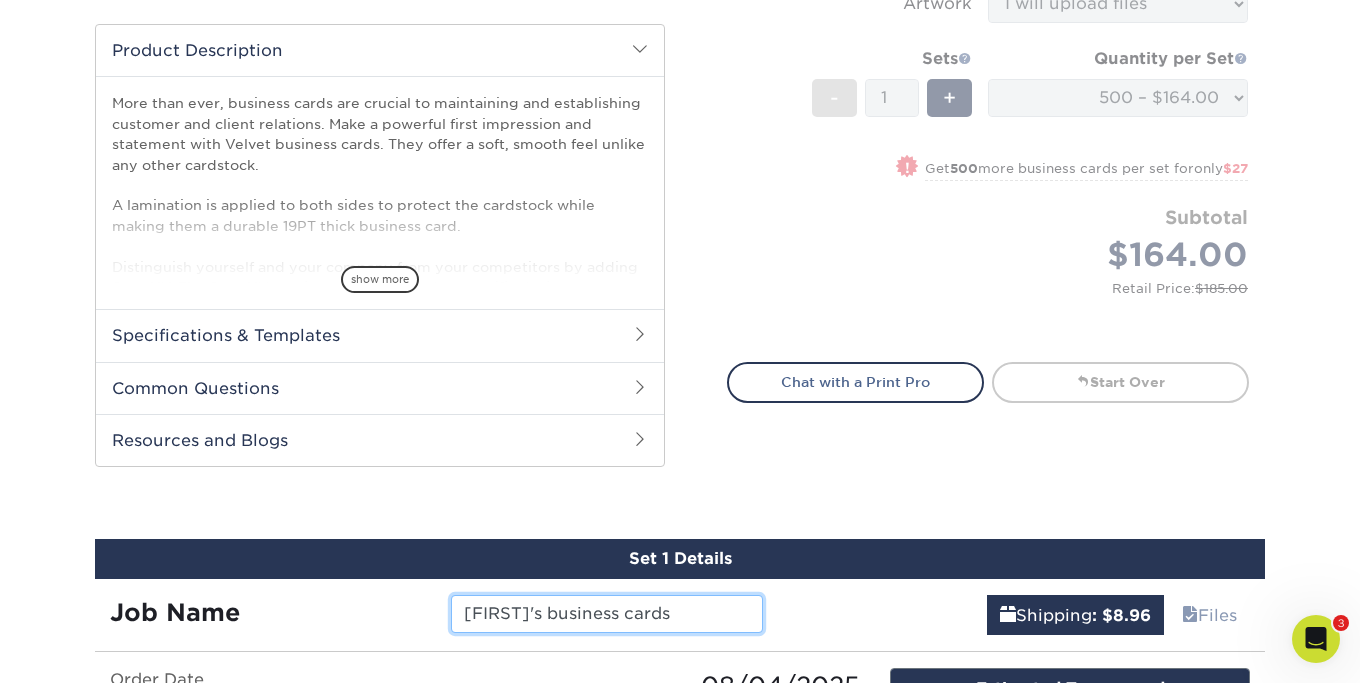 type on "[FIRST]'s business cards" 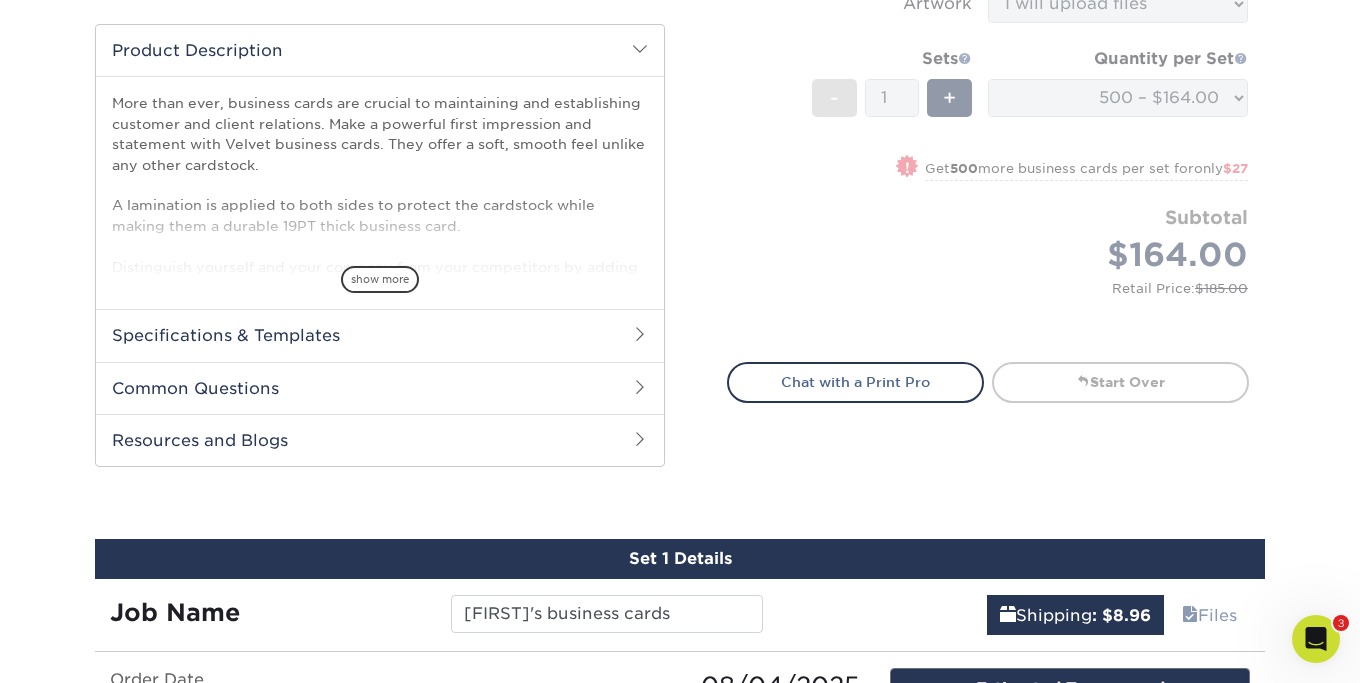 click on "Specifications & Templates" at bounding box center (380, 335) 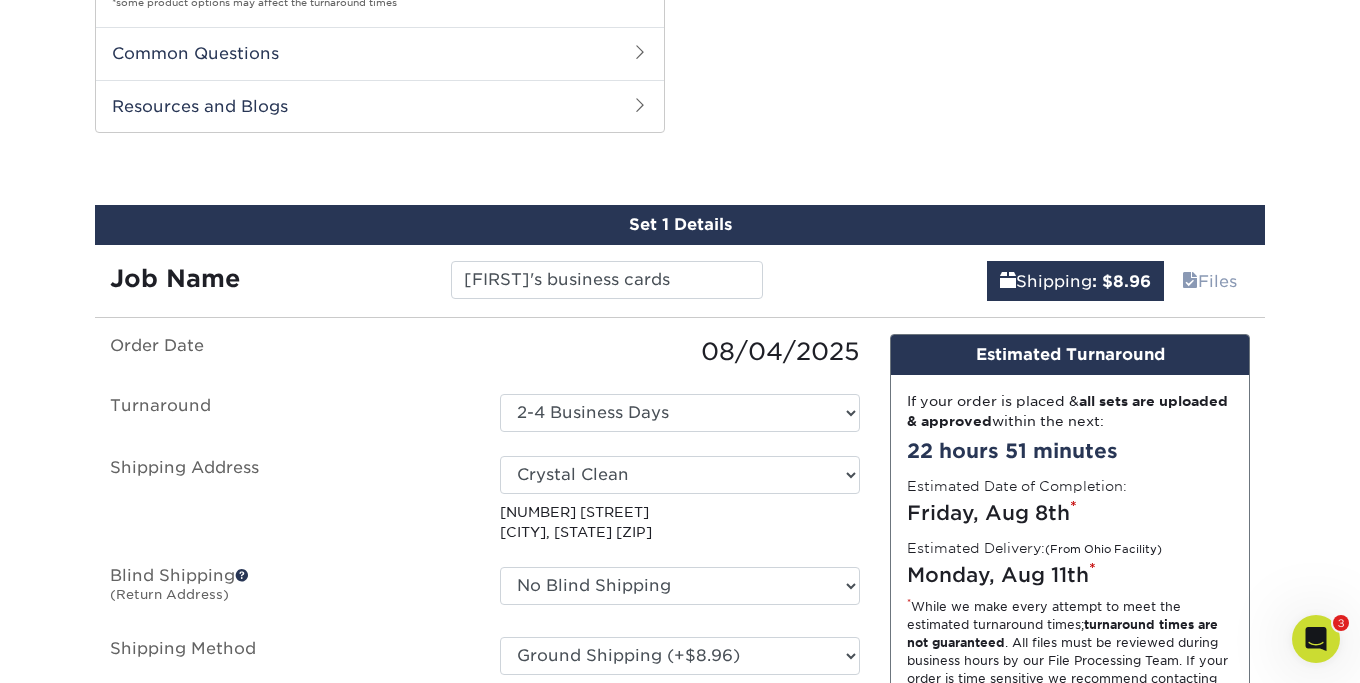 scroll, scrollTop: 1373, scrollLeft: 0, axis: vertical 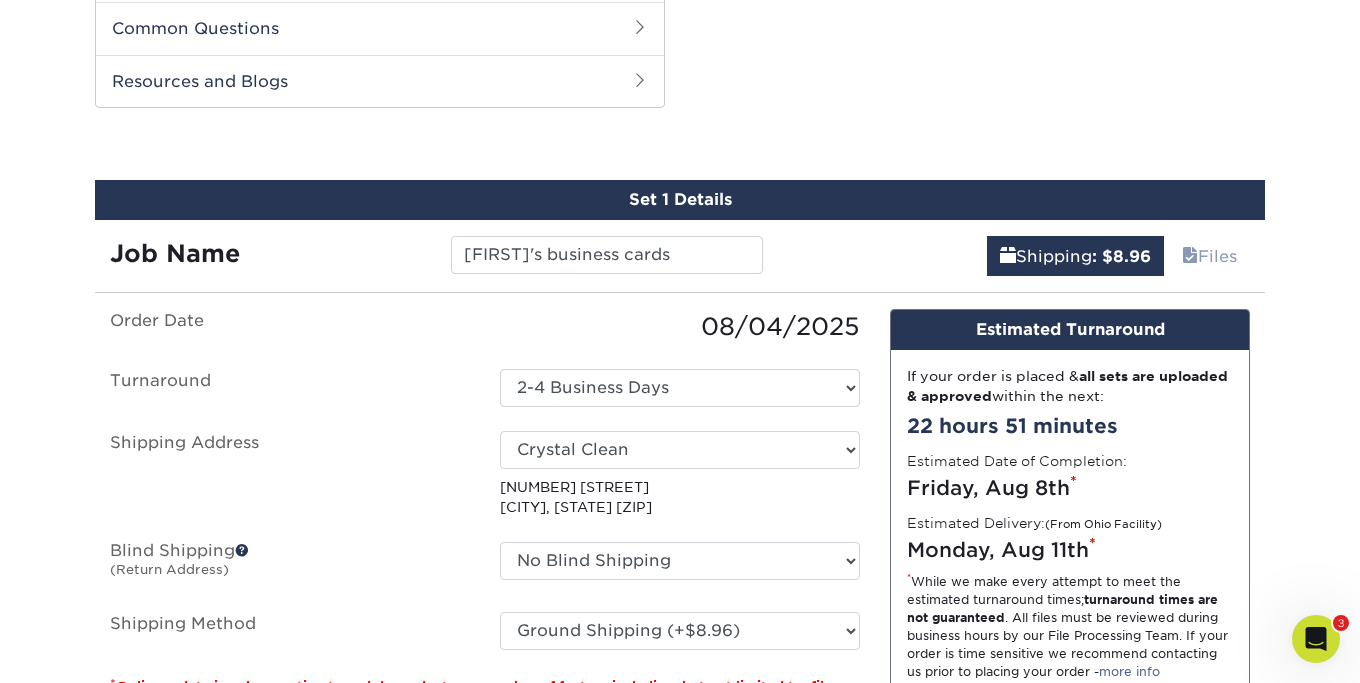 click on "Set 1 Details" at bounding box center (680, 200) 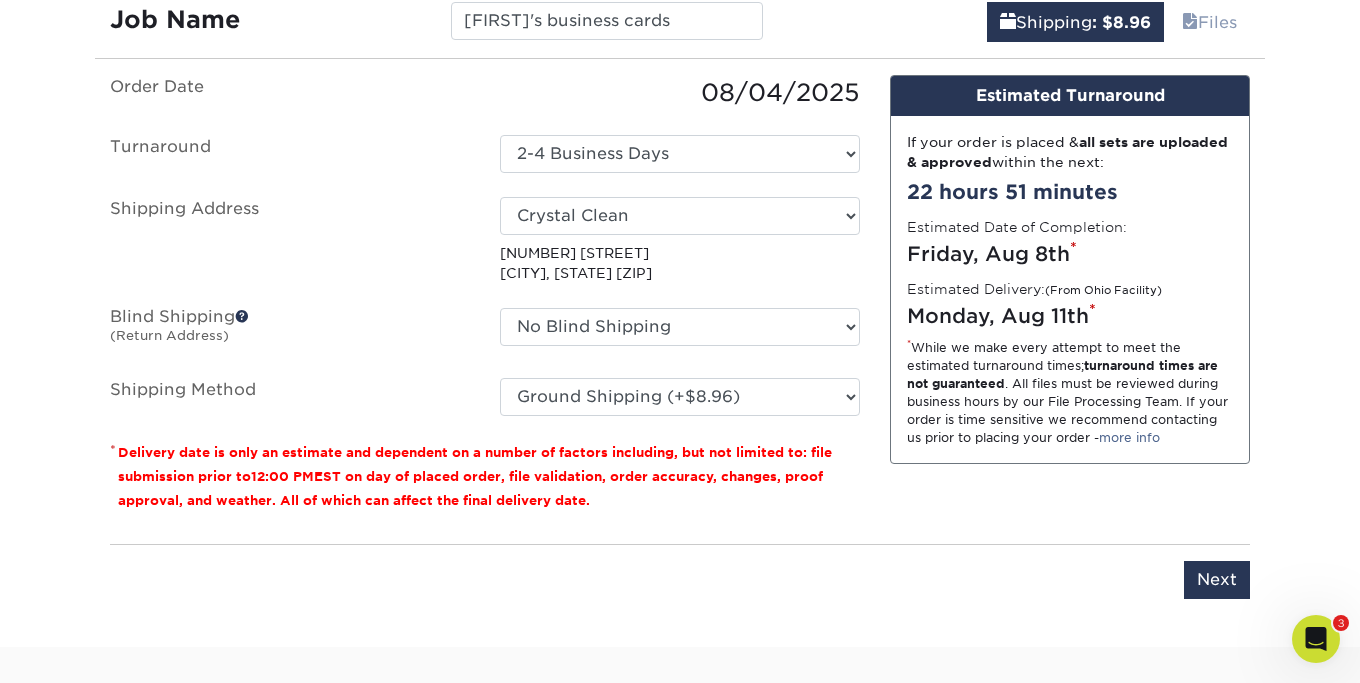 scroll, scrollTop: 1608, scrollLeft: 0, axis: vertical 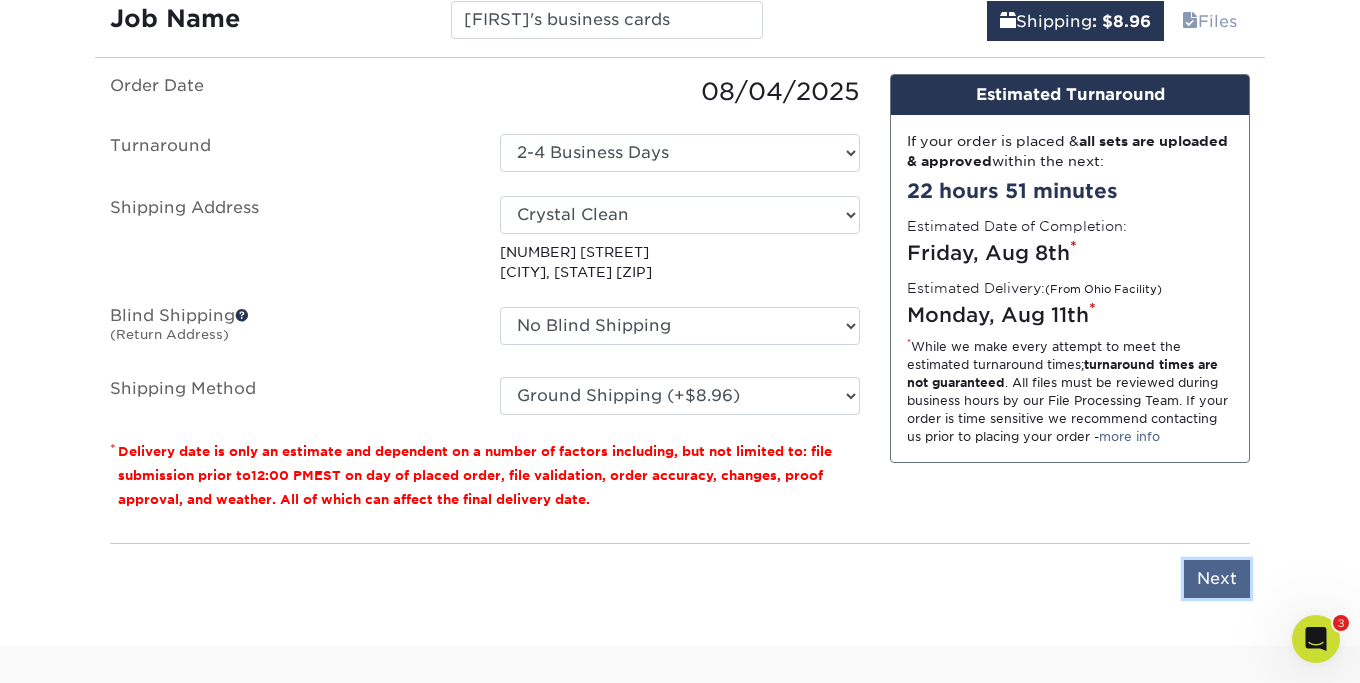 click on "Next" at bounding box center (1217, 579) 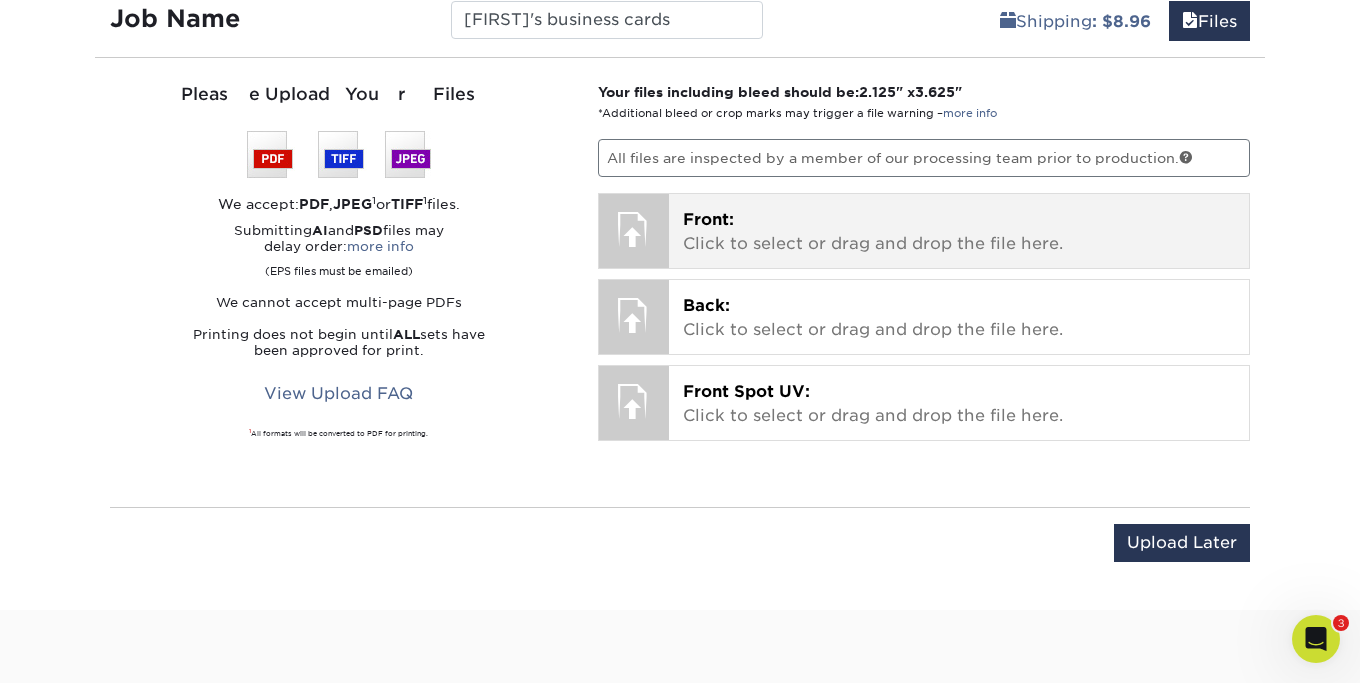 click on "Front: Click to select or drag and drop the file here." at bounding box center (959, 232) 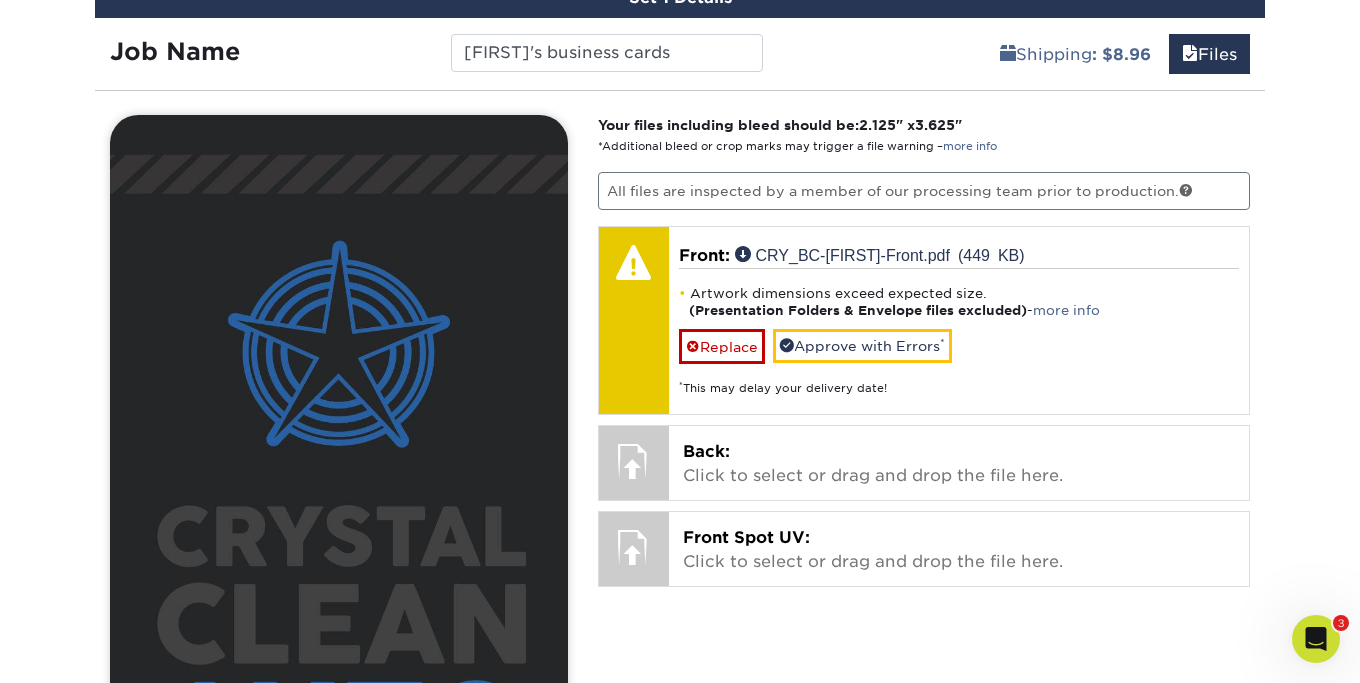 scroll, scrollTop: 1573, scrollLeft: 0, axis: vertical 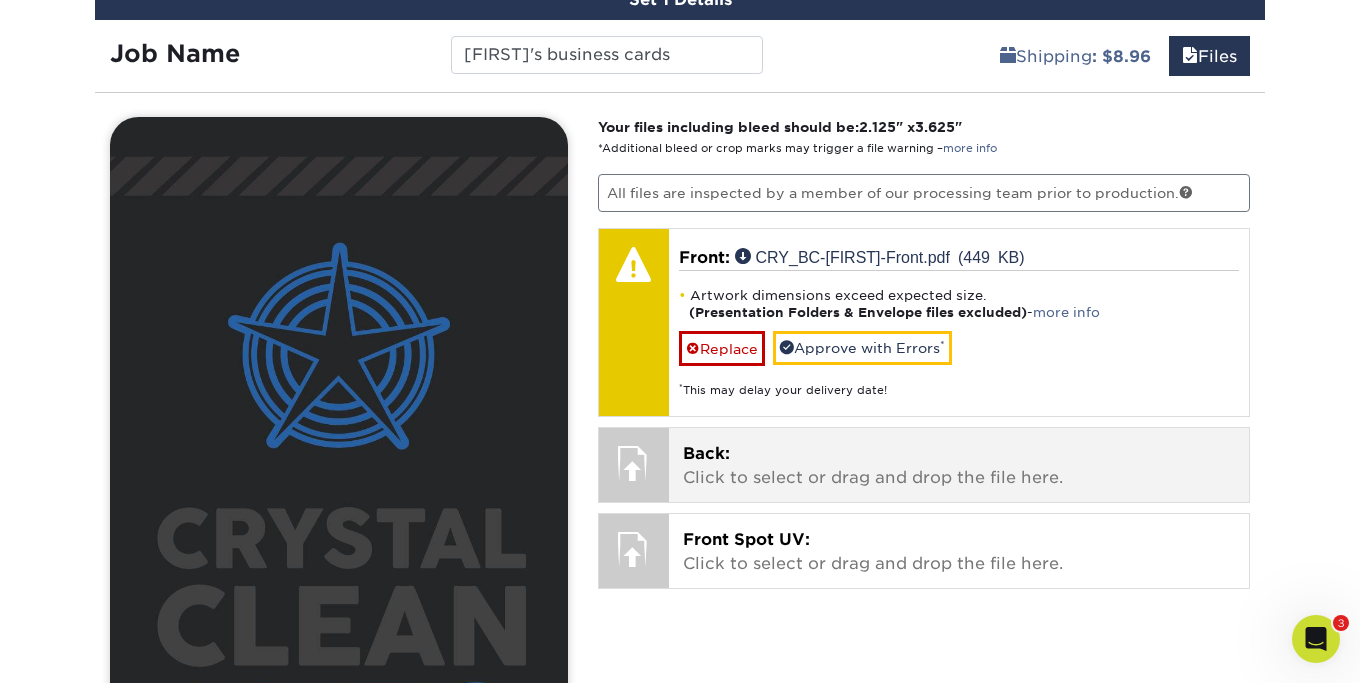 click on "Back: Click to select or drag and drop the file here." at bounding box center (959, 466) 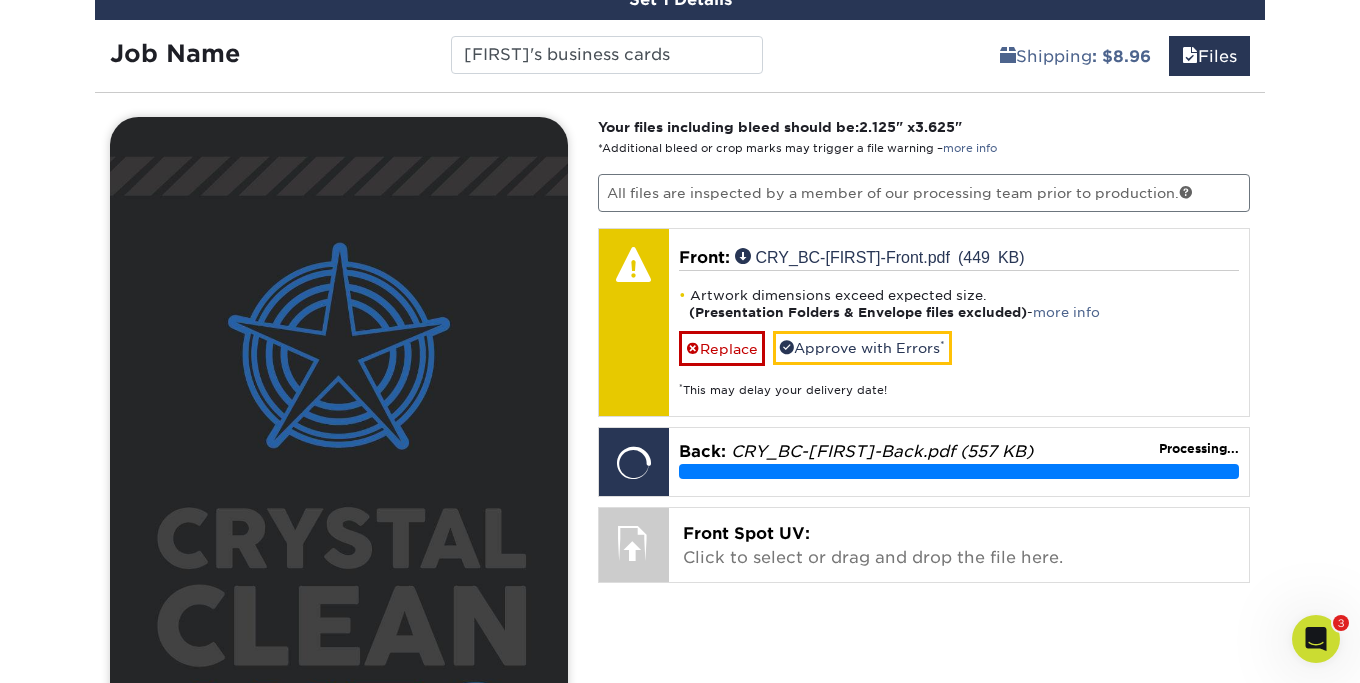 click at bounding box center (339, 507) 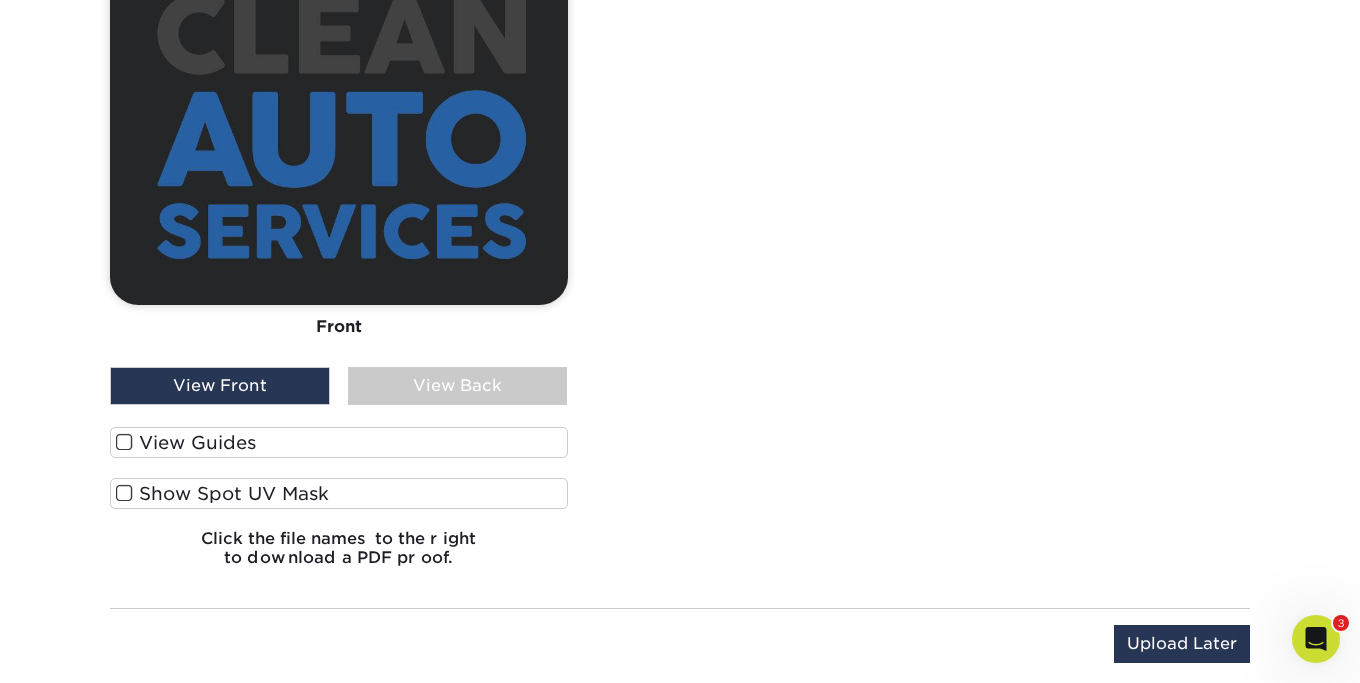 scroll, scrollTop: 2169, scrollLeft: 0, axis: vertical 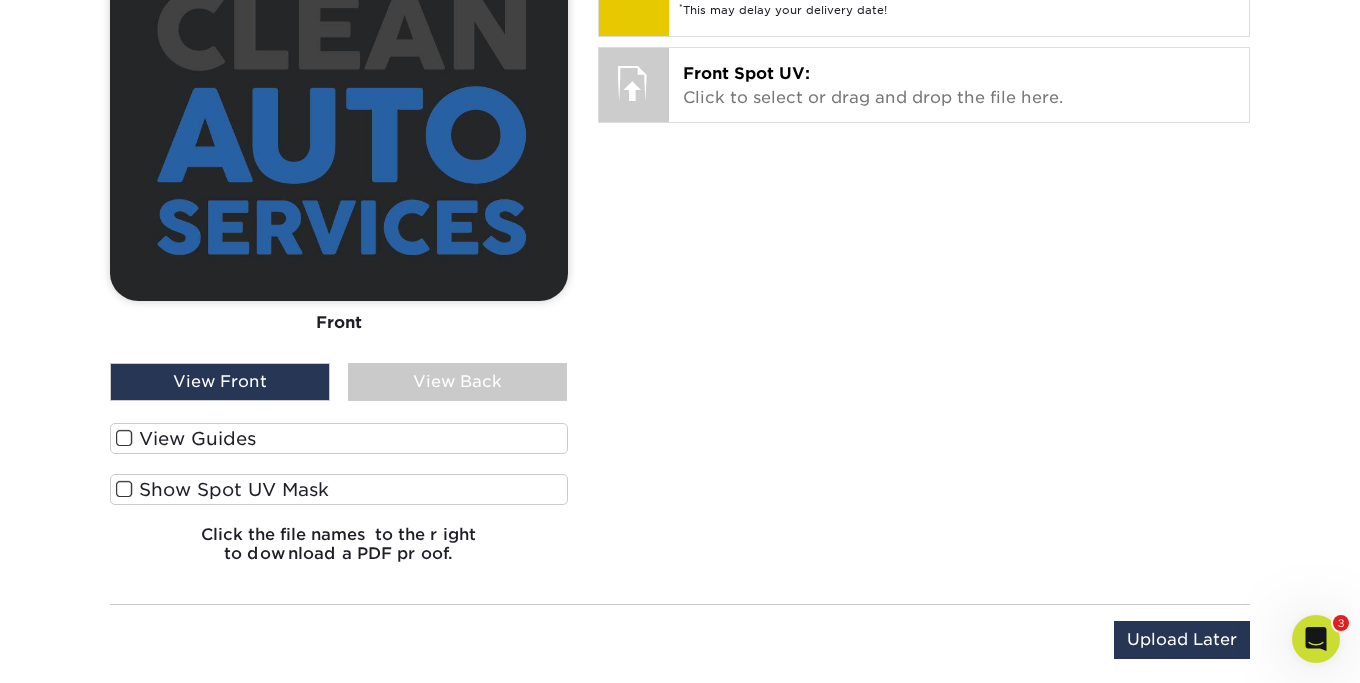 click at bounding box center [124, 438] 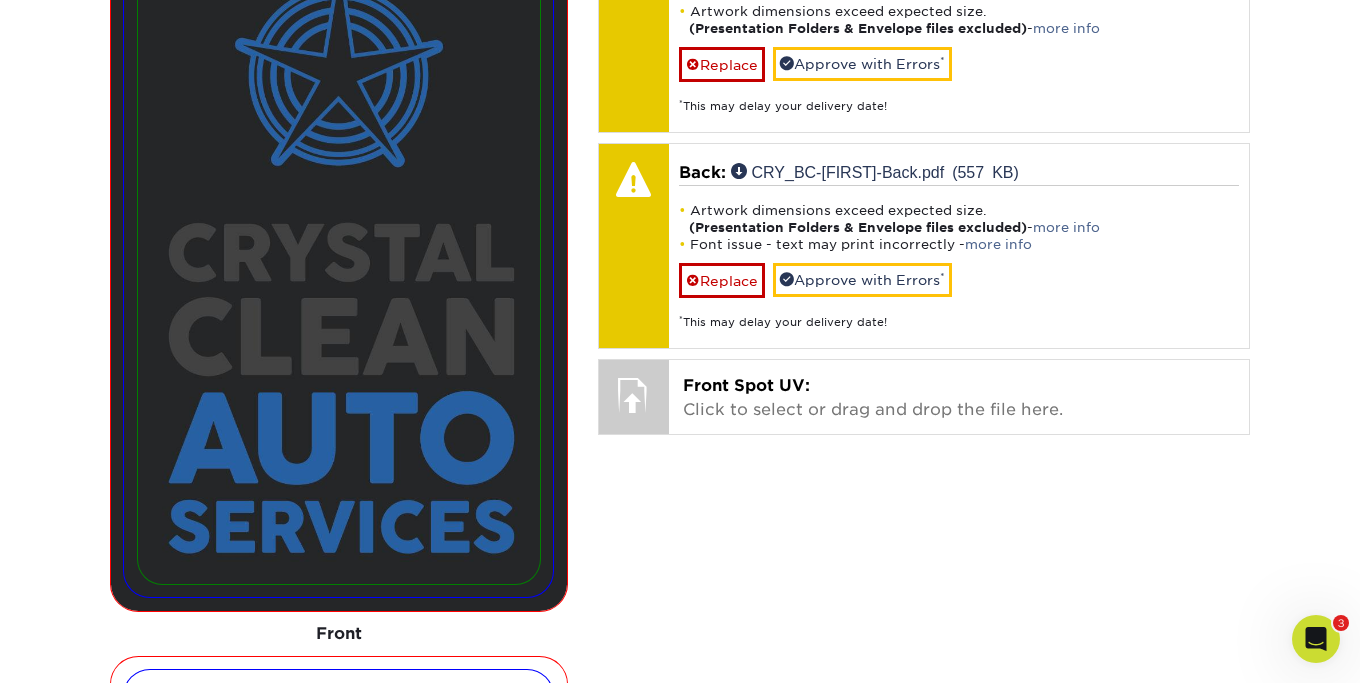 scroll, scrollTop: 1779, scrollLeft: 0, axis: vertical 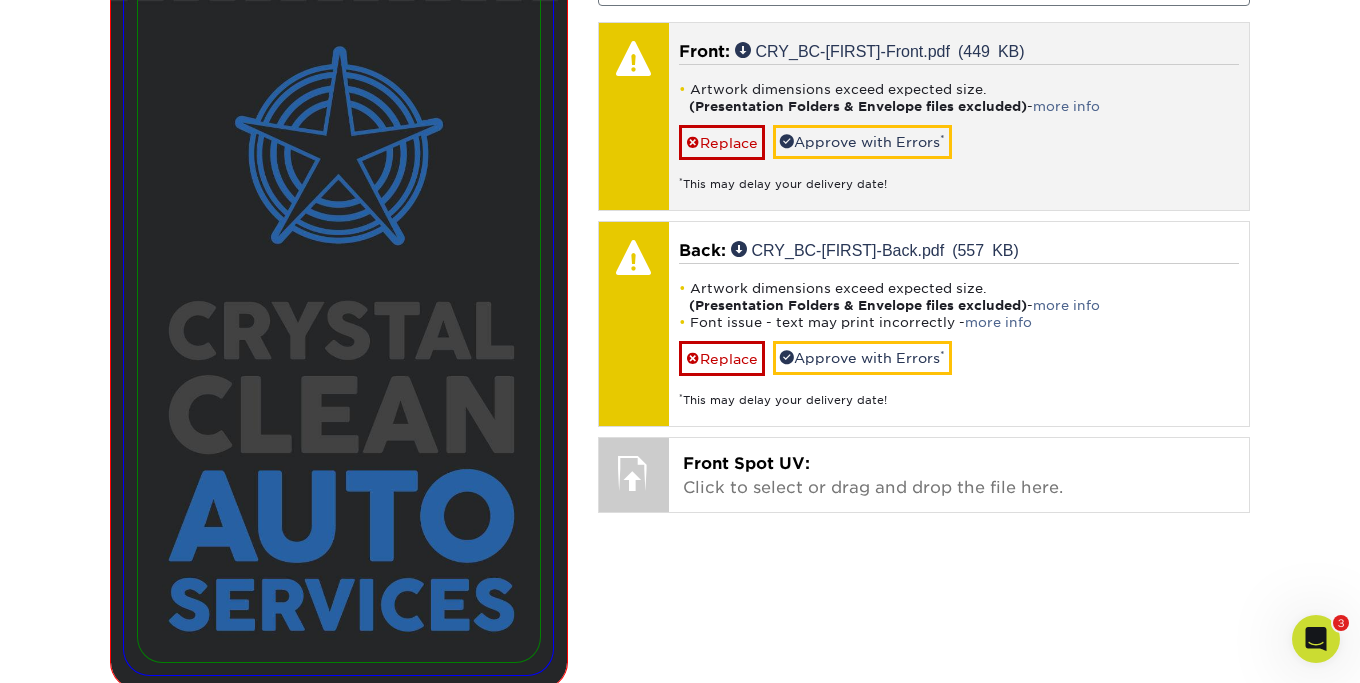 click on "Front:   CRY_BC-Kyle-Front.pdf (449 KB)" at bounding box center [959, 52] 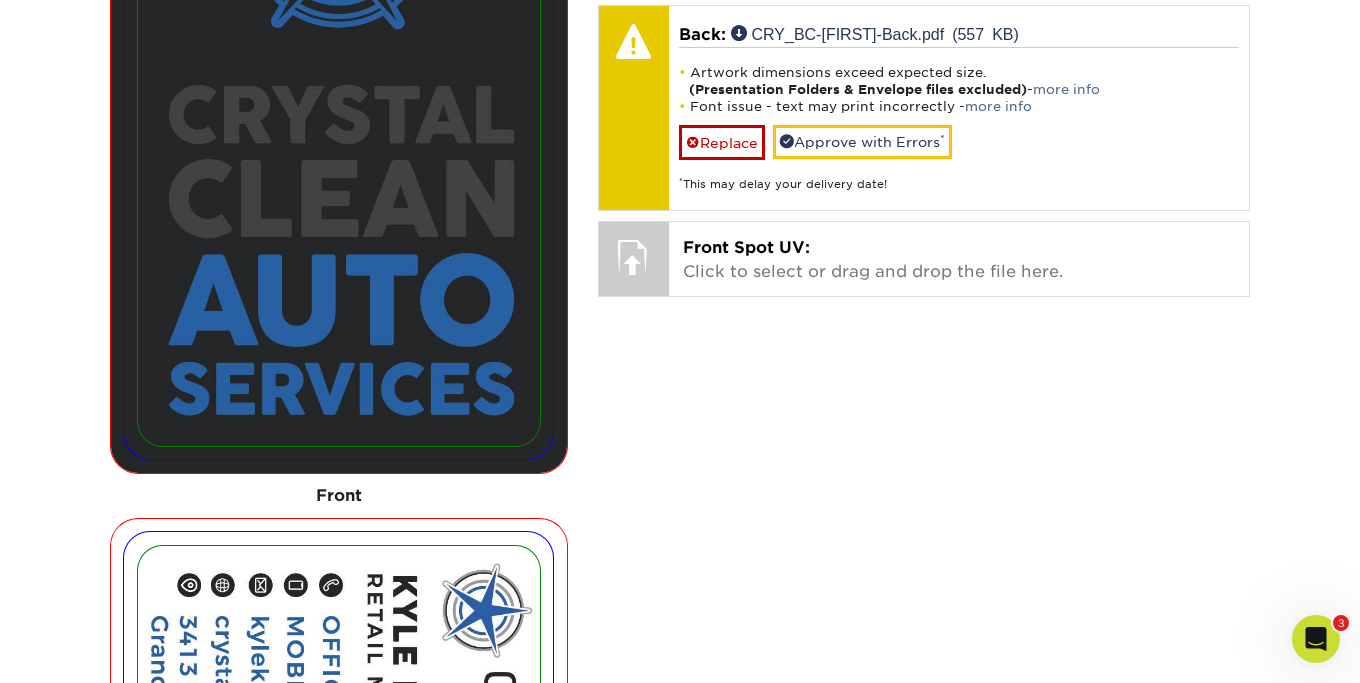 scroll, scrollTop: 1962, scrollLeft: 0, axis: vertical 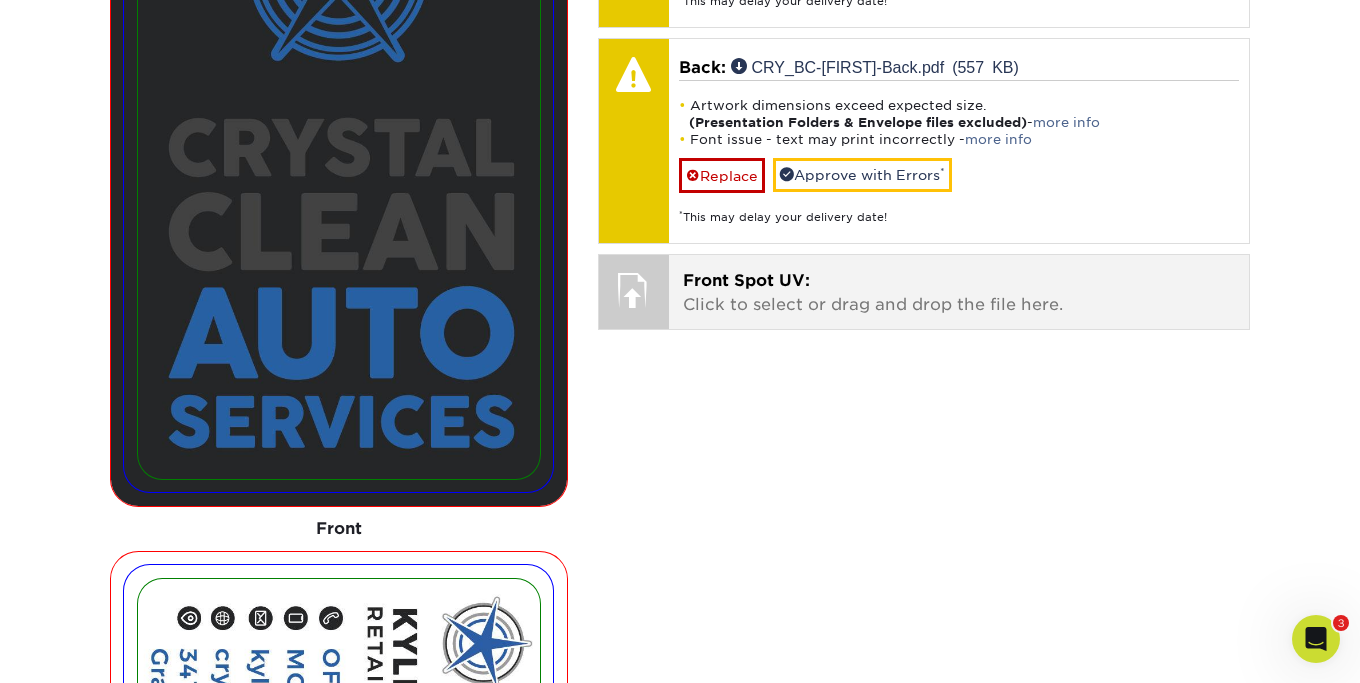click on "Front Spot UV: Click to select or drag and drop the file here." at bounding box center [959, 293] 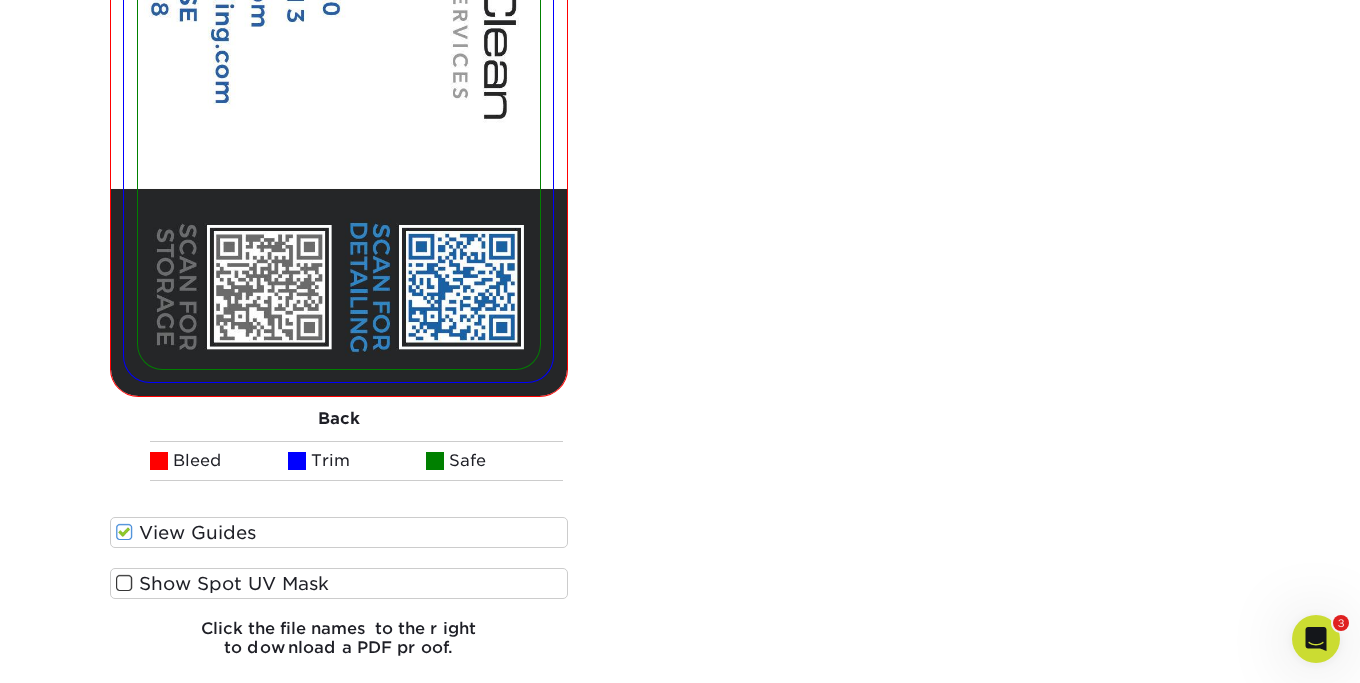 scroll, scrollTop: 2896, scrollLeft: 0, axis: vertical 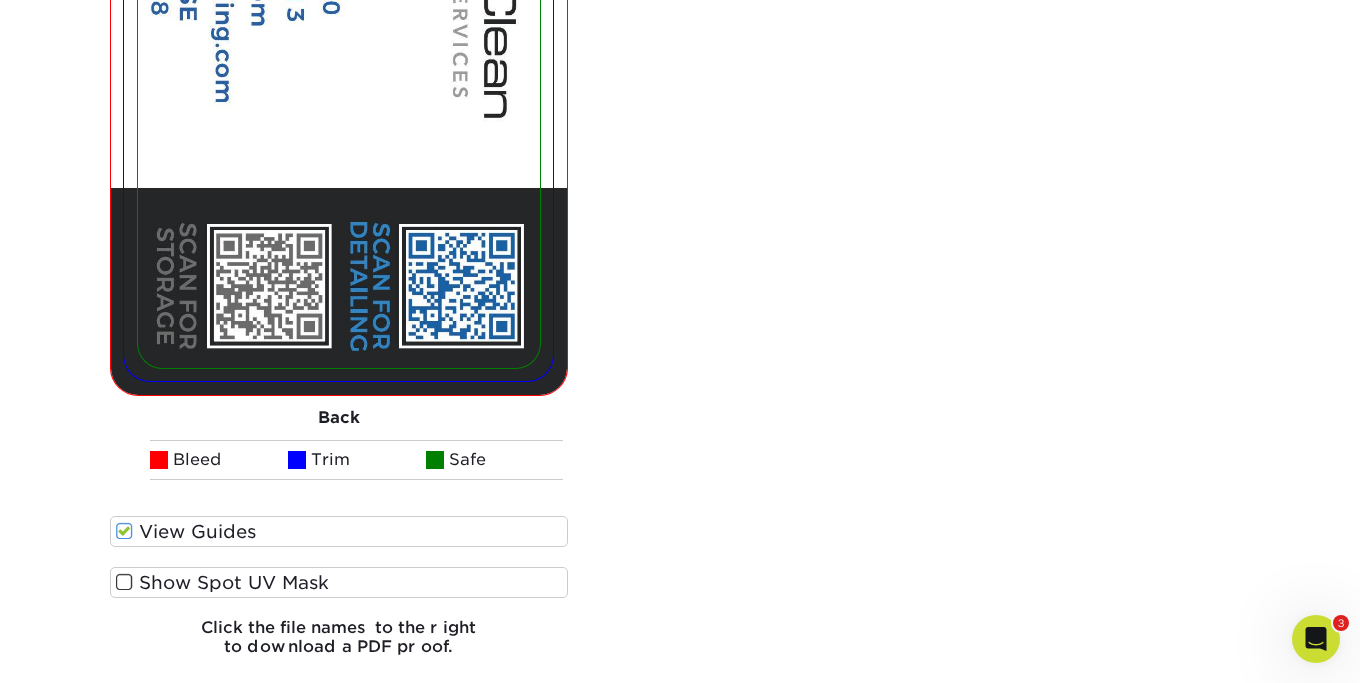 click at bounding box center (124, 582) 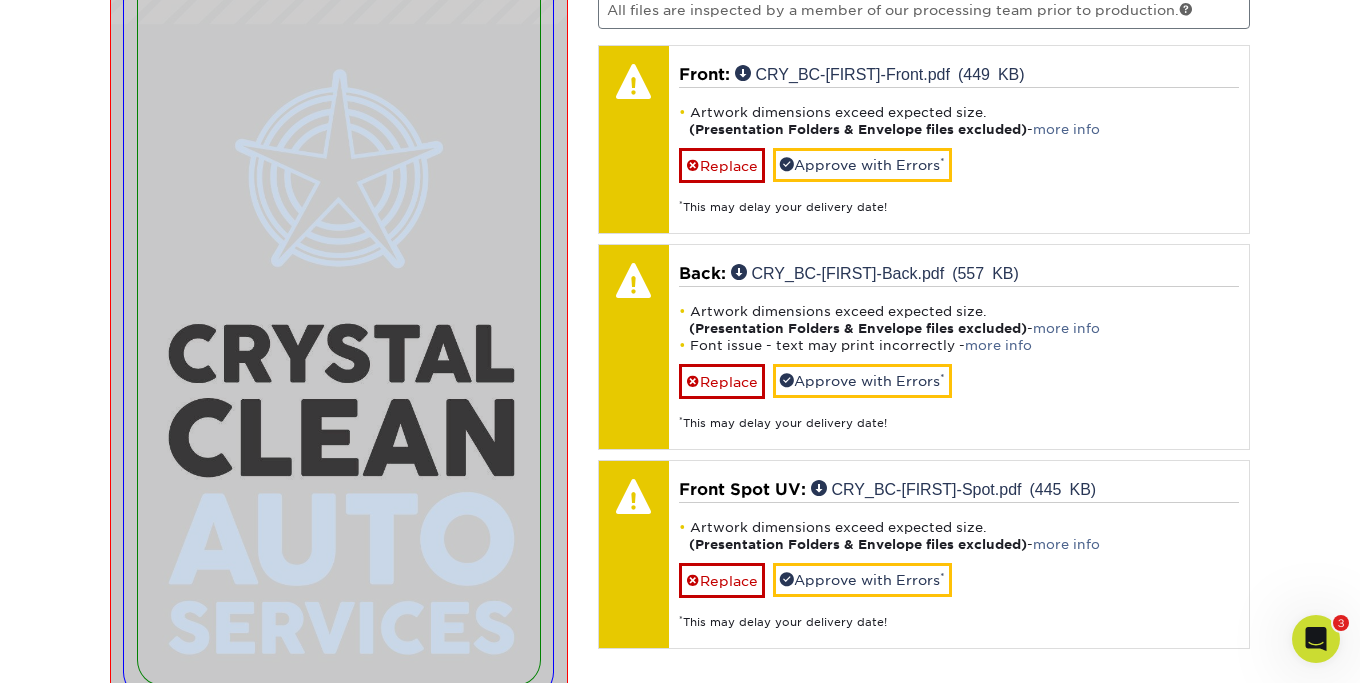 scroll, scrollTop: 1759, scrollLeft: 0, axis: vertical 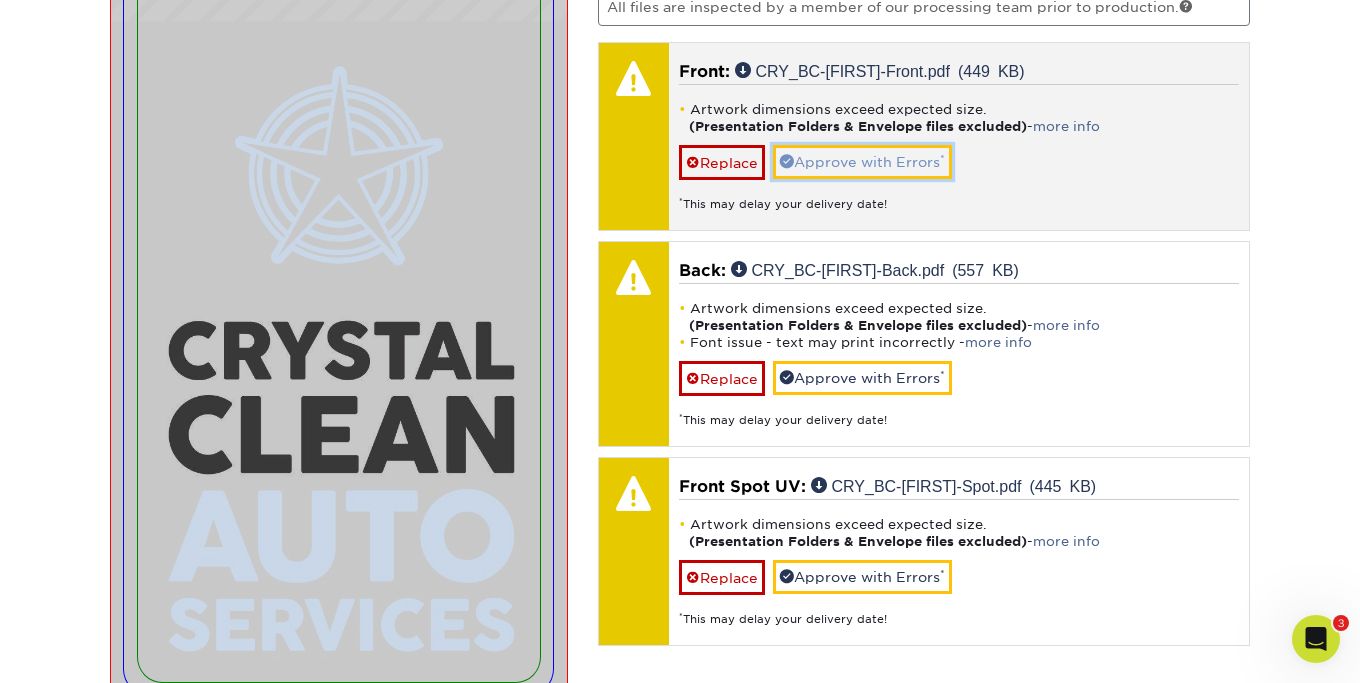 click on "Approve with Errors *" at bounding box center (862, 162) 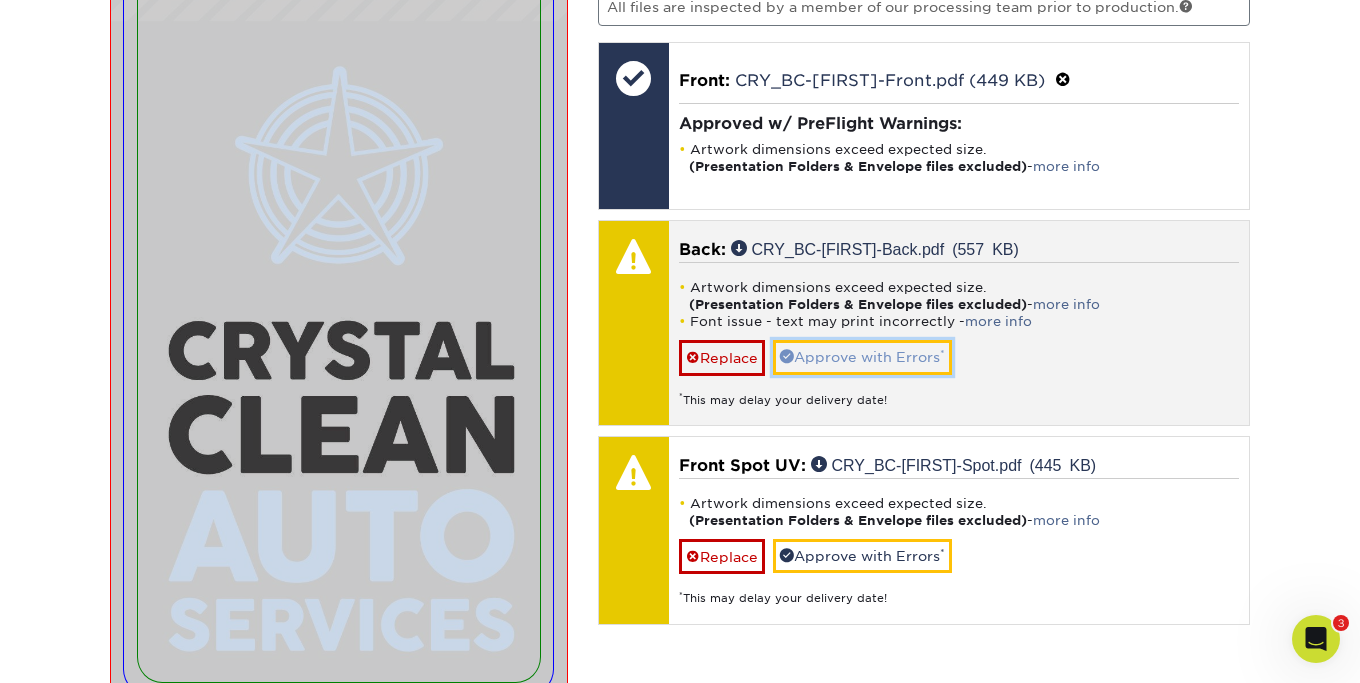 click on "Approve with Errors *" at bounding box center (862, 357) 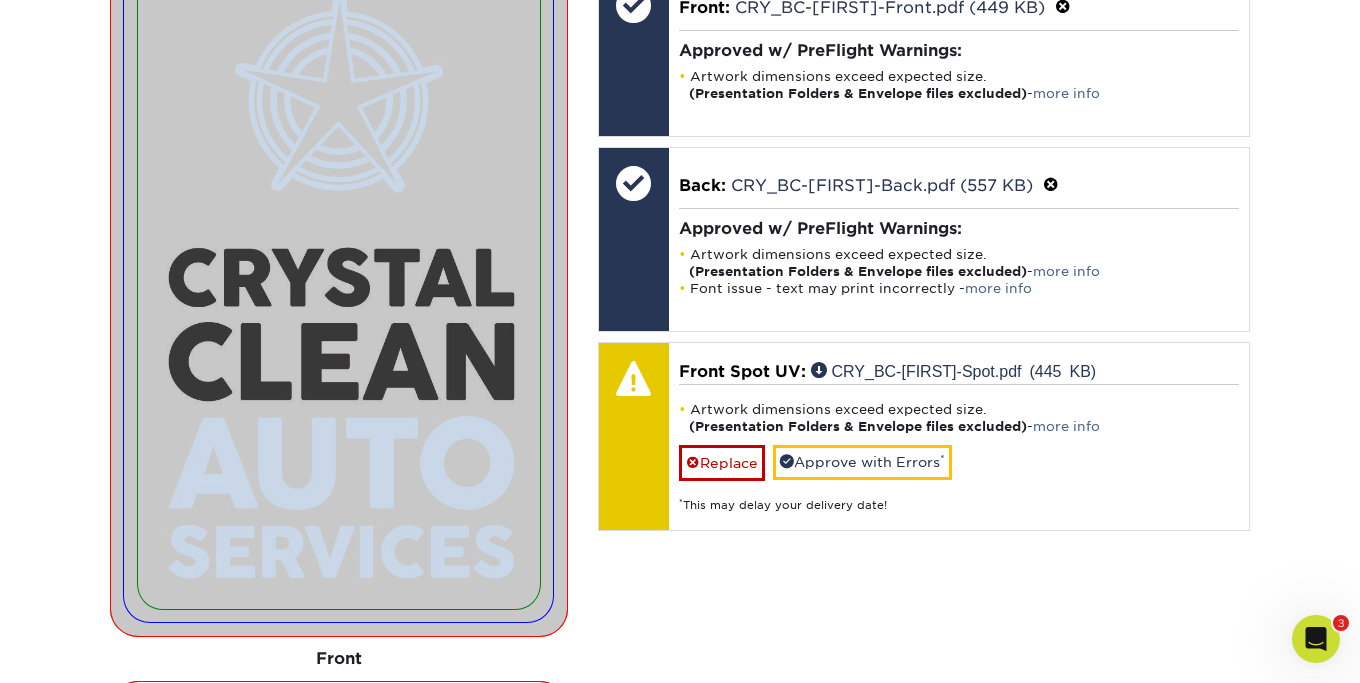 scroll, scrollTop: 1829, scrollLeft: 0, axis: vertical 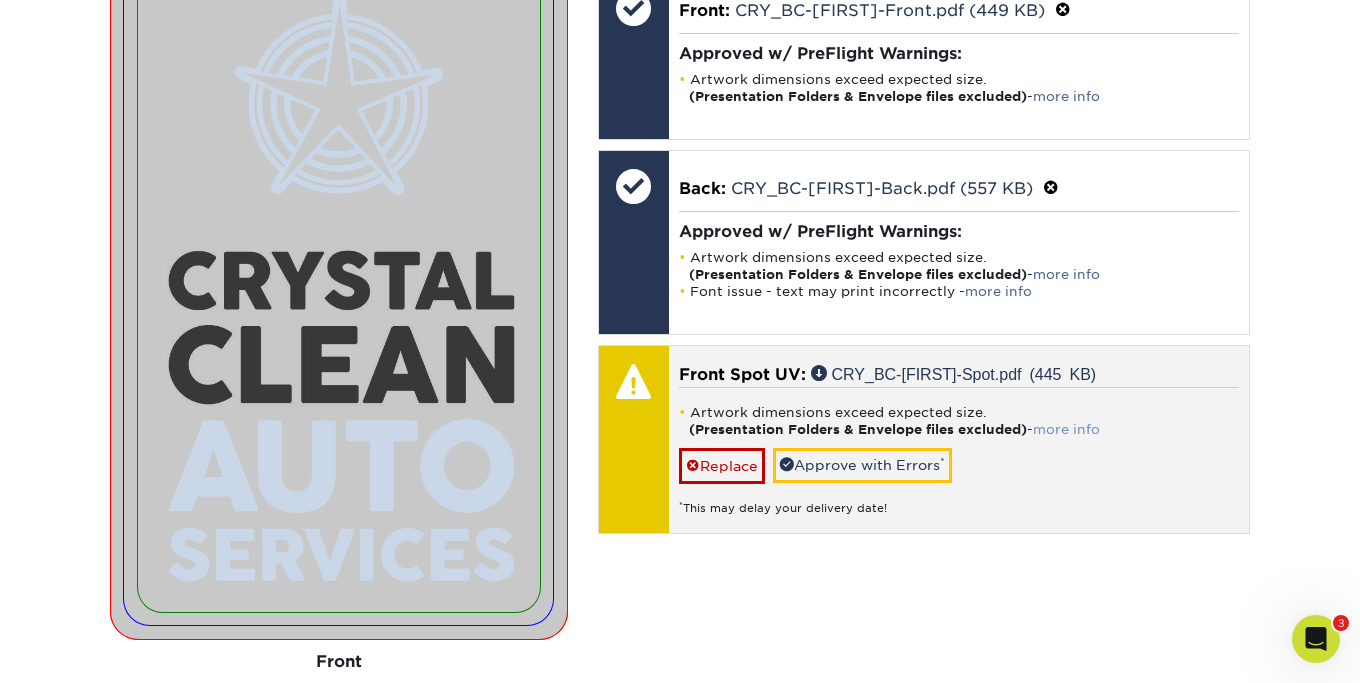 click on "more info" at bounding box center [1066, 429] 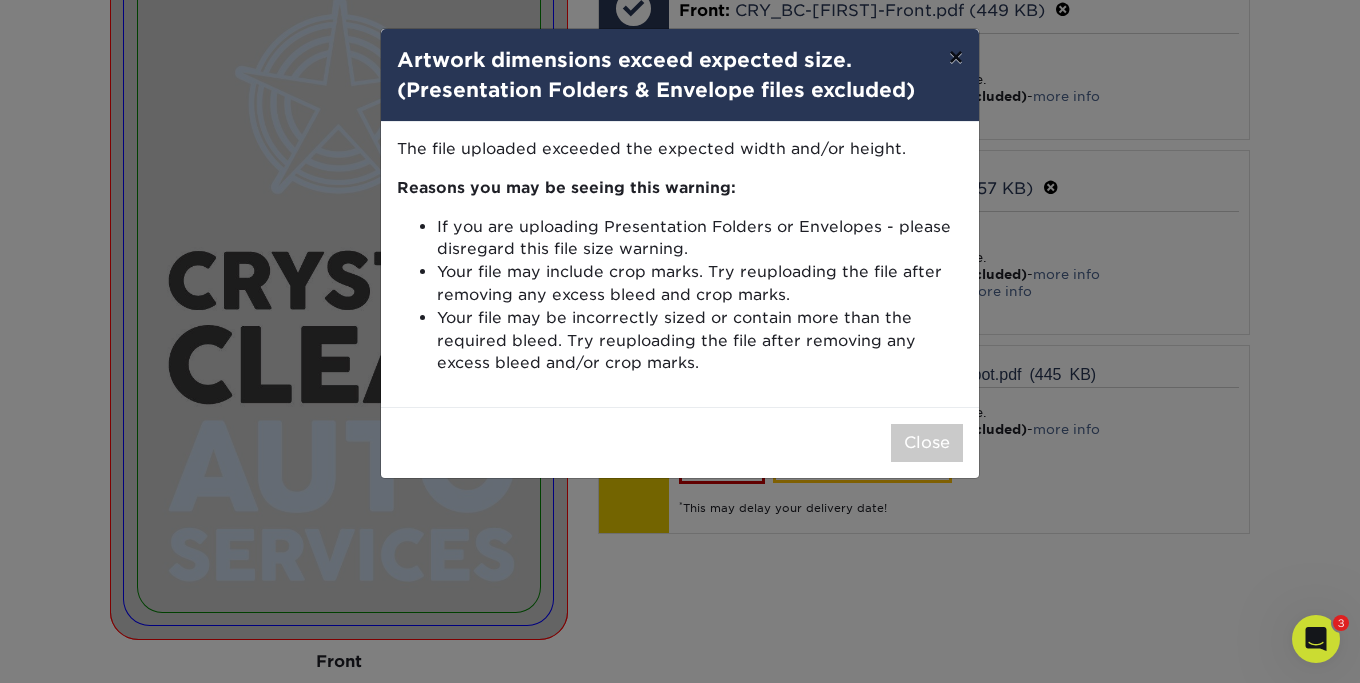 click on "×" at bounding box center [956, 57] 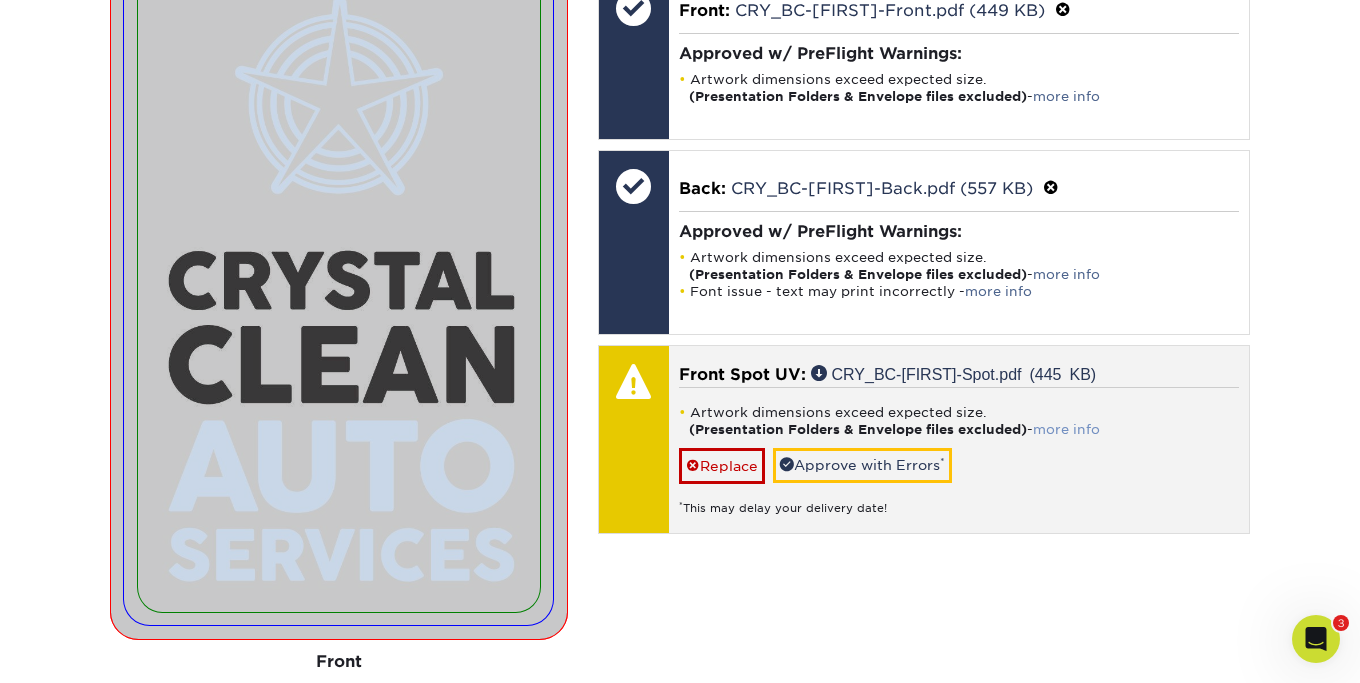 click on "more info" at bounding box center (1066, 429) 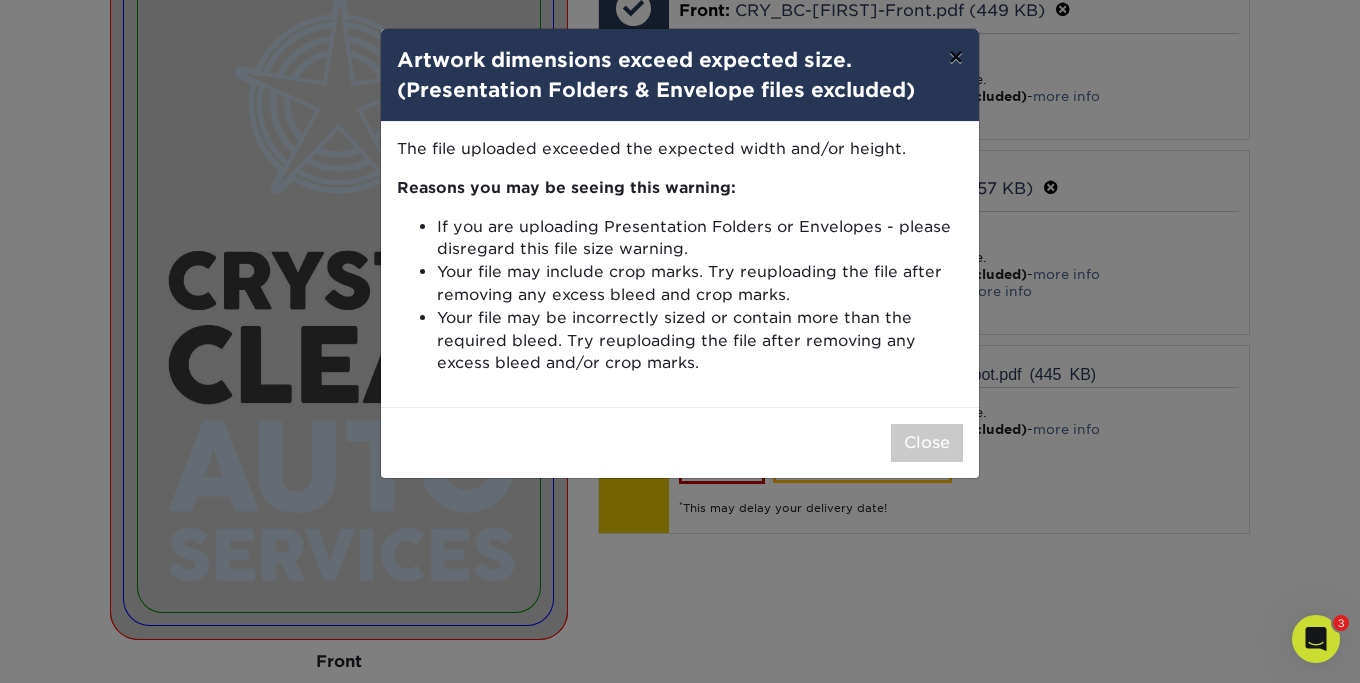 click on "×" at bounding box center [956, 57] 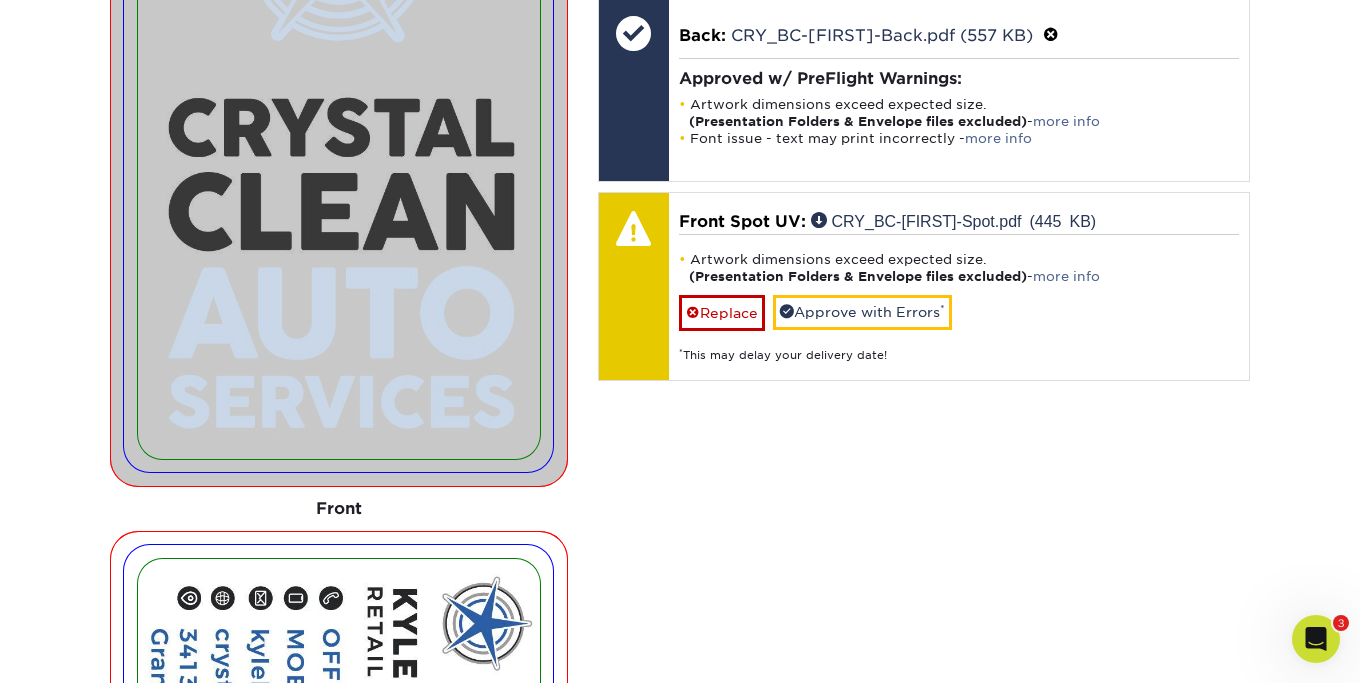 scroll, scrollTop: 1980, scrollLeft: 0, axis: vertical 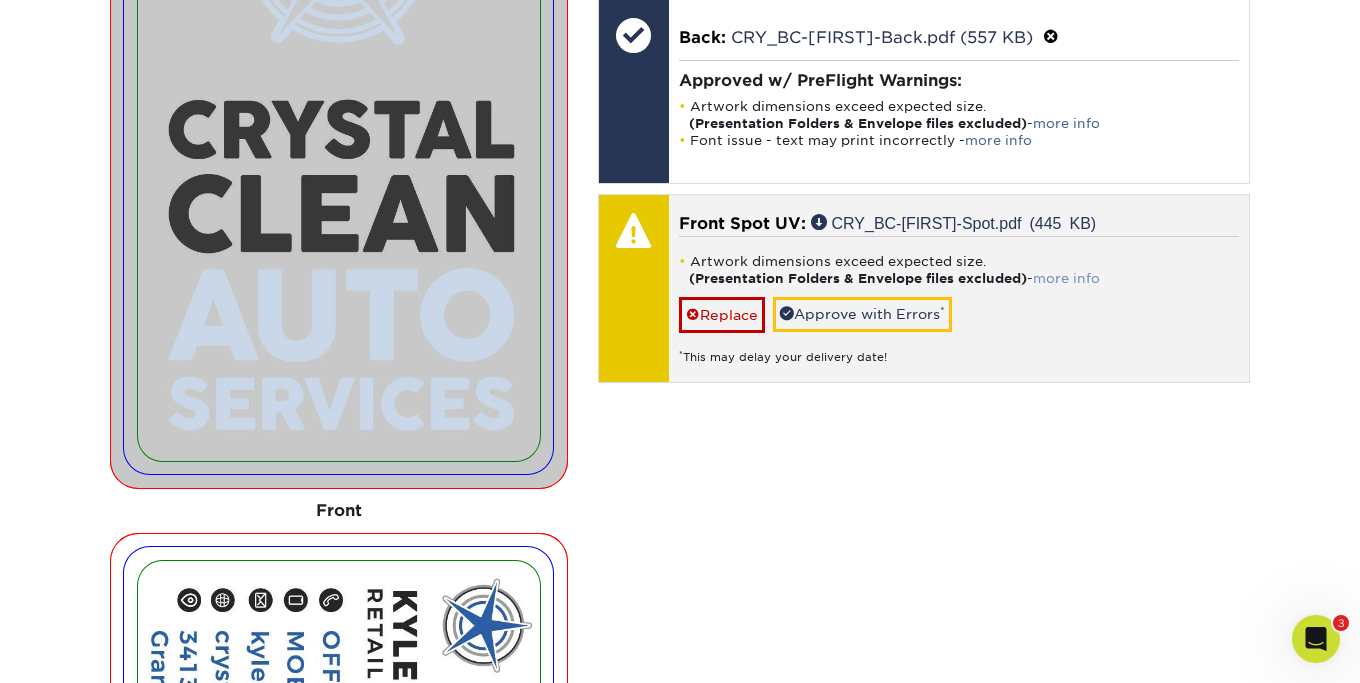 click on "more info" at bounding box center [1066, 278] 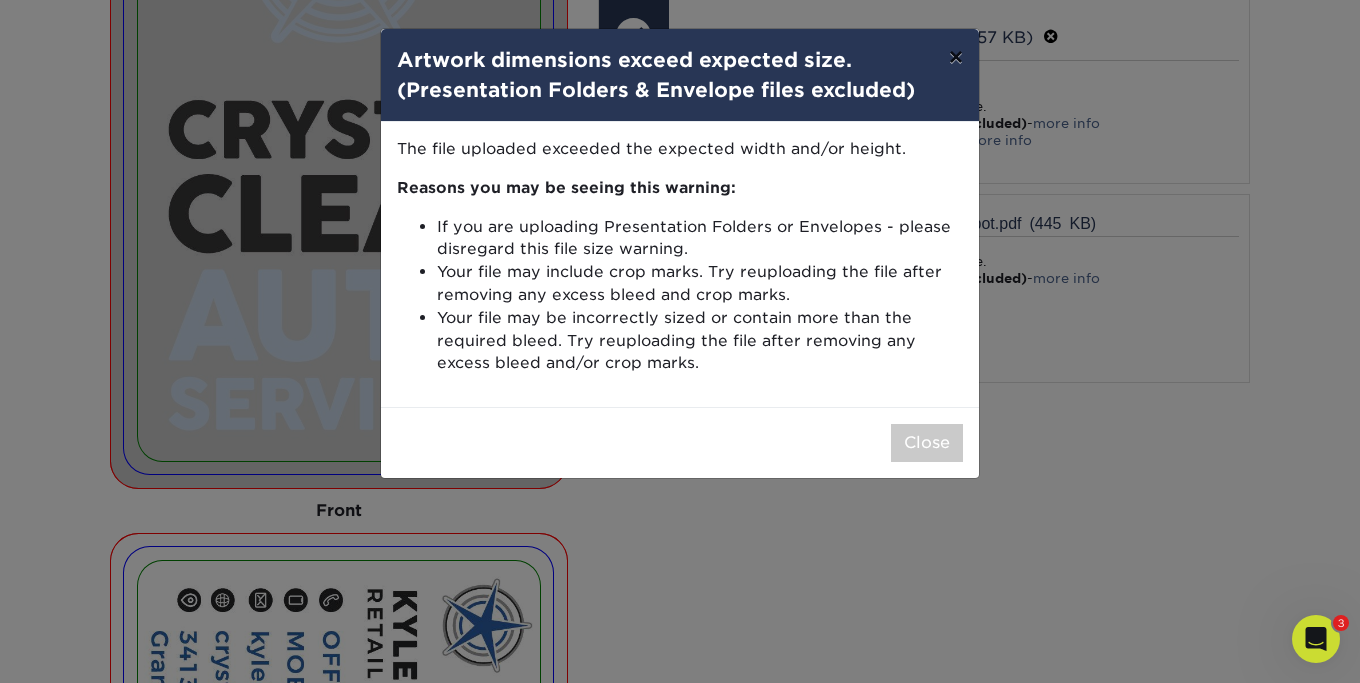 click on "×" at bounding box center (956, 57) 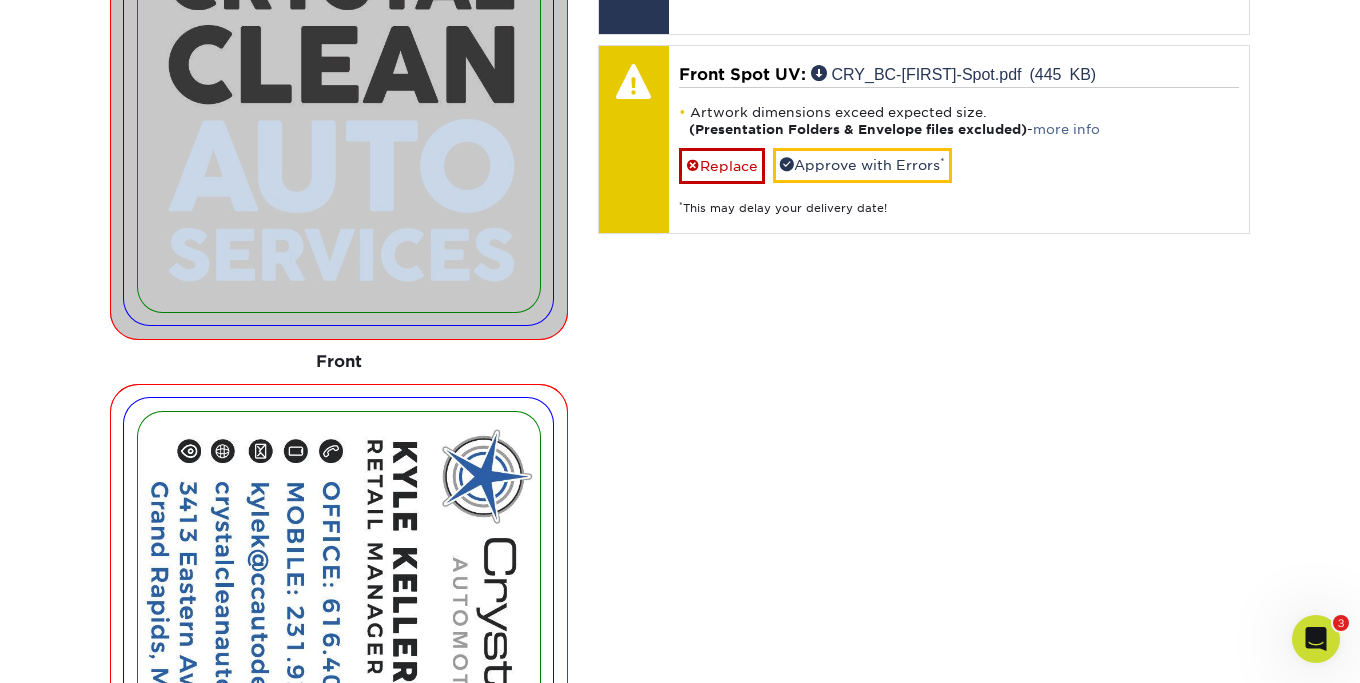 scroll, scrollTop: 2095, scrollLeft: 0, axis: vertical 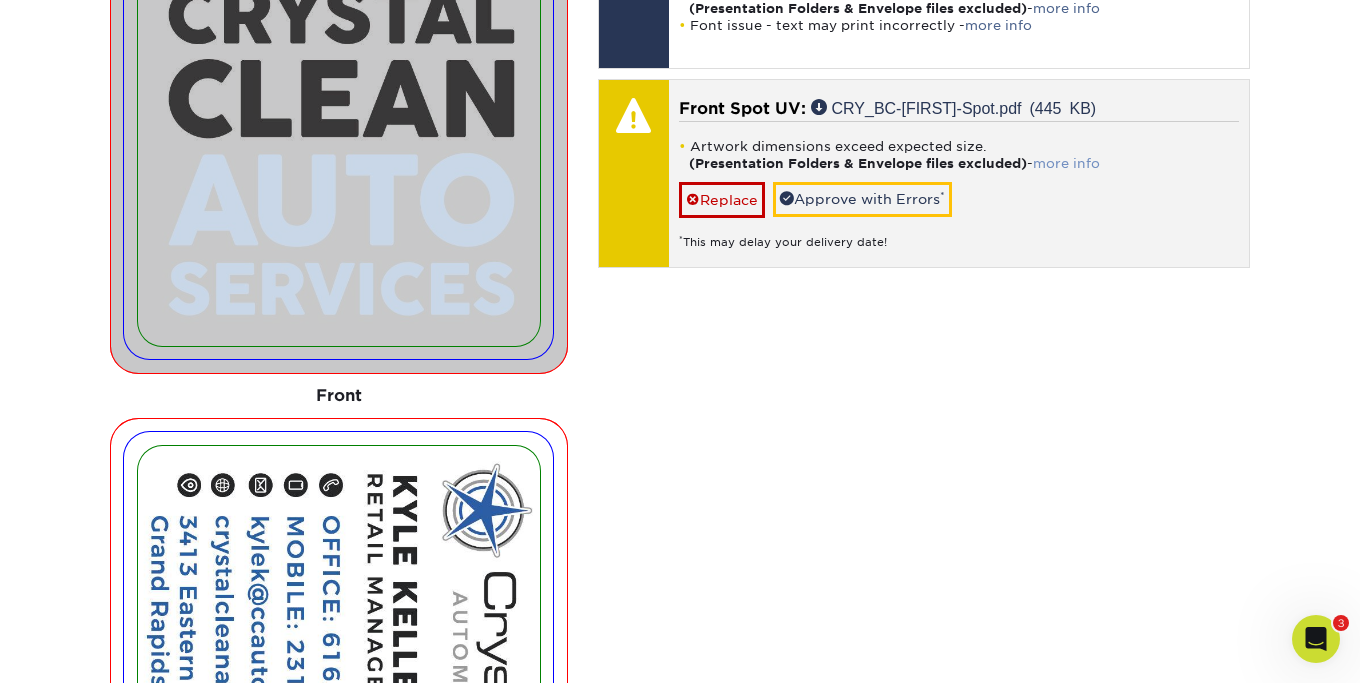 click on "more info" at bounding box center [1066, 163] 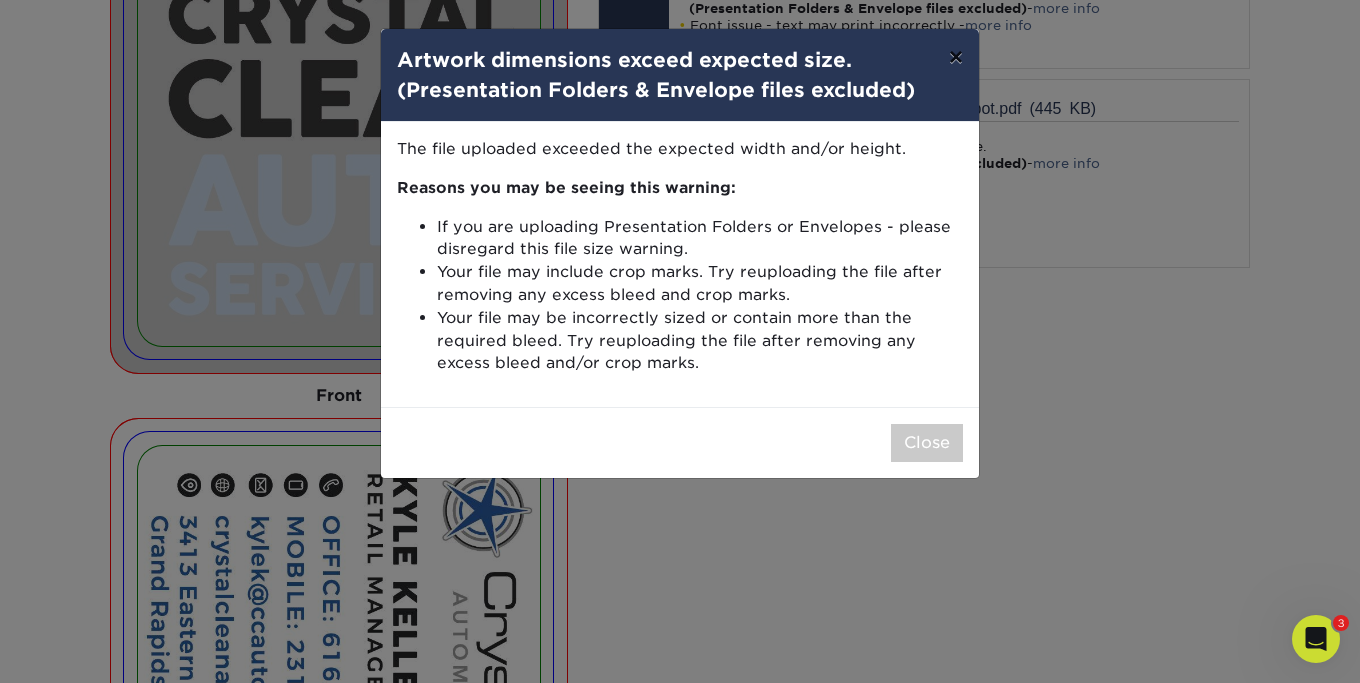 click on "×" at bounding box center [956, 57] 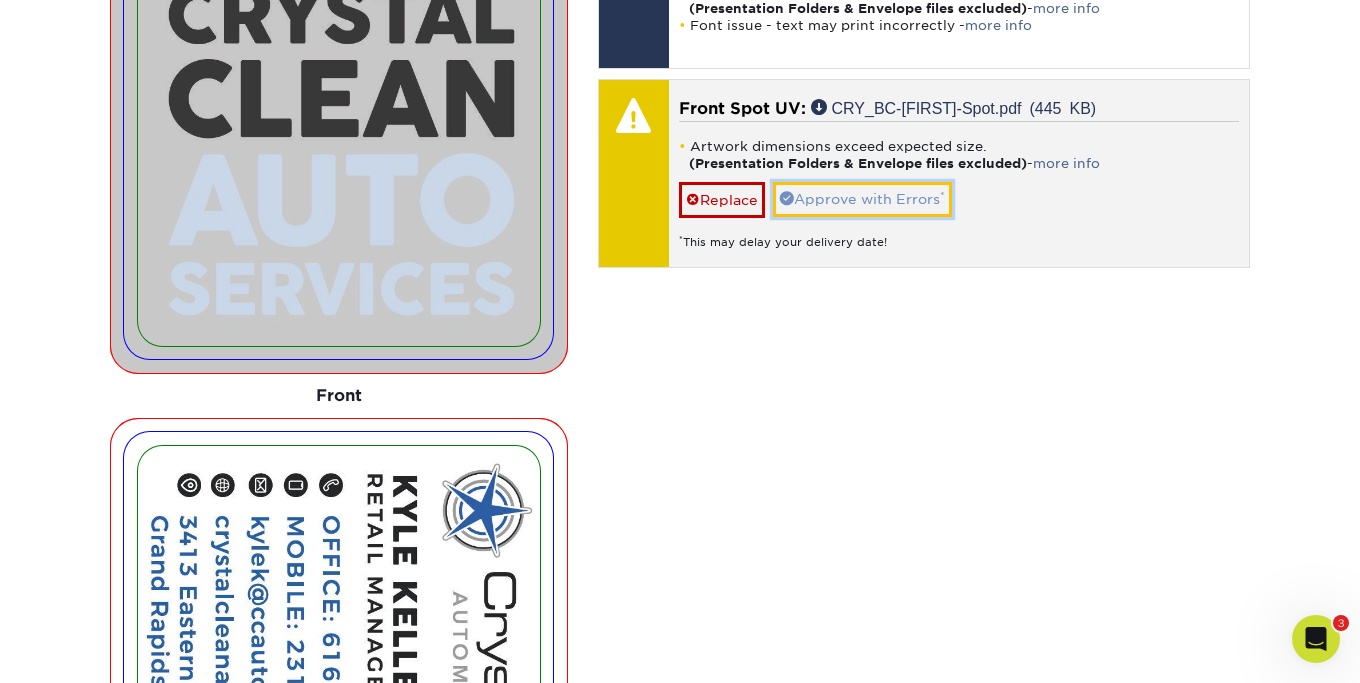 click on "Approve with Errors *" at bounding box center (862, 199) 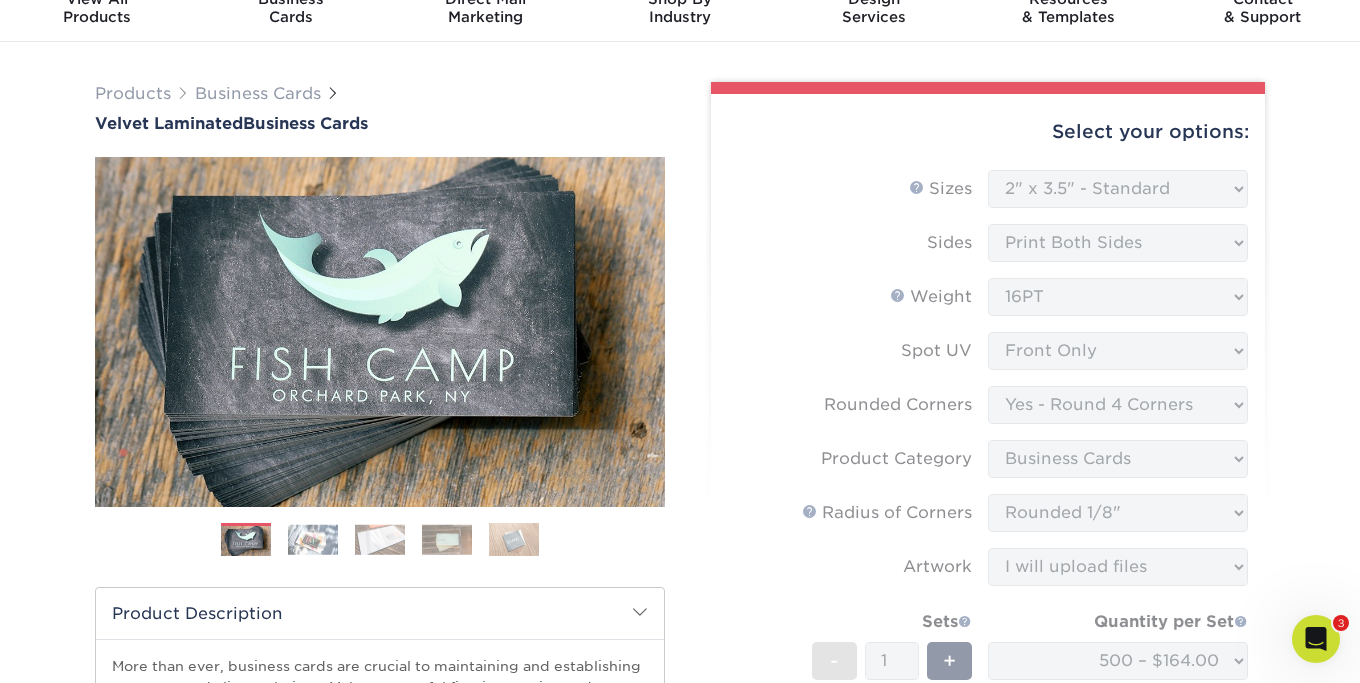 scroll, scrollTop: 0, scrollLeft: 0, axis: both 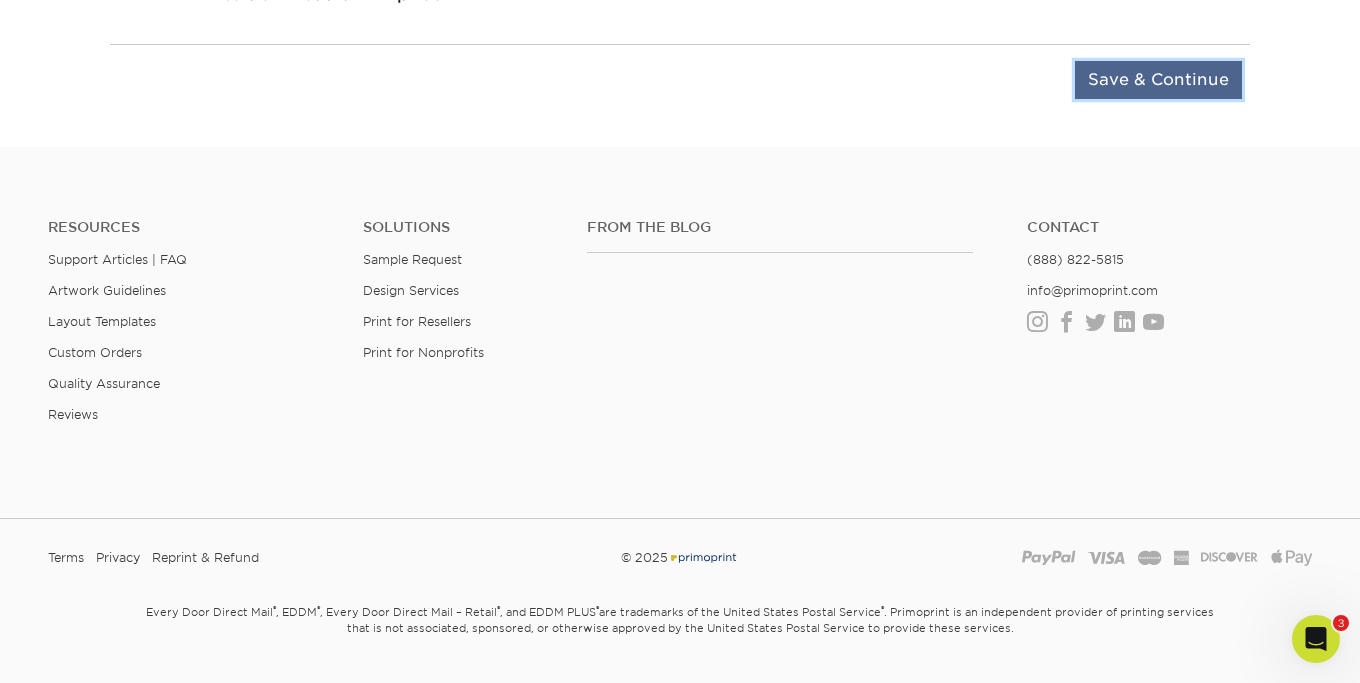 click on "Save & Continue" at bounding box center (1158, 80) 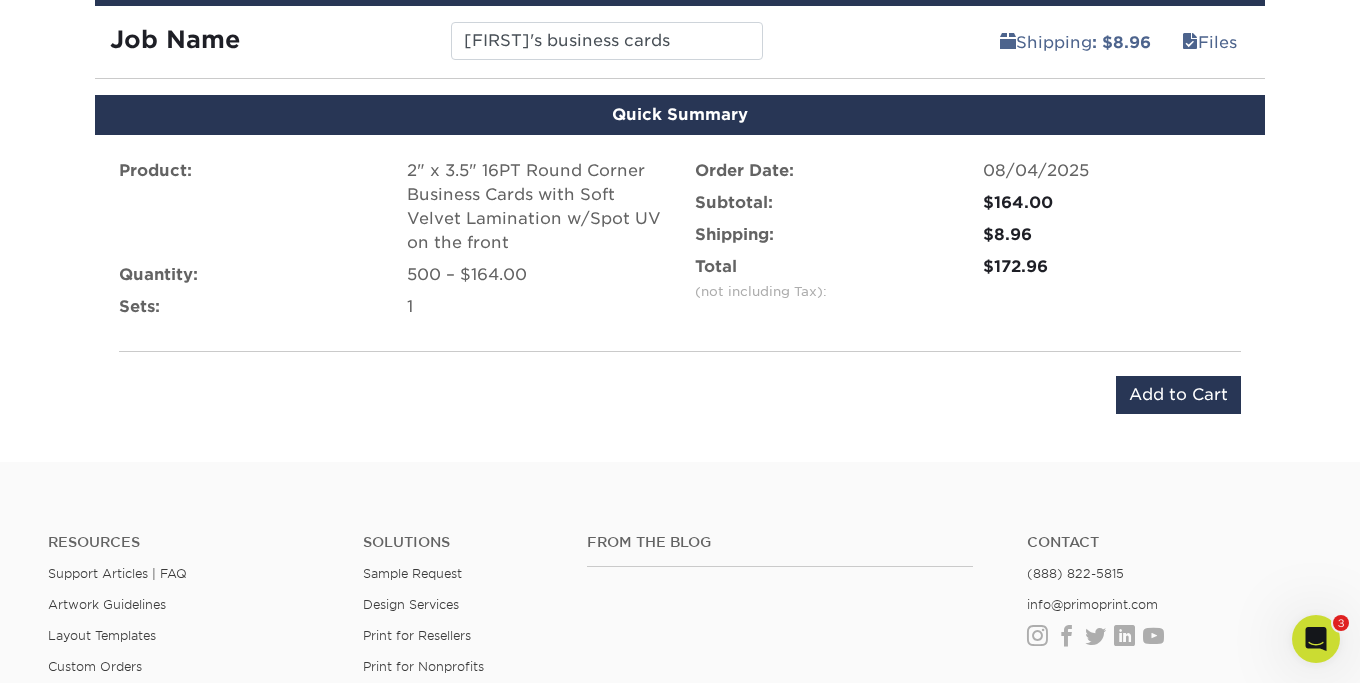 scroll, scrollTop: 1578, scrollLeft: 0, axis: vertical 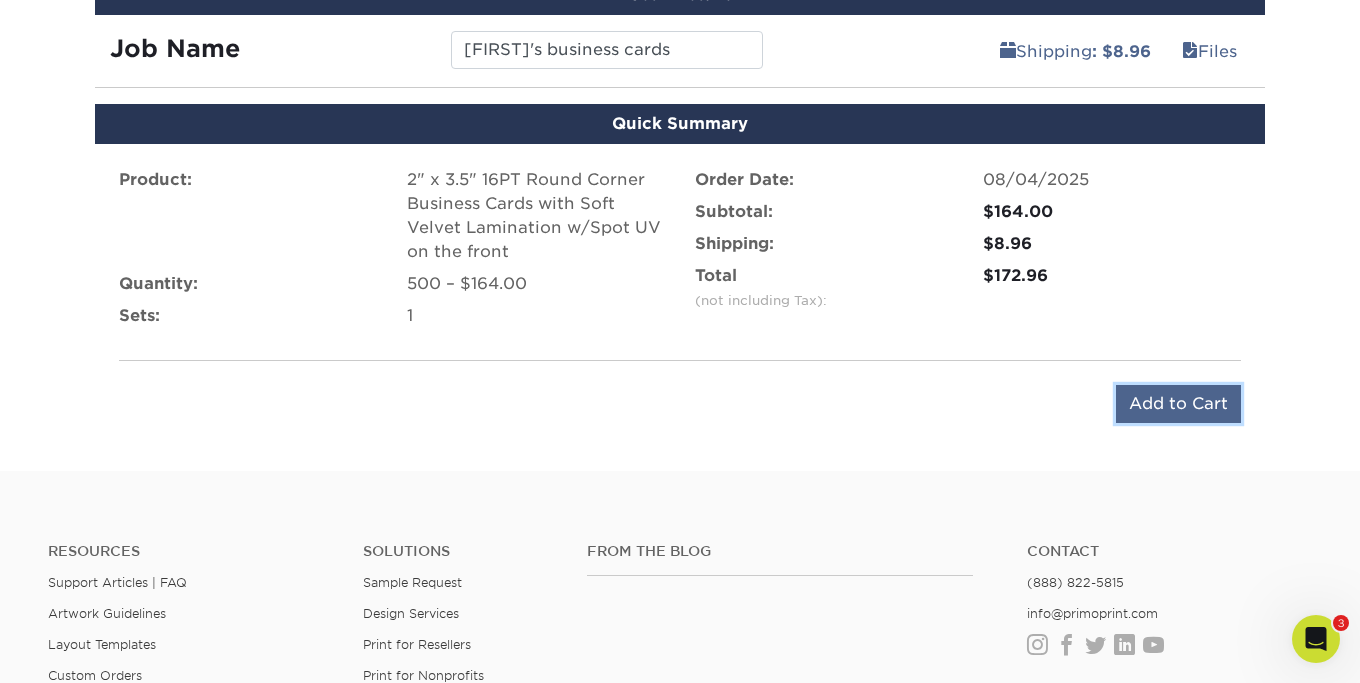 click on "Add to Cart" at bounding box center [1178, 404] 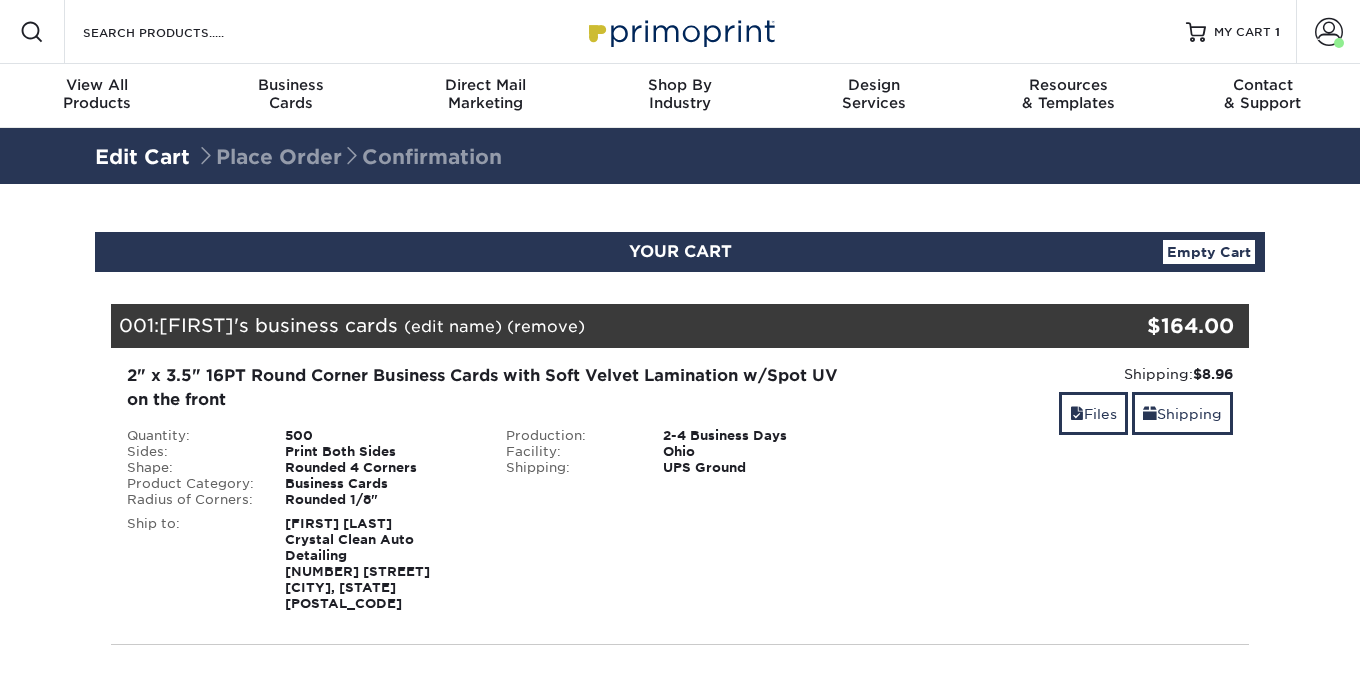 scroll, scrollTop: 0, scrollLeft: 0, axis: both 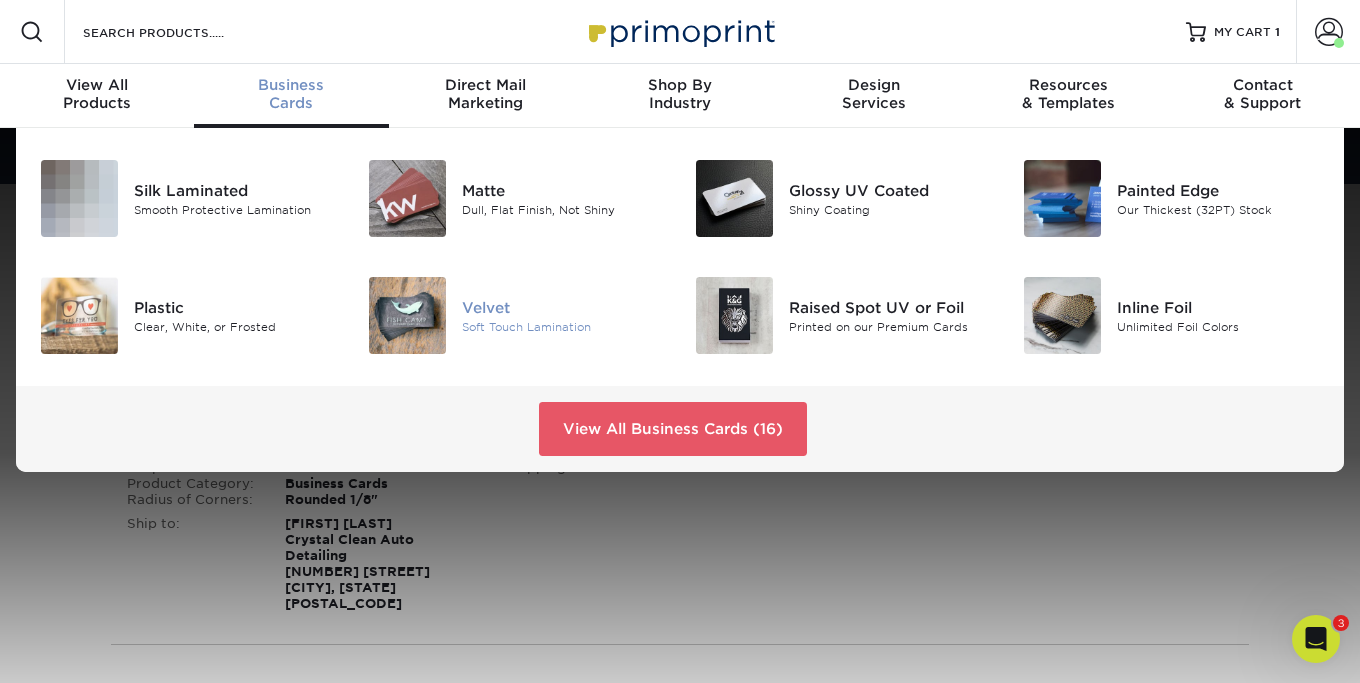 click on "Velvet" at bounding box center (563, 307) 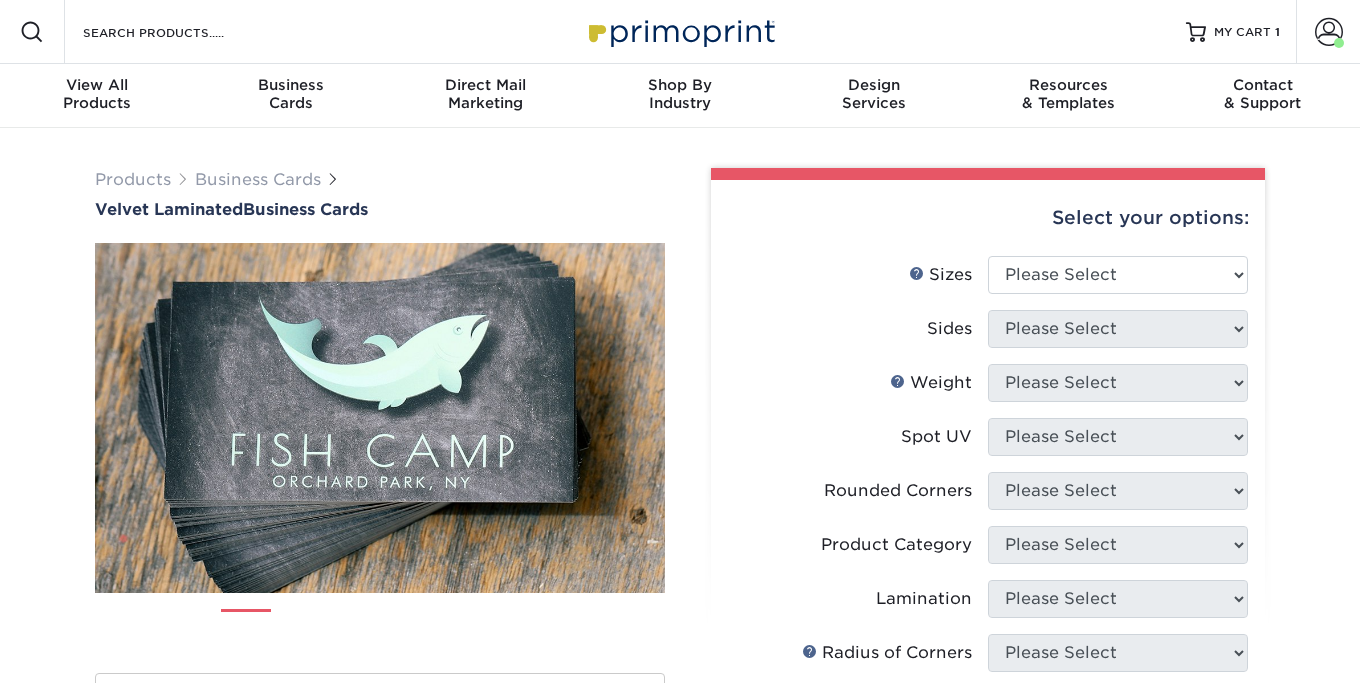 scroll, scrollTop: 0, scrollLeft: 0, axis: both 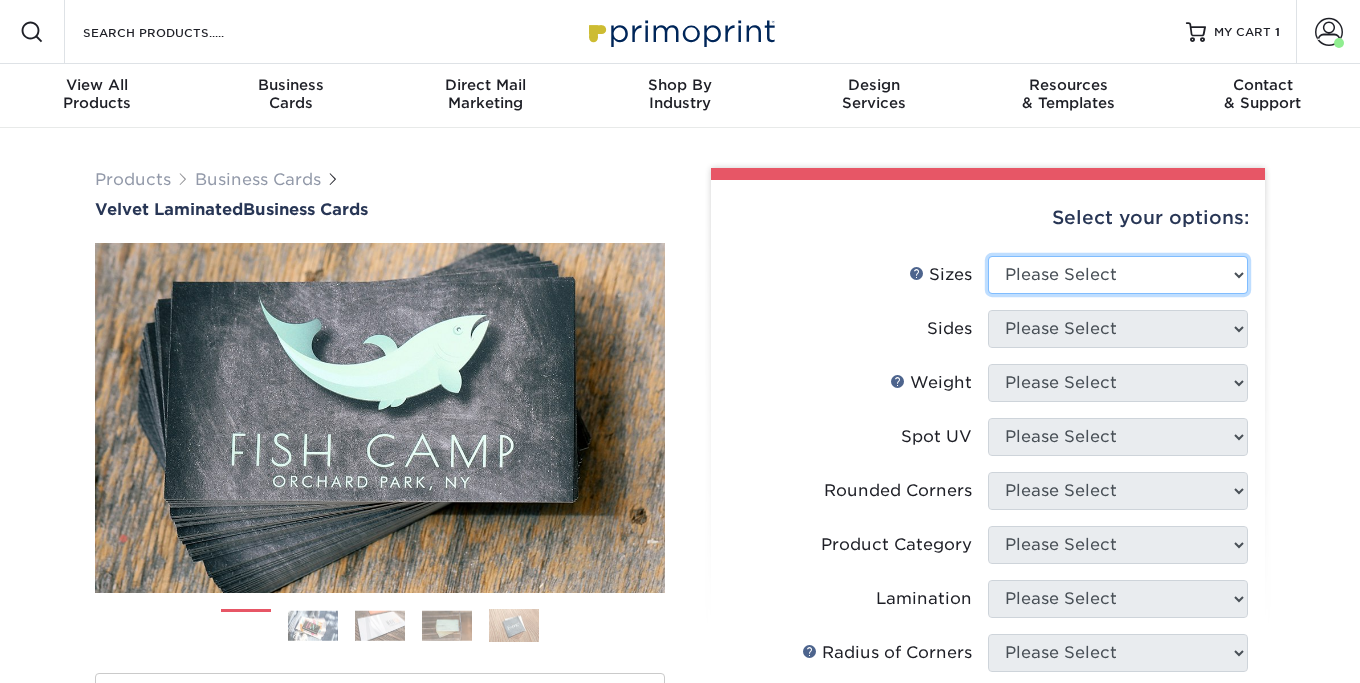 click on "Please Select
1.5" x 3.5"  - Mini
1.75" x 3.5" - Mini
2" x 2" - Square
2" x 3" - Mini
2" x 3.5" - Standard
2" x 4"
2" x 7" - Foldover Card
2.125" x 3.375" - European 2.5" x 2.5" - Square" at bounding box center (1118, 275) 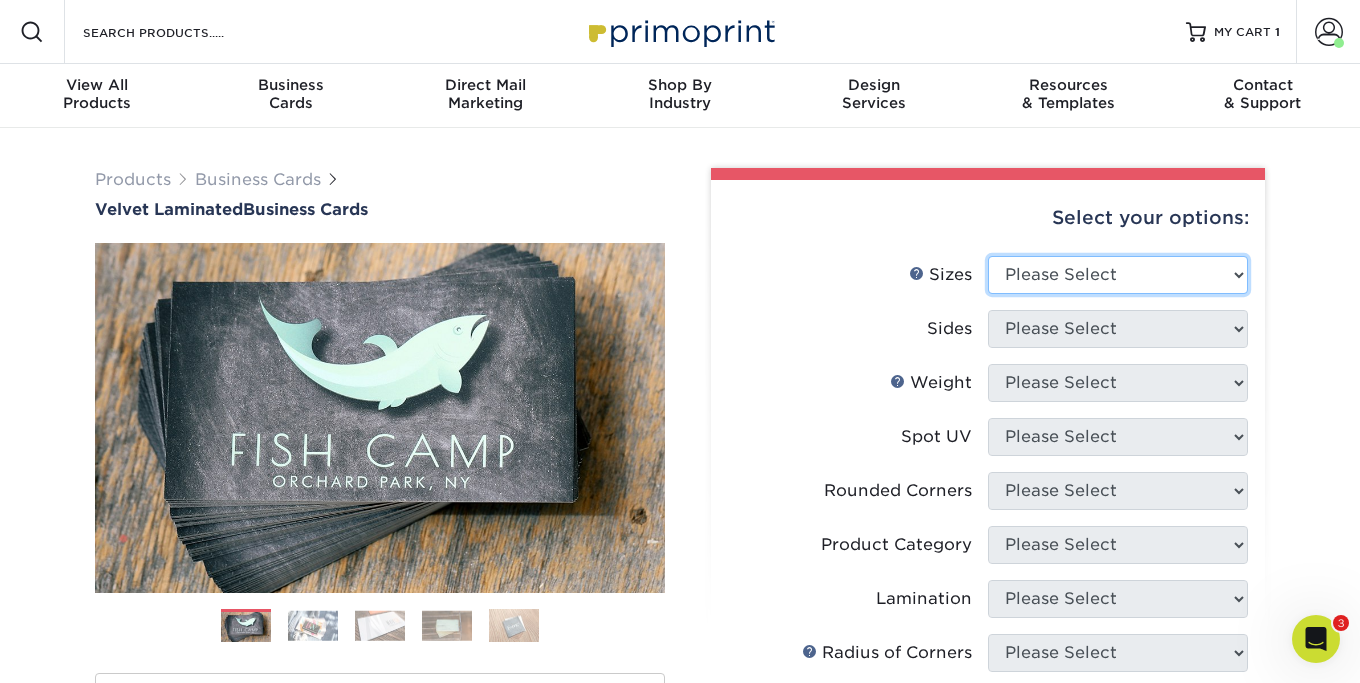 scroll, scrollTop: 0, scrollLeft: 0, axis: both 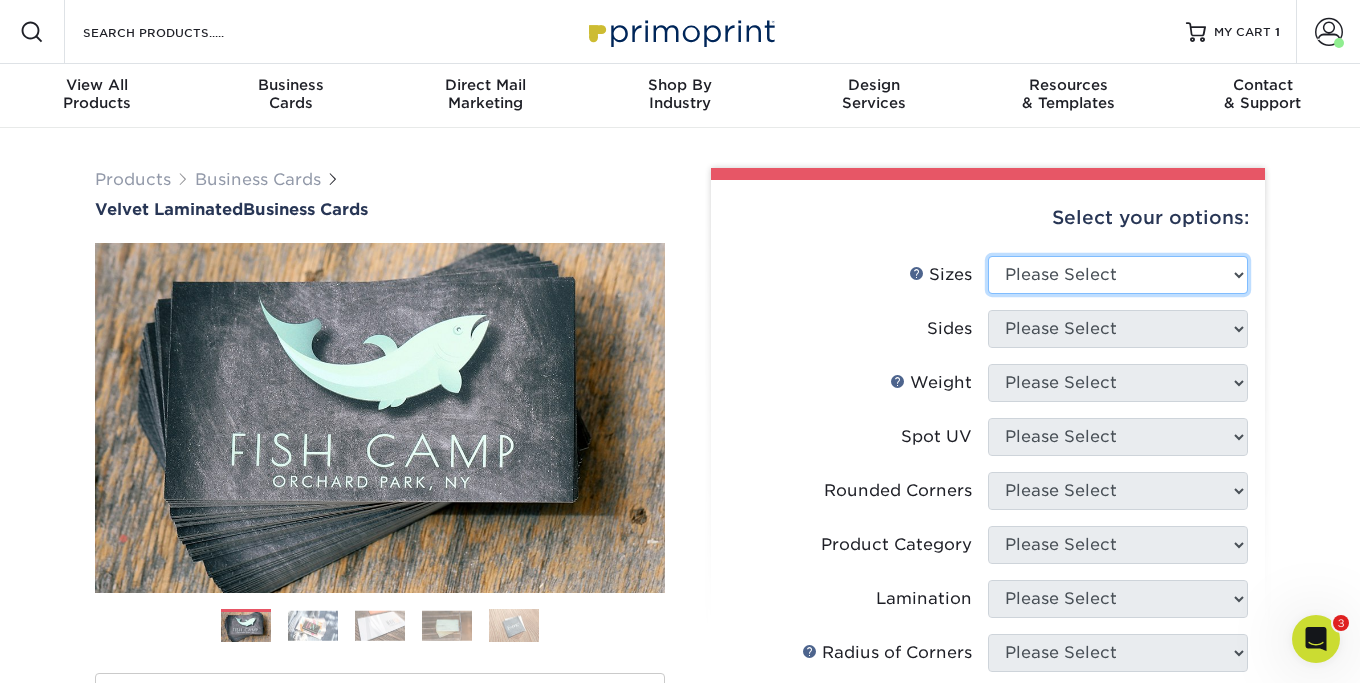 select on "2.00x3.50" 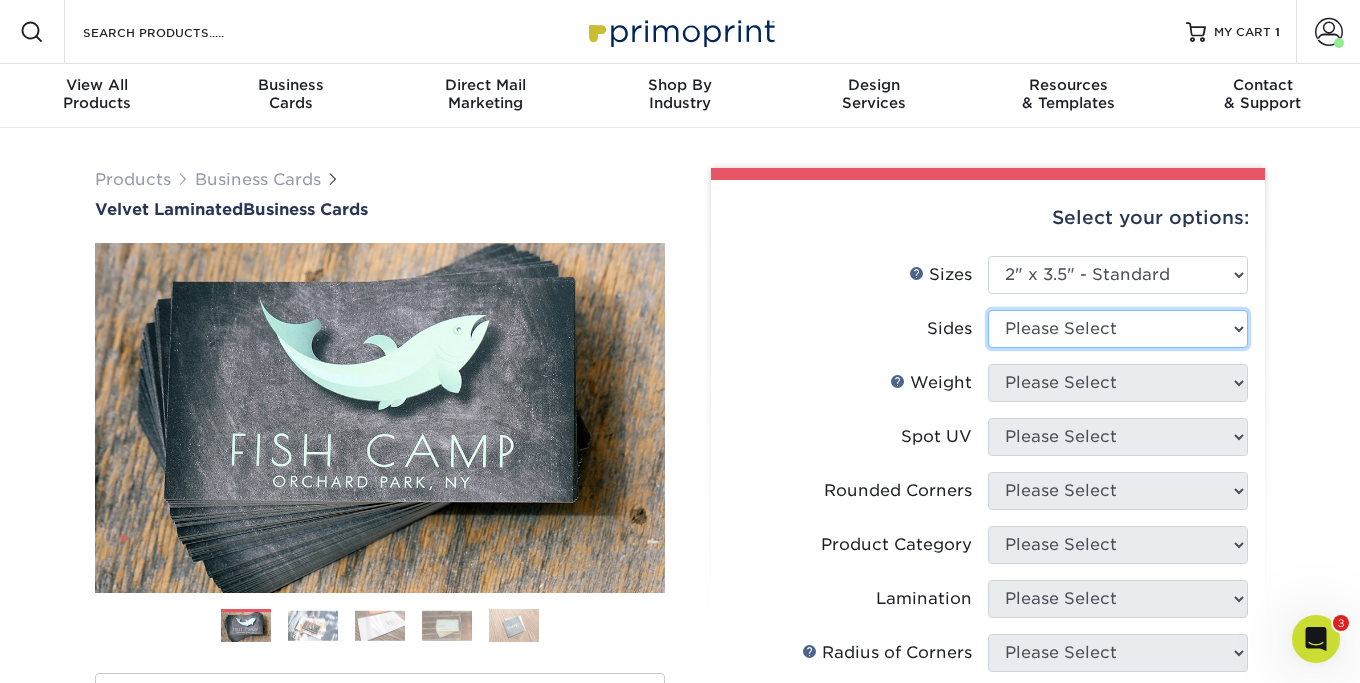 click on "Please Select Print Both Sides Print Front Only" at bounding box center (1118, 329) 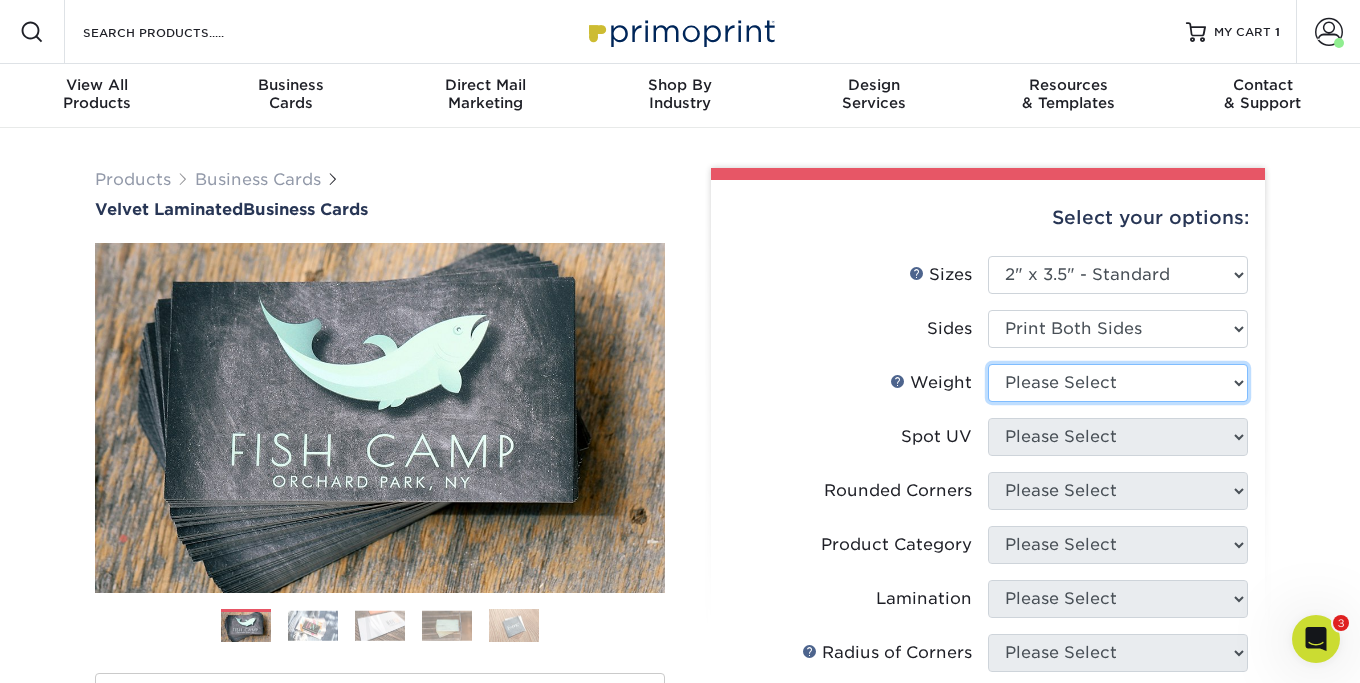 click on "Please Select 16PT" at bounding box center [1118, 383] 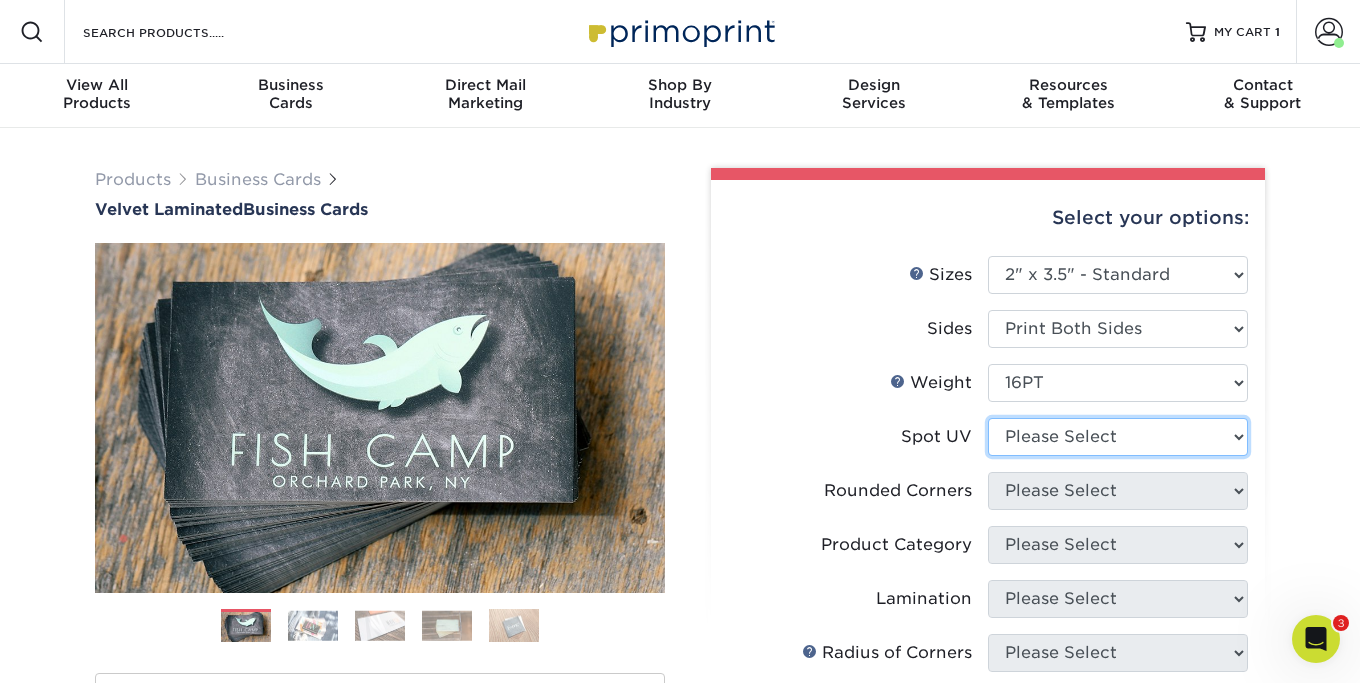 click on "Please Select No Spot UV Front and Back (Both Sides) Front Only Back Only" at bounding box center [1118, 437] 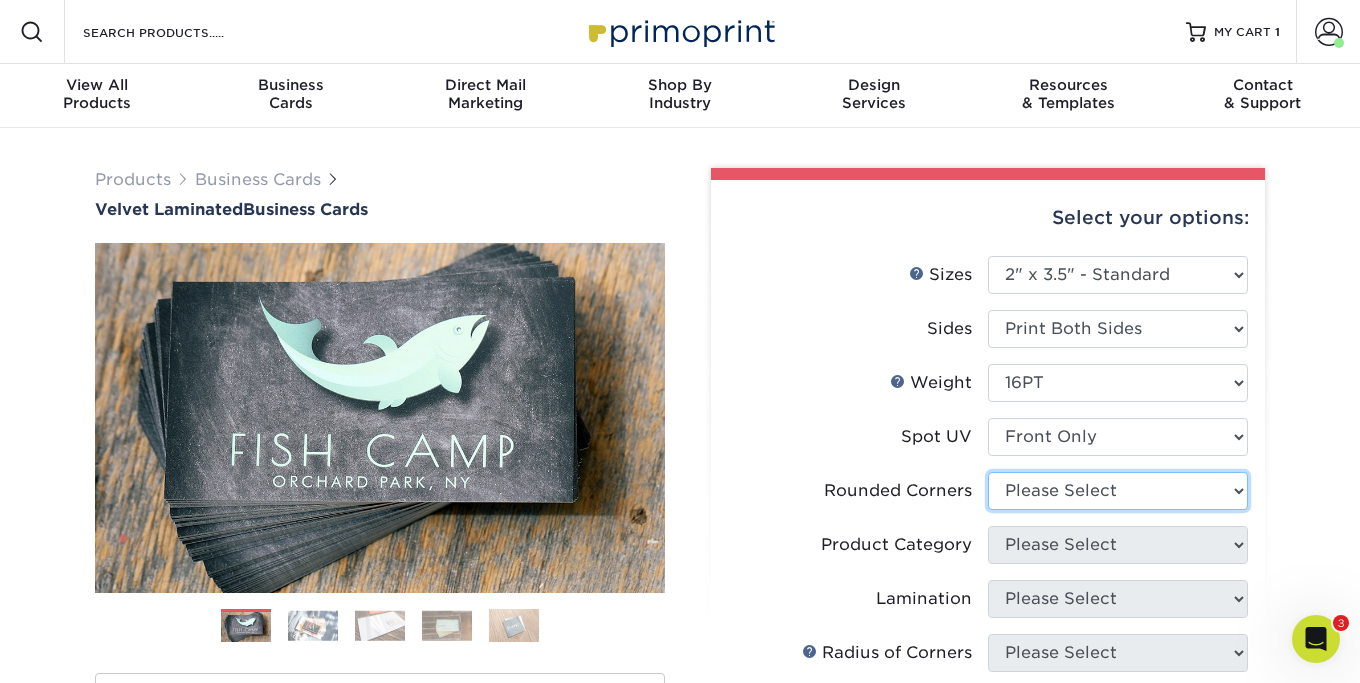 click on "Please Select
Yes - Round 2 Corners                                                    Yes - Round 4 Corners                                                    No" at bounding box center [1118, 491] 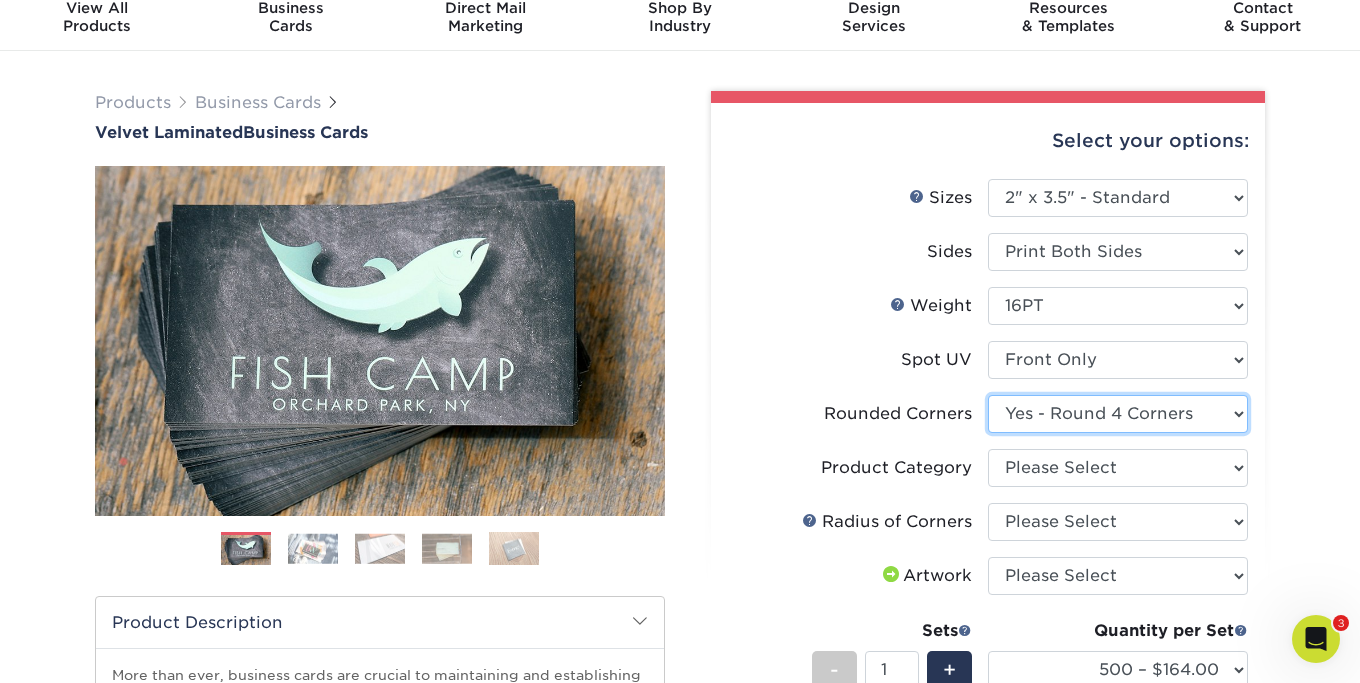 scroll, scrollTop: 85, scrollLeft: 0, axis: vertical 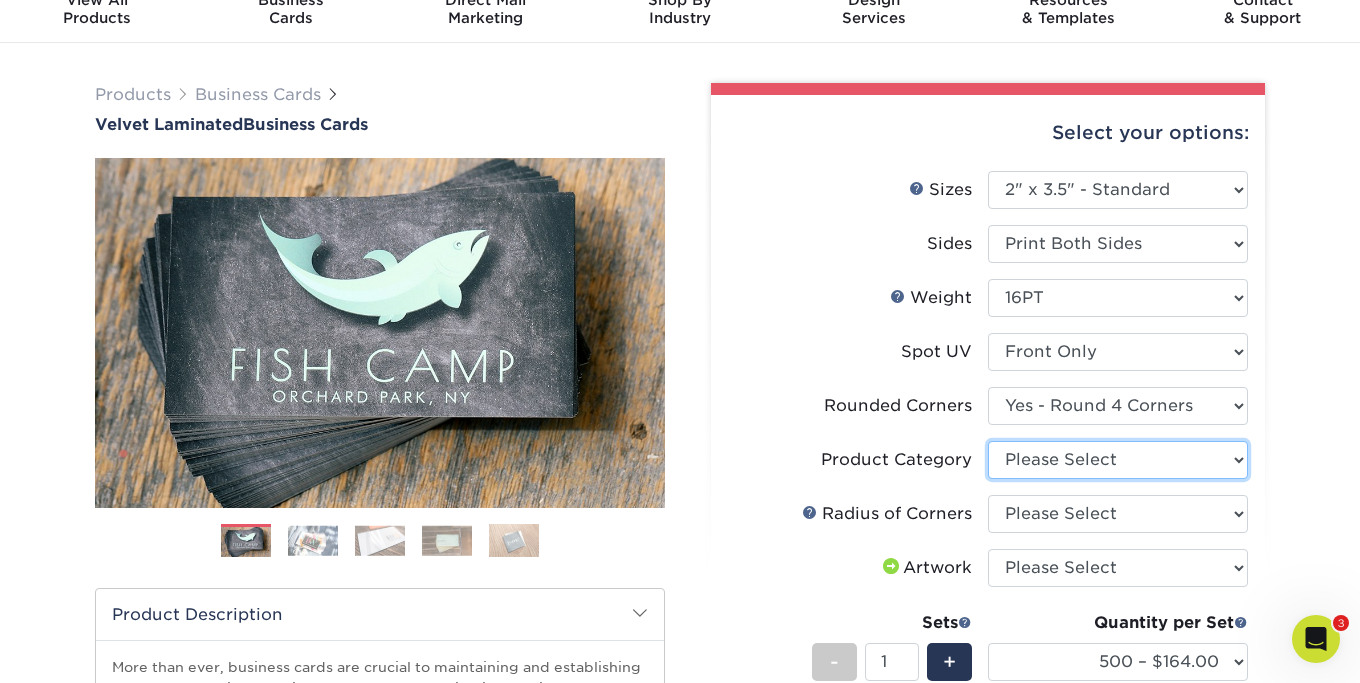 click on "Please Select Business Cards" at bounding box center [1118, 460] 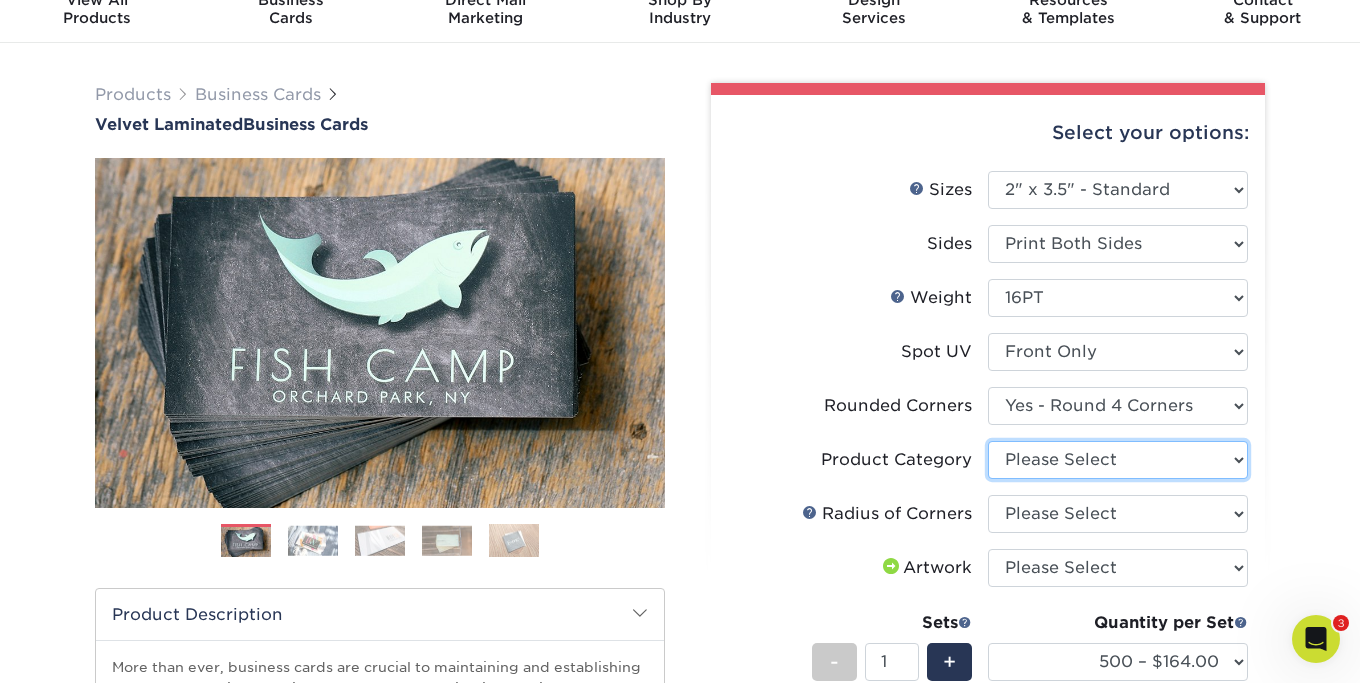 select on "3b5148f1-0588-4f88-a218-97bcfdce65c1" 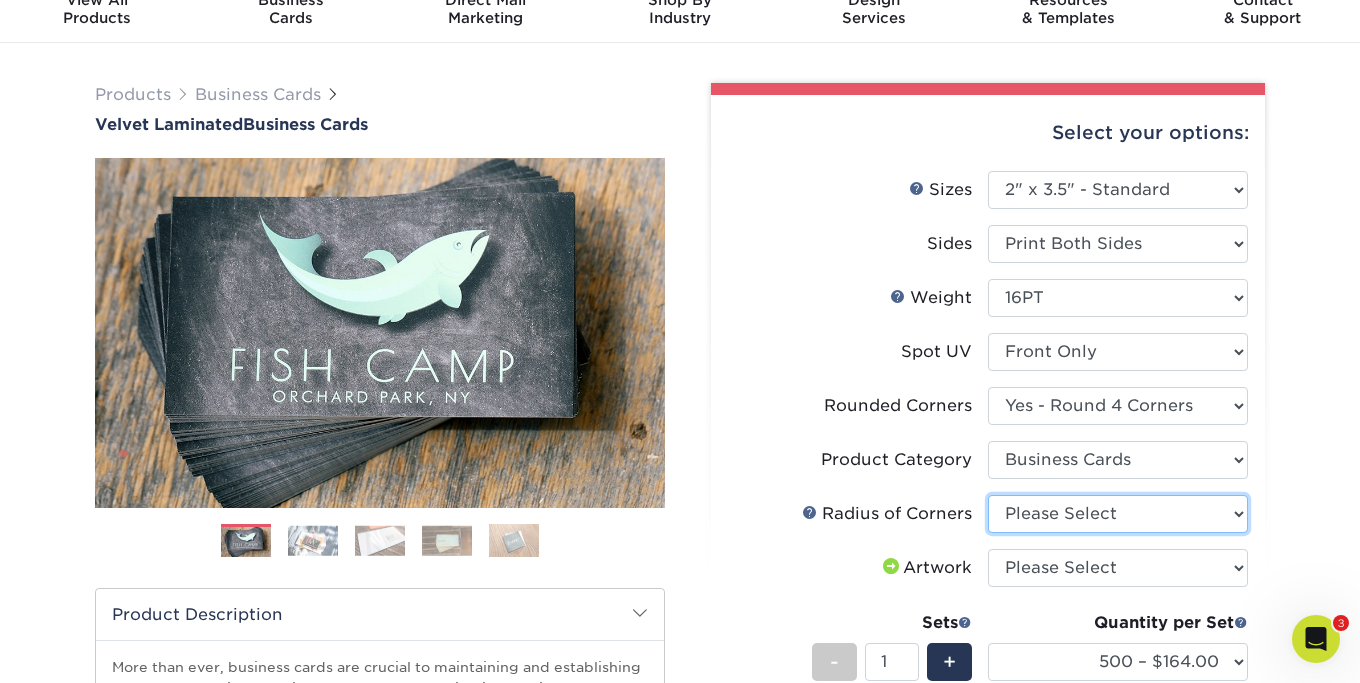 click on "Please Select Rounded 1/8" Rounded 1/4"" at bounding box center [1118, 514] 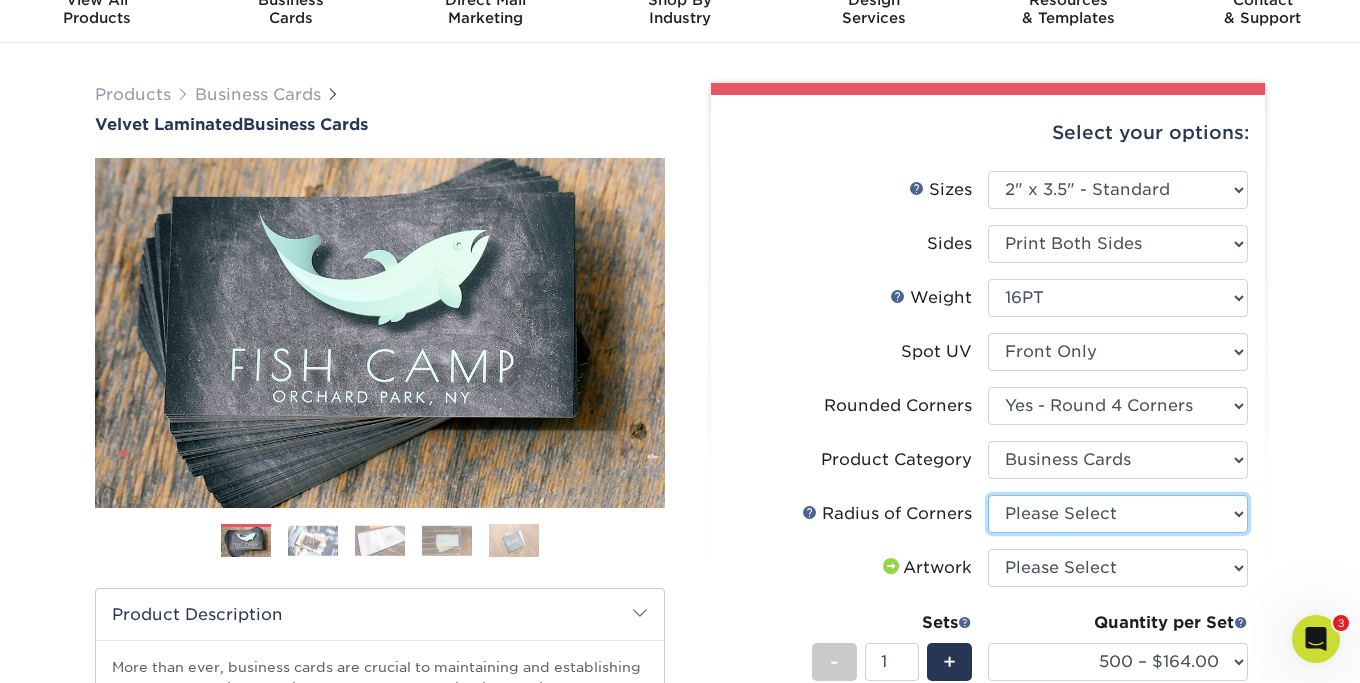 select on "589680c7-ee9a-431b-9d12-d7aeb1386a97" 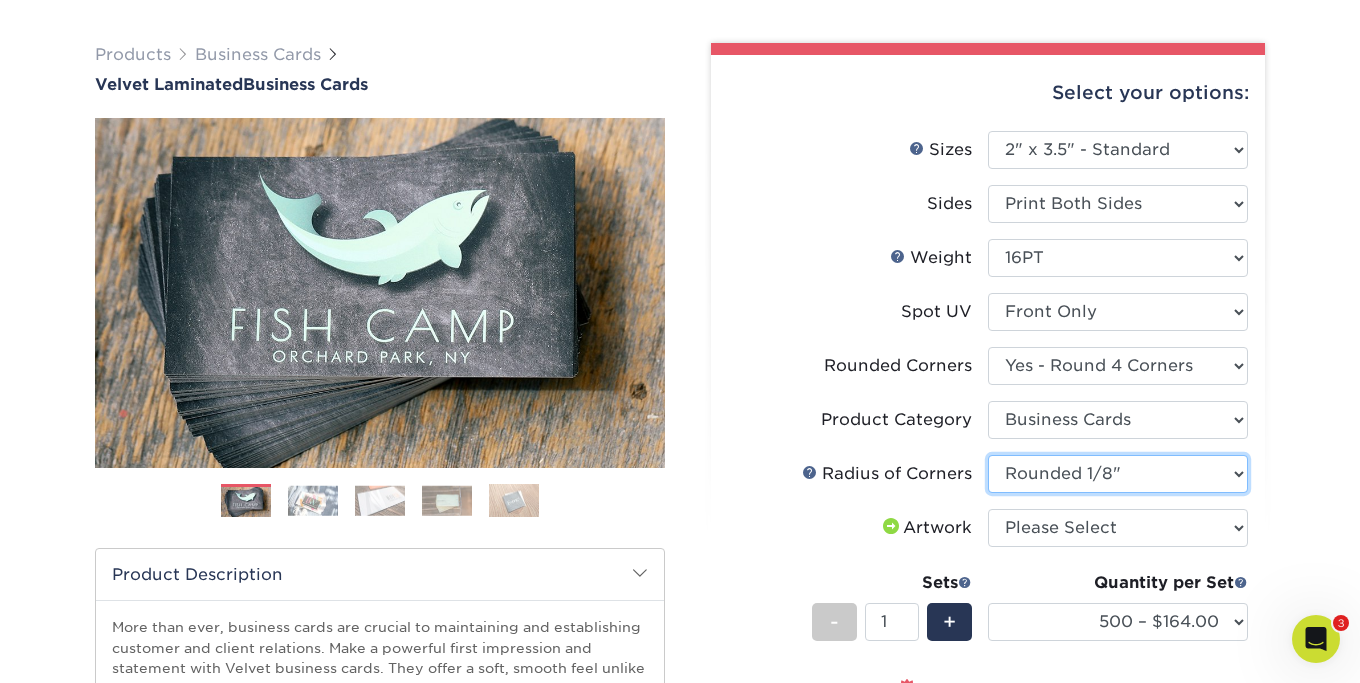 scroll, scrollTop: 127, scrollLeft: 0, axis: vertical 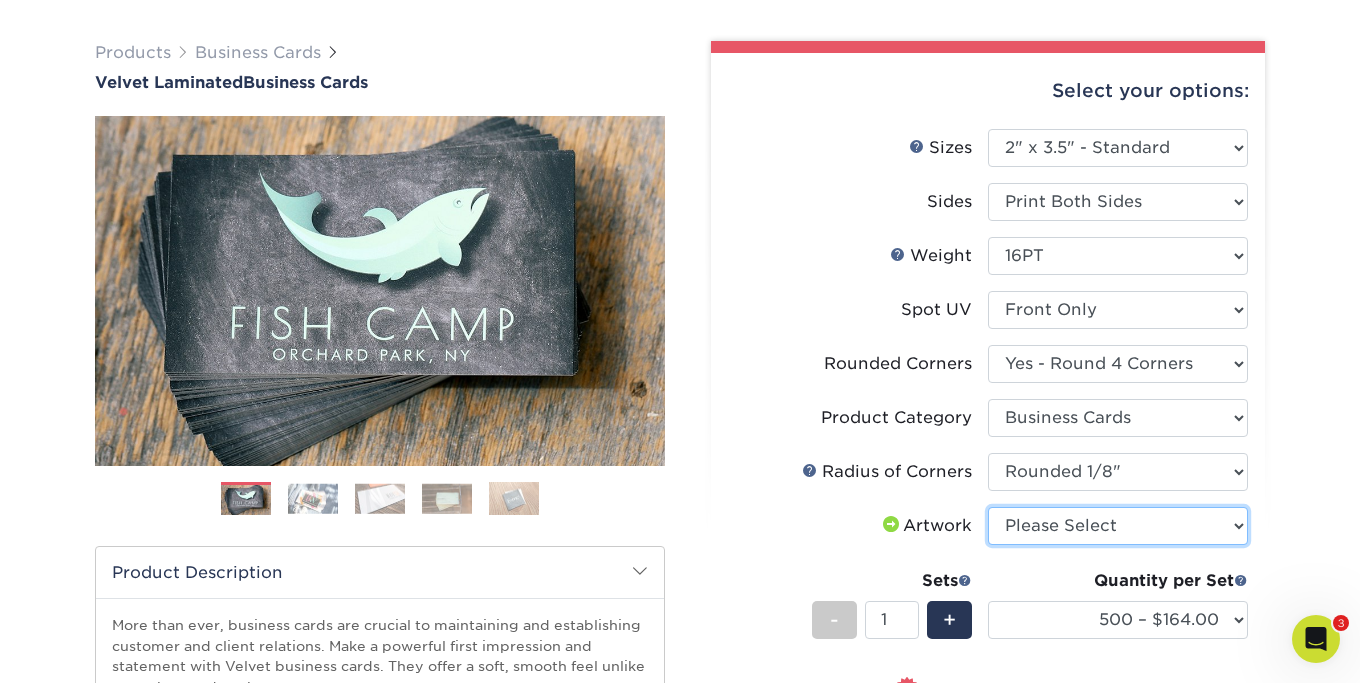 click on "Please Select I will upload files I need a design - $100" at bounding box center [1118, 526] 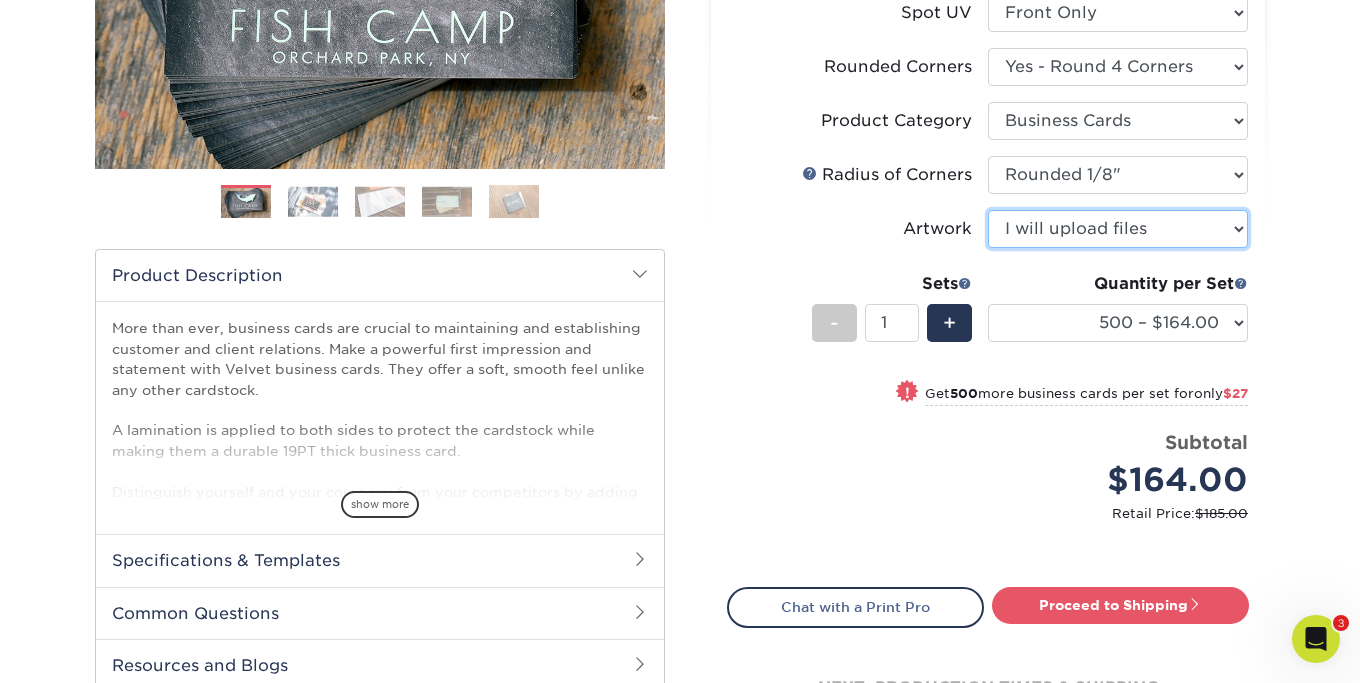 scroll, scrollTop: 425, scrollLeft: 0, axis: vertical 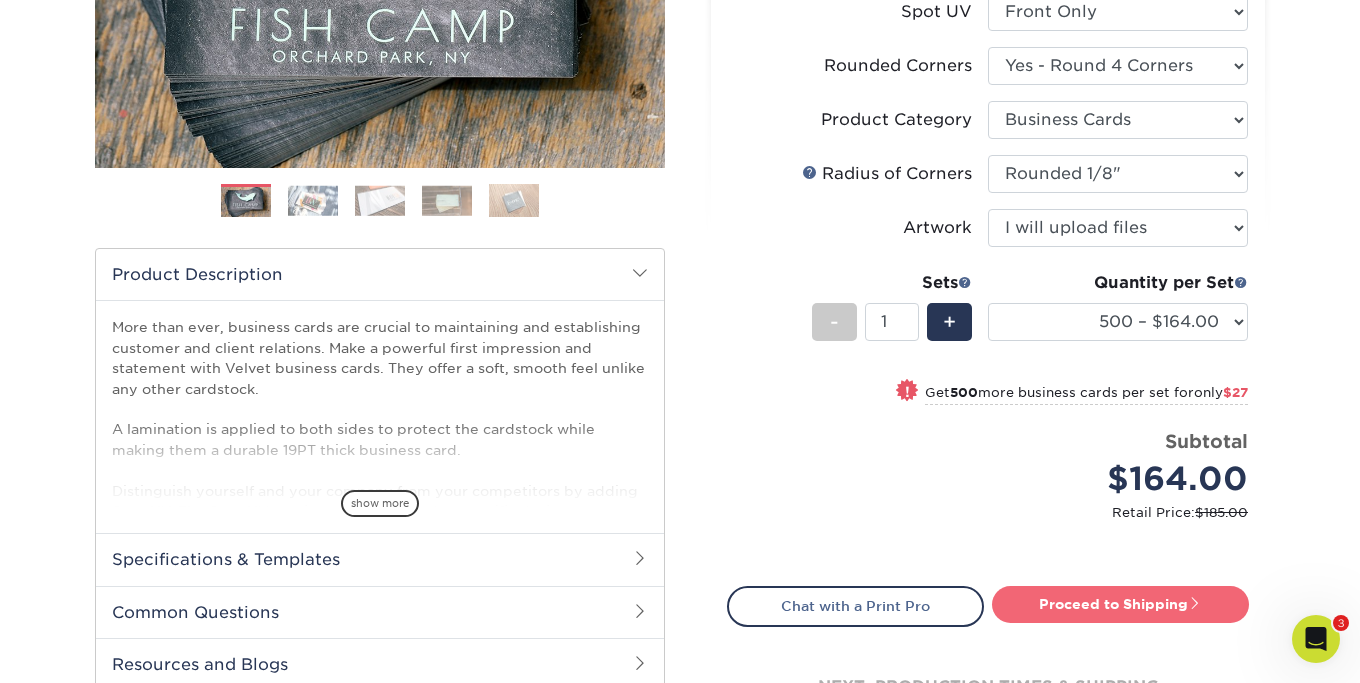 click on "Proceed to Shipping" at bounding box center [1120, 604] 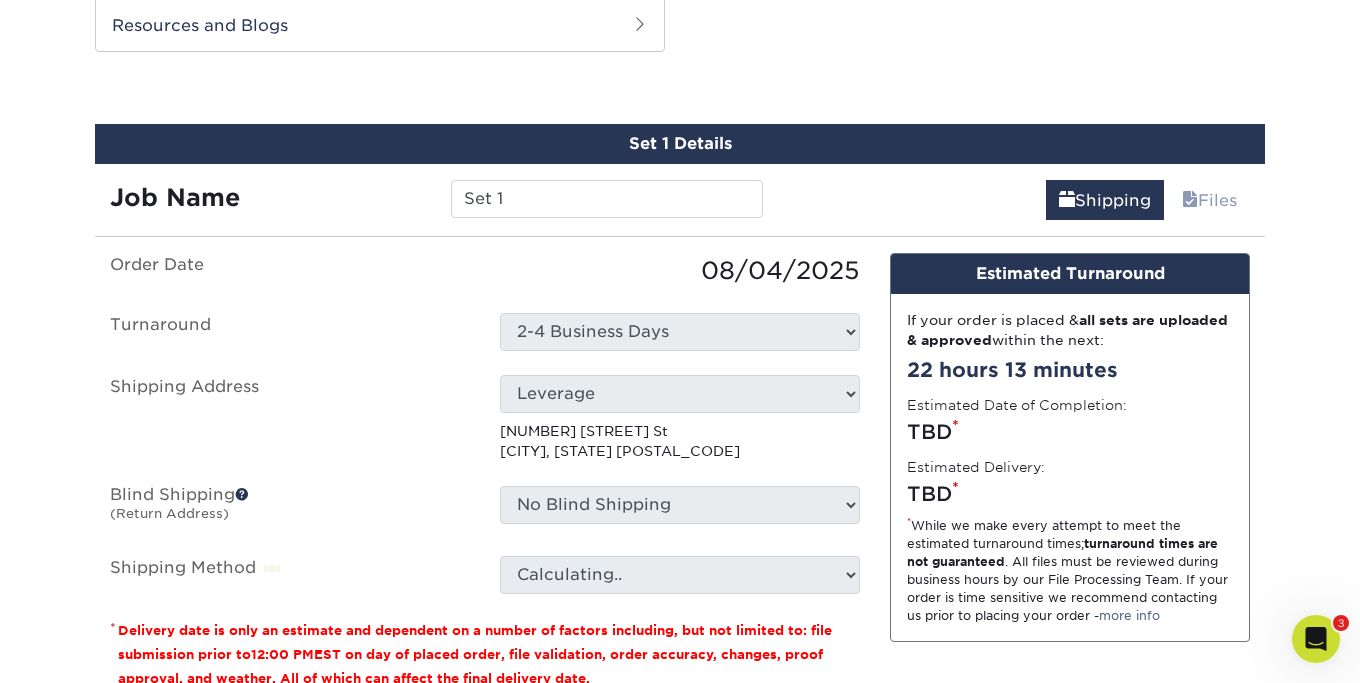 scroll, scrollTop: 1065, scrollLeft: 0, axis: vertical 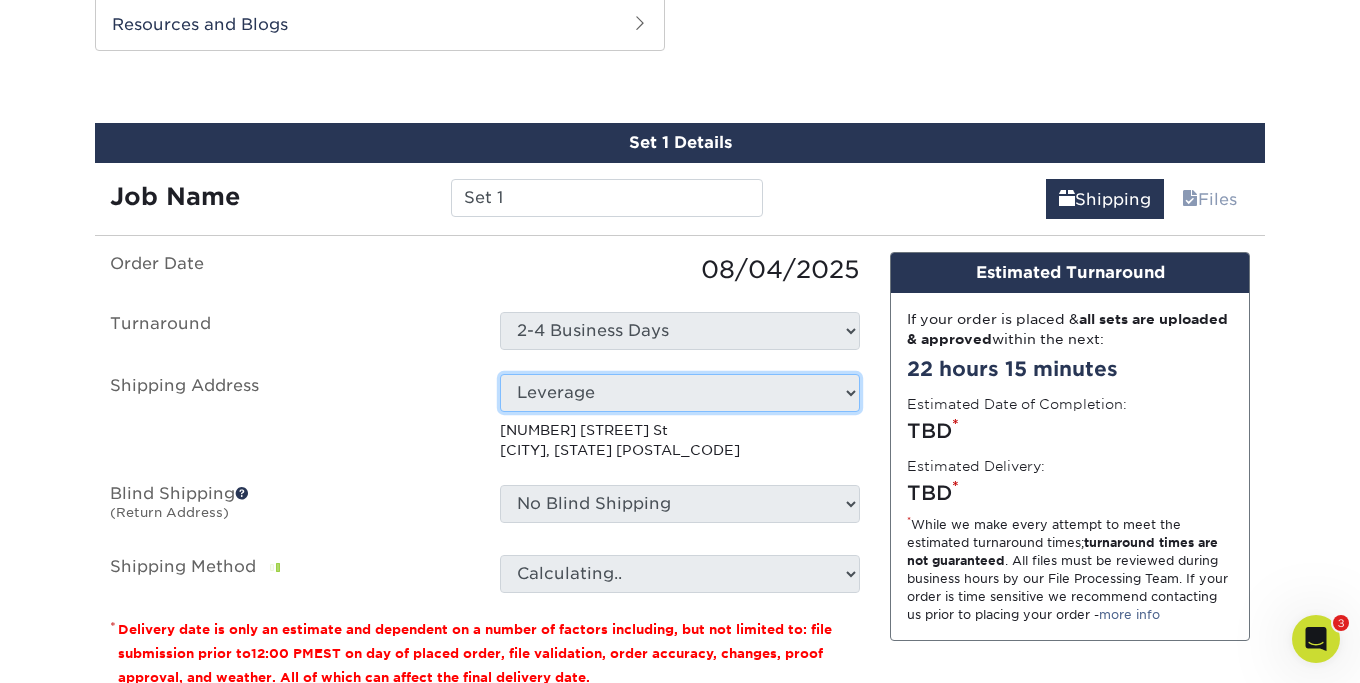 click on "Select One
BWG
CPP Office
Crystal Clean
Global Alliance of Speech-To-Text Captioning
Jen Schuck
Leverage
Leverage - CPP
Maria Sophocles MD
Ross - NC
Sam's House
+ Add New Address" at bounding box center [680, 393] 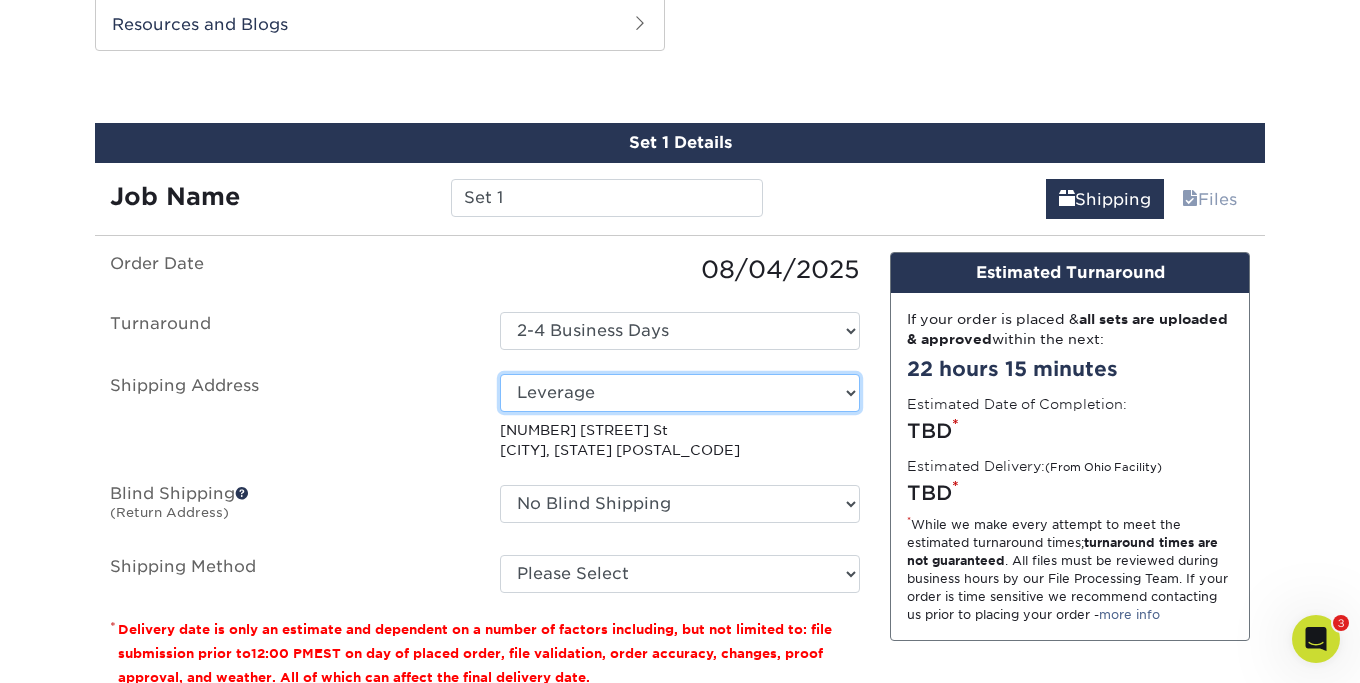 select on "280613" 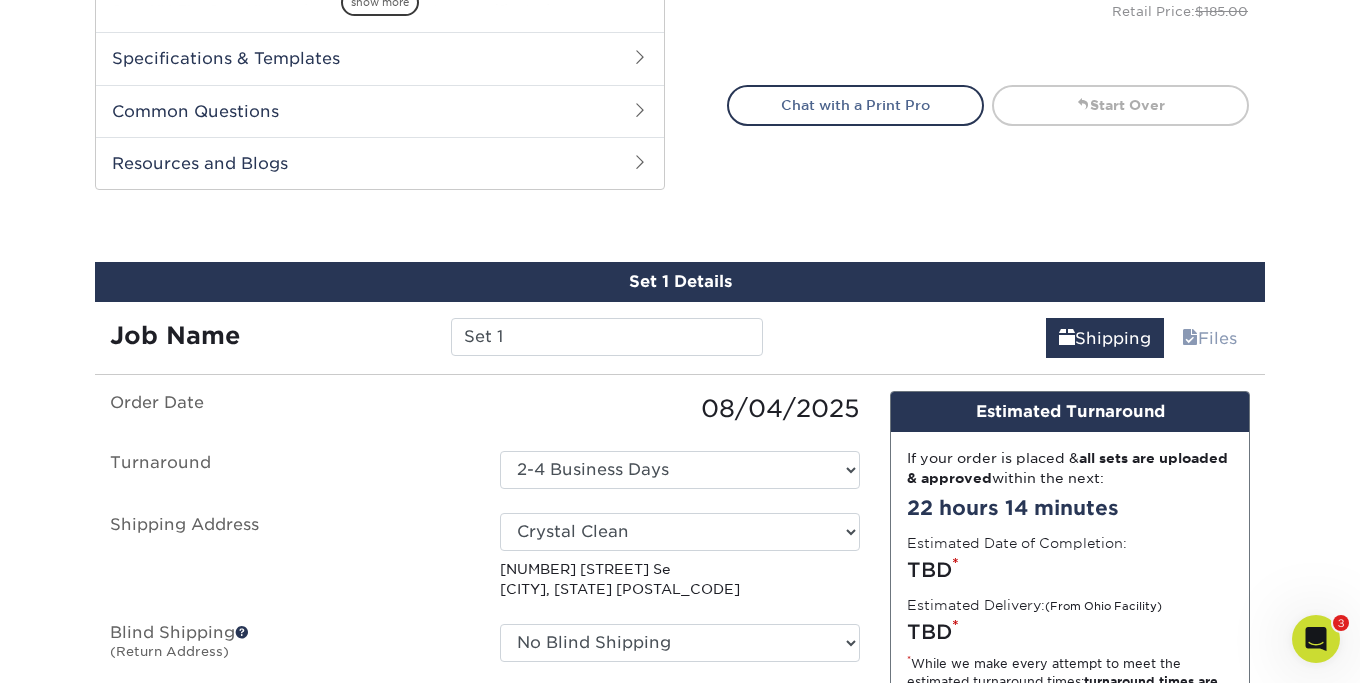 scroll, scrollTop: 981, scrollLeft: 0, axis: vertical 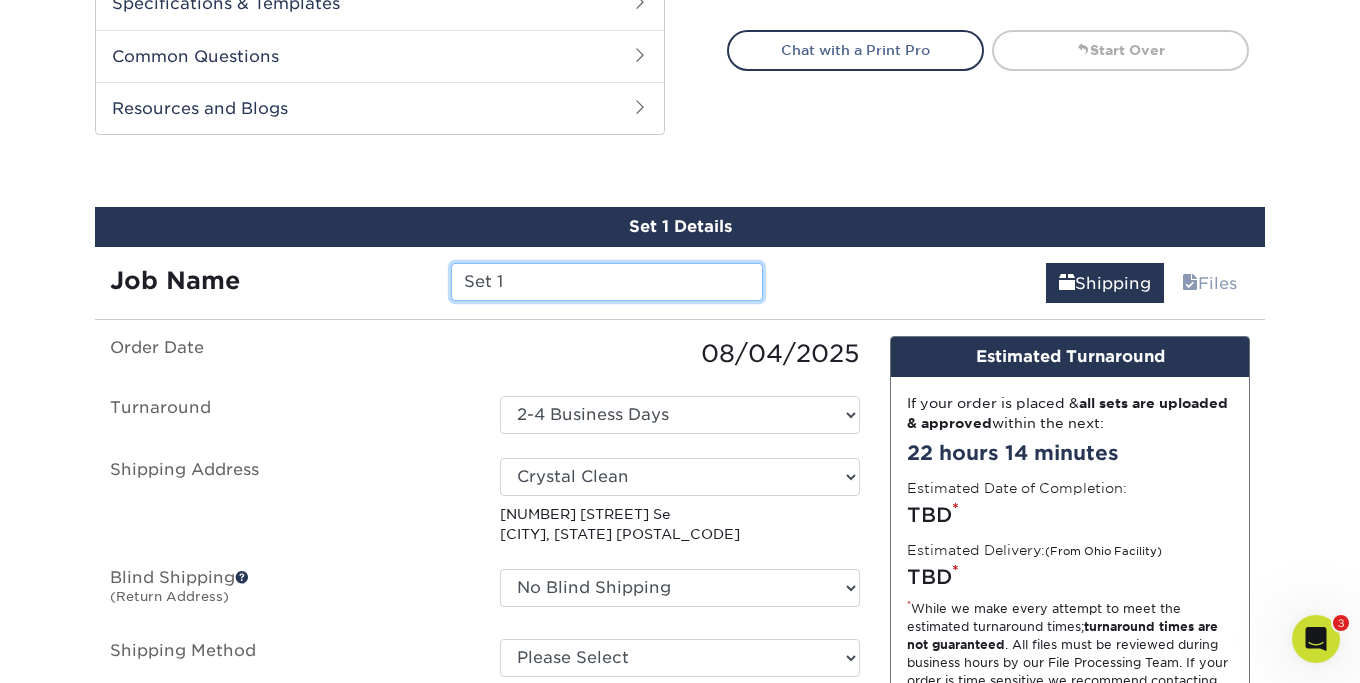 click on "Set 1" at bounding box center (606, 282) 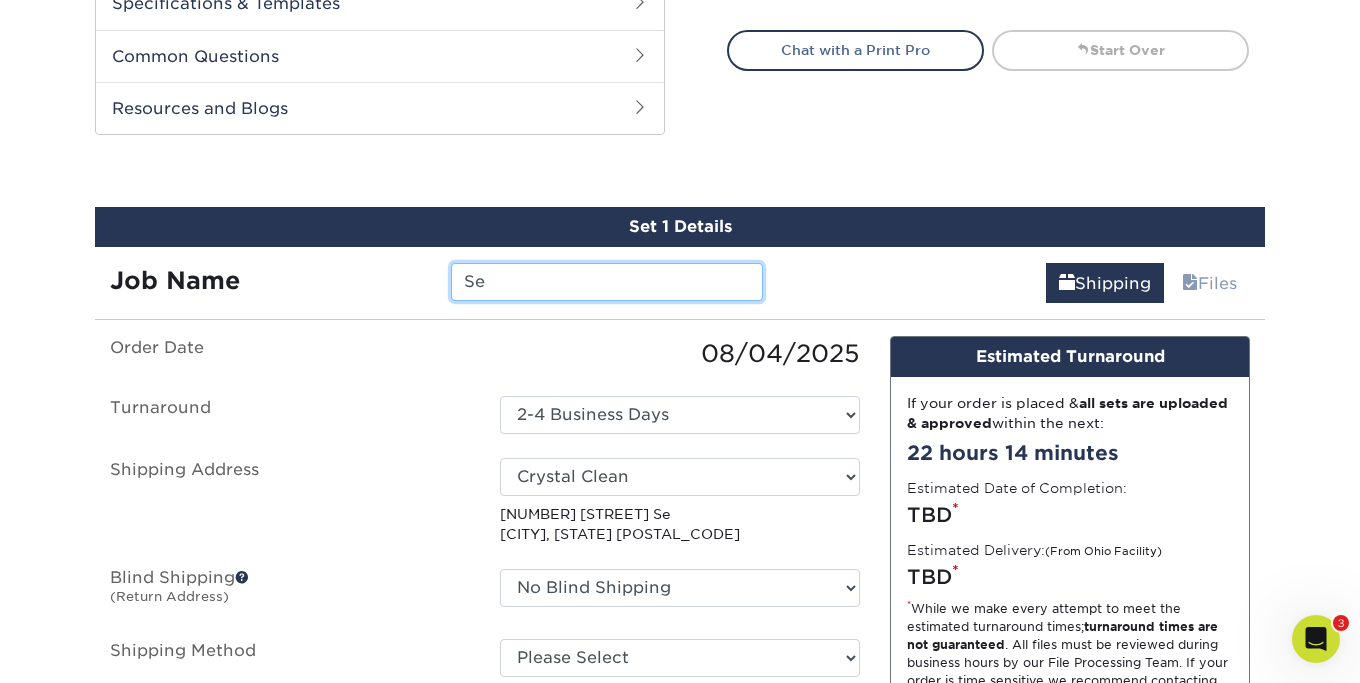 type on "S" 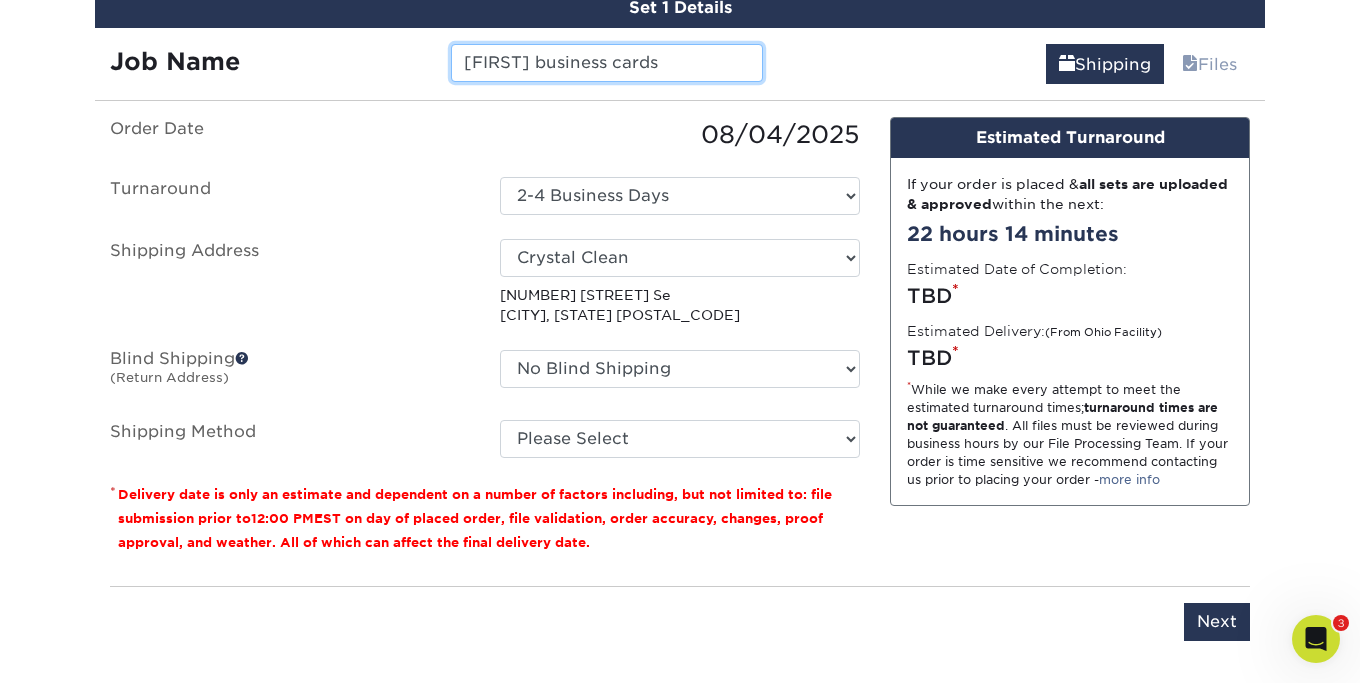 scroll, scrollTop: 1202, scrollLeft: 0, axis: vertical 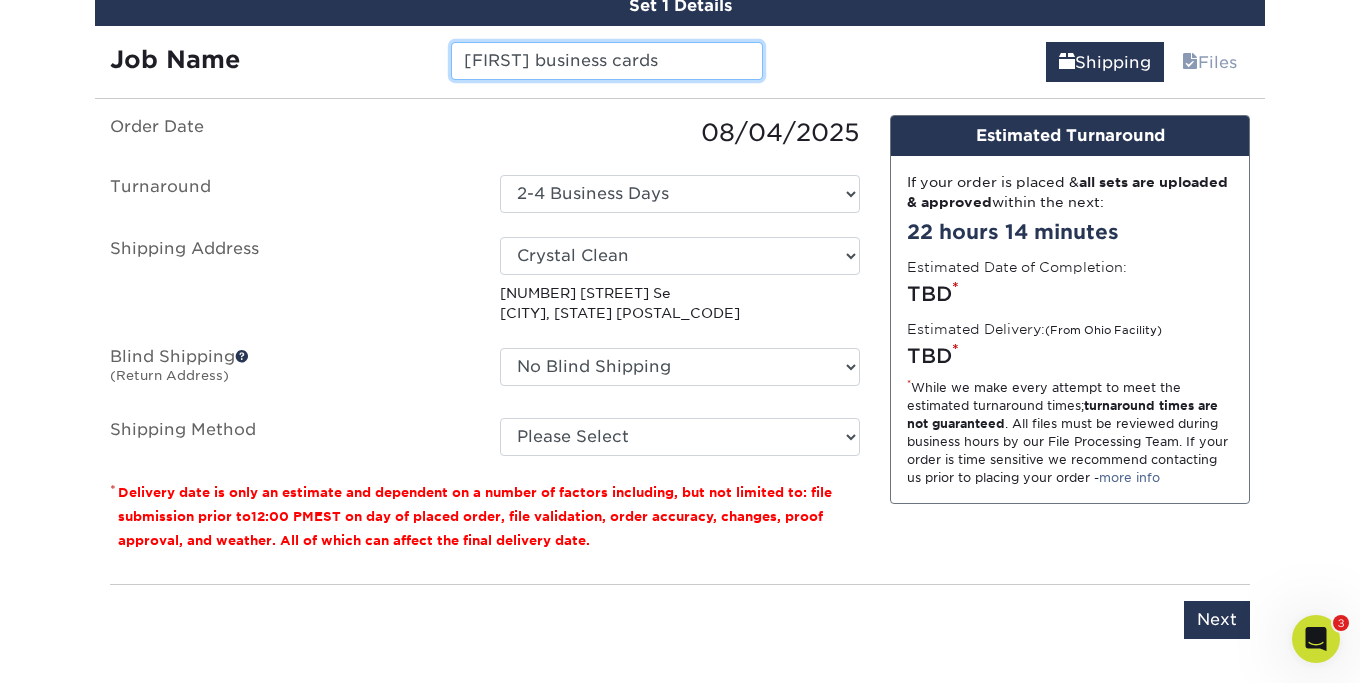 type on "[FIRST] business cards" 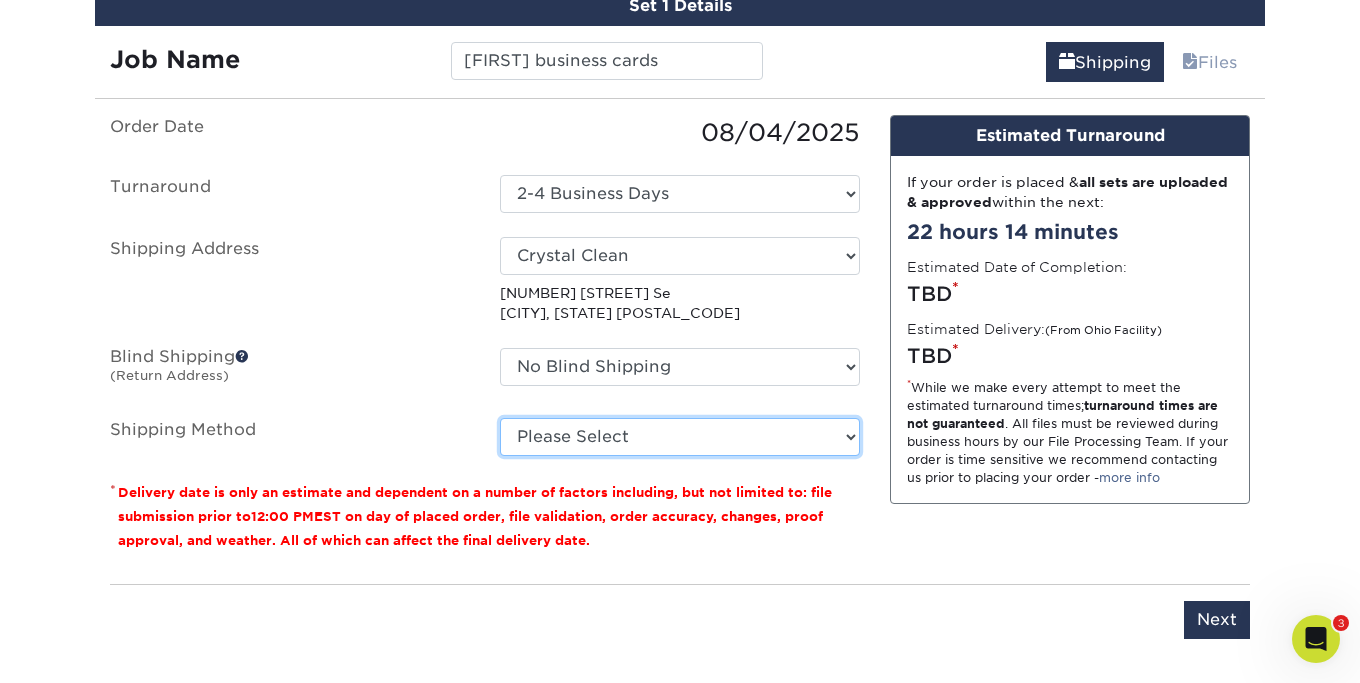 click on "Please Select Ground Shipping (+$8.96) 3 Day Shipping Service (+$15.39) 2 Day Air Shipping (+$15.86) Next Day Shipping by 5pm (+$18.97) Next Day Shipping by 12 noon (+$21.09) Next Day Air Early A.M. (+$124.24)" at bounding box center (680, 437) 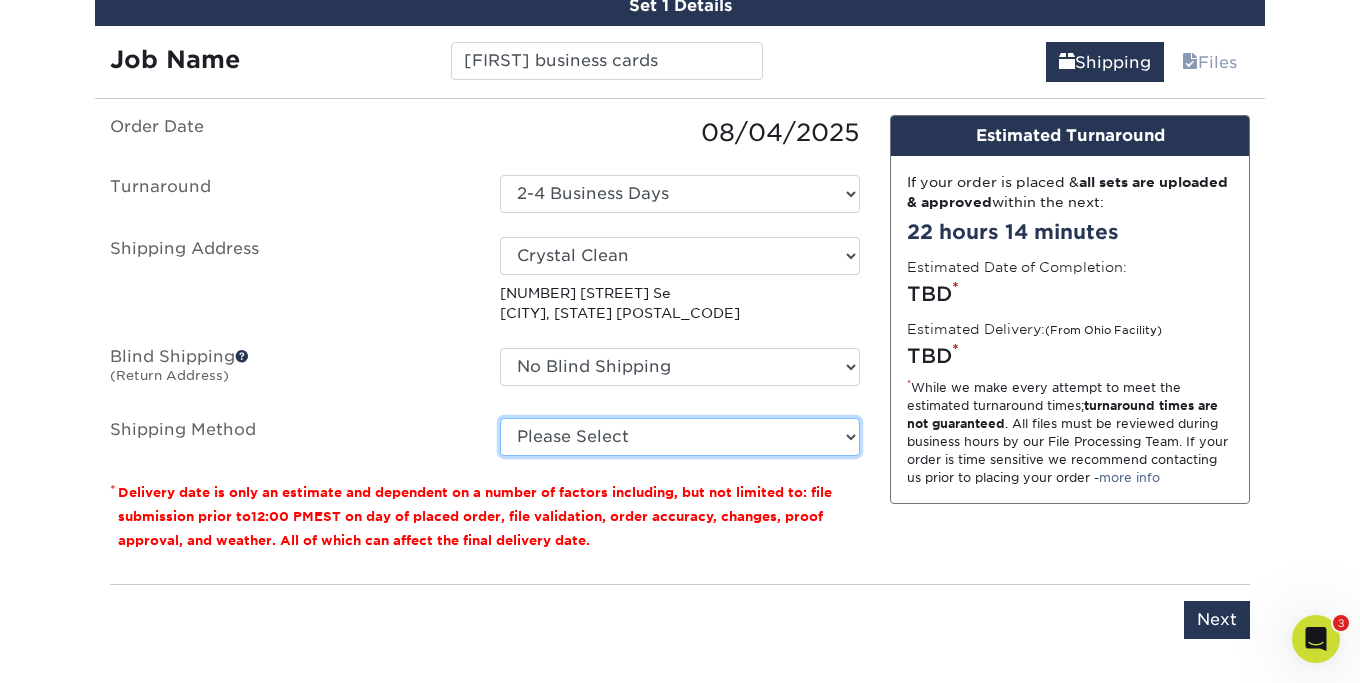 select on "03" 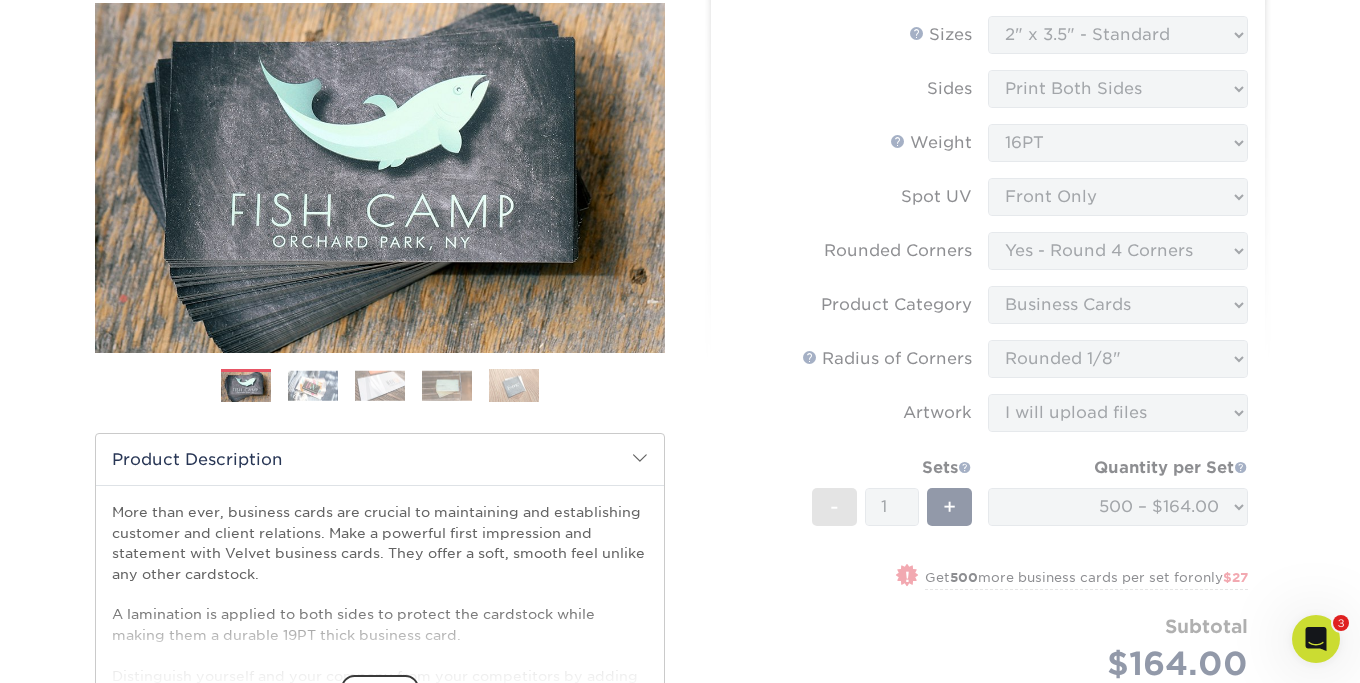 scroll, scrollTop: 221, scrollLeft: 0, axis: vertical 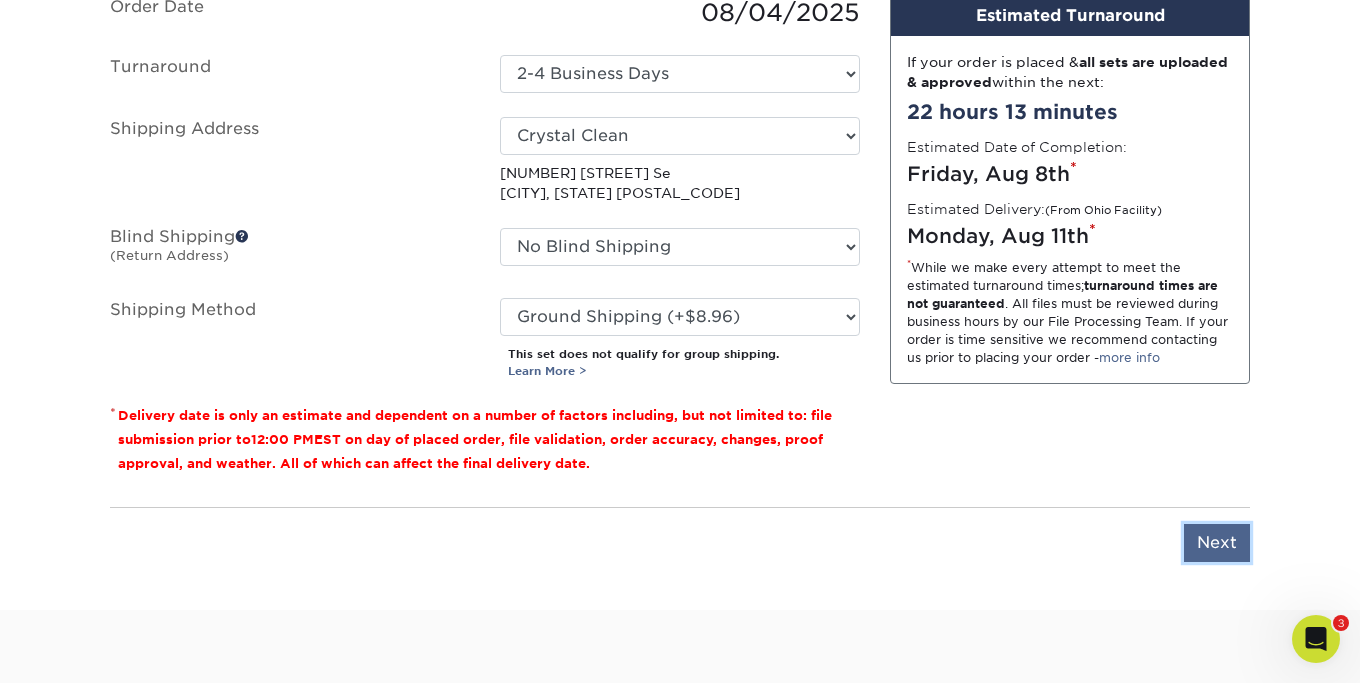 click on "Next" at bounding box center (1217, 543) 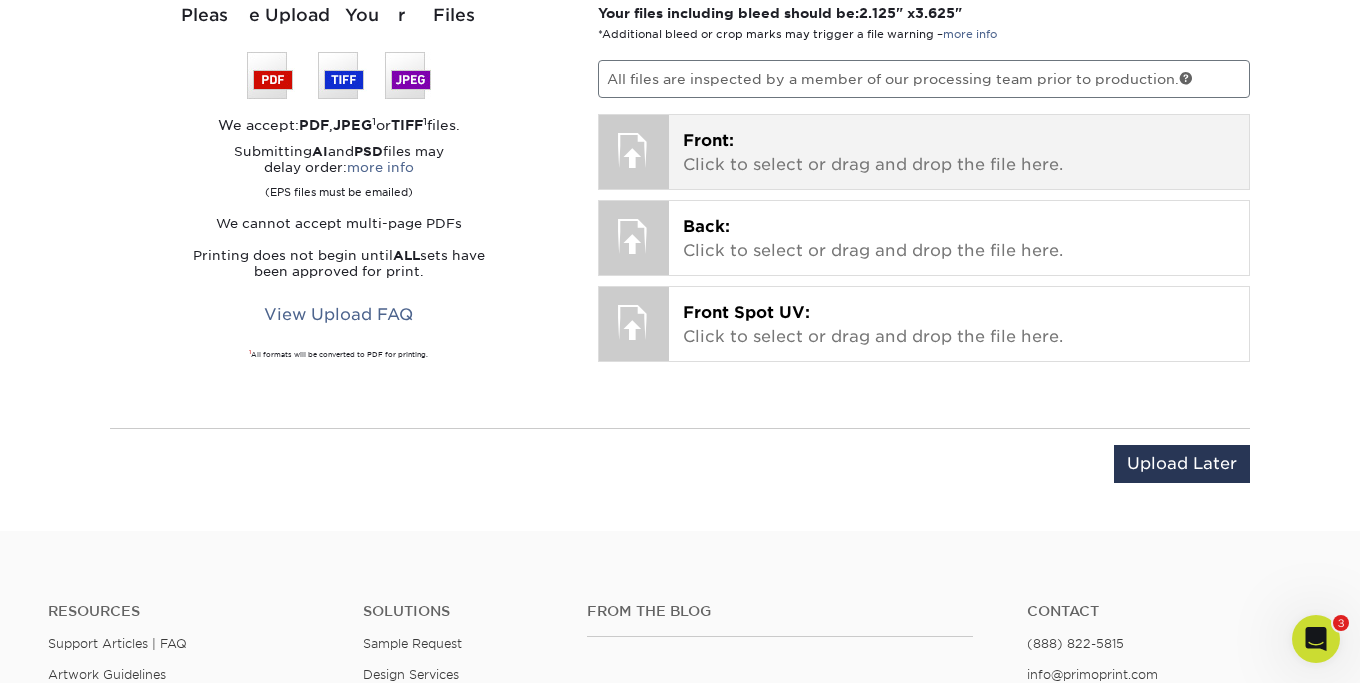 click on "Front: Click to select or drag and drop the file here." at bounding box center [959, 153] 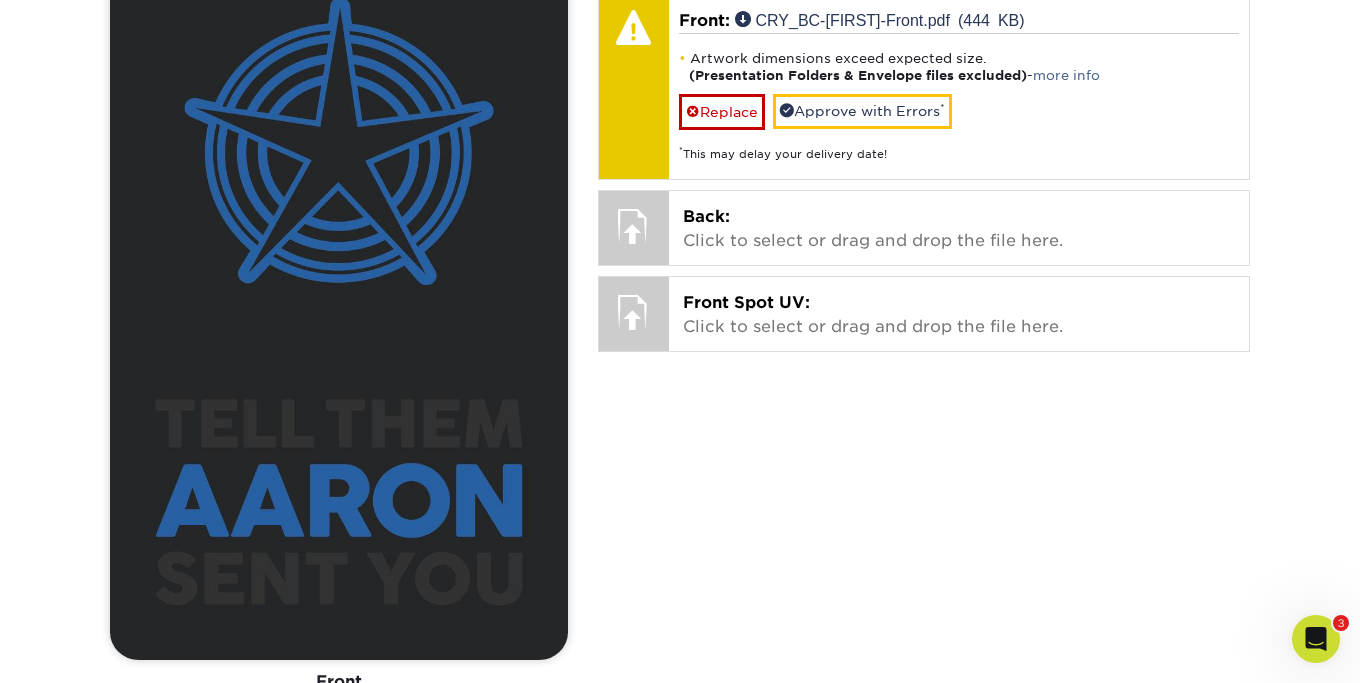 scroll, scrollTop: 1430, scrollLeft: 0, axis: vertical 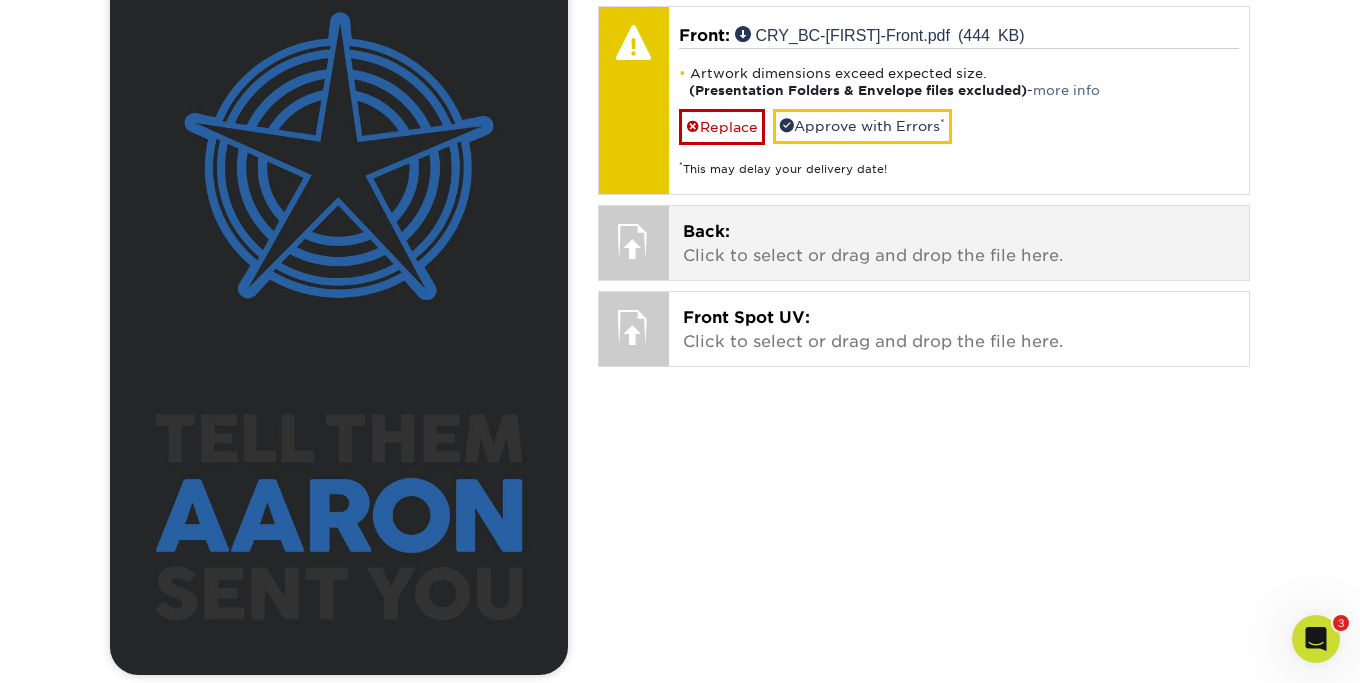 click on "Back: Click to select or drag and drop the file here." at bounding box center [959, 244] 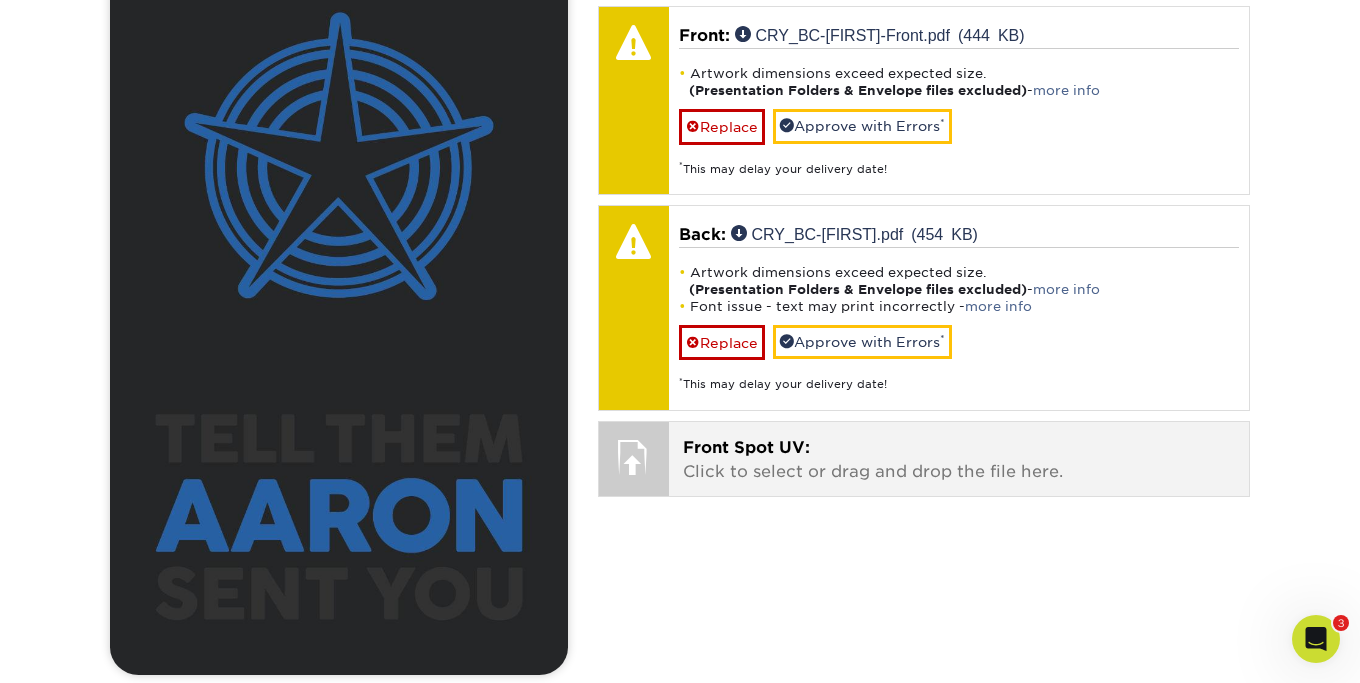 click on "Front Spot UV: Click to select or drag and drop the file here." at bounding box center [959, 460] 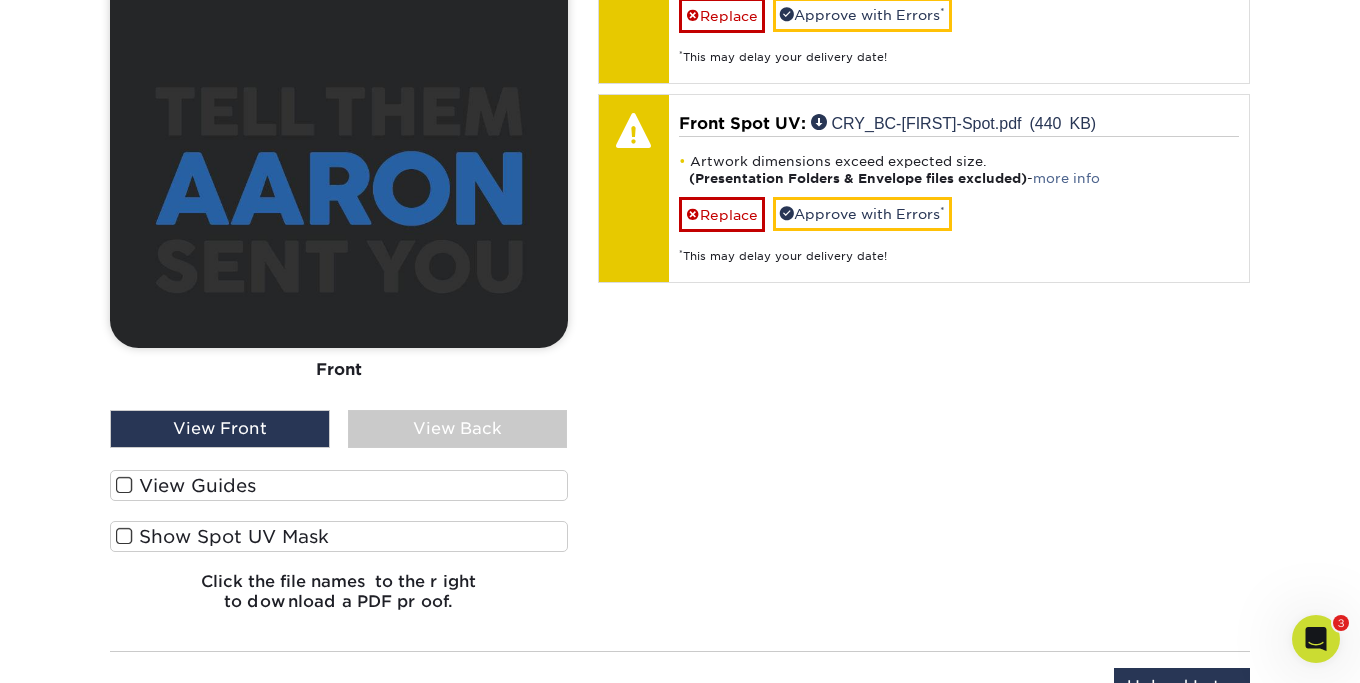 scroll, scrollTop: 1790, scrollLeft: 0, axis: vertical 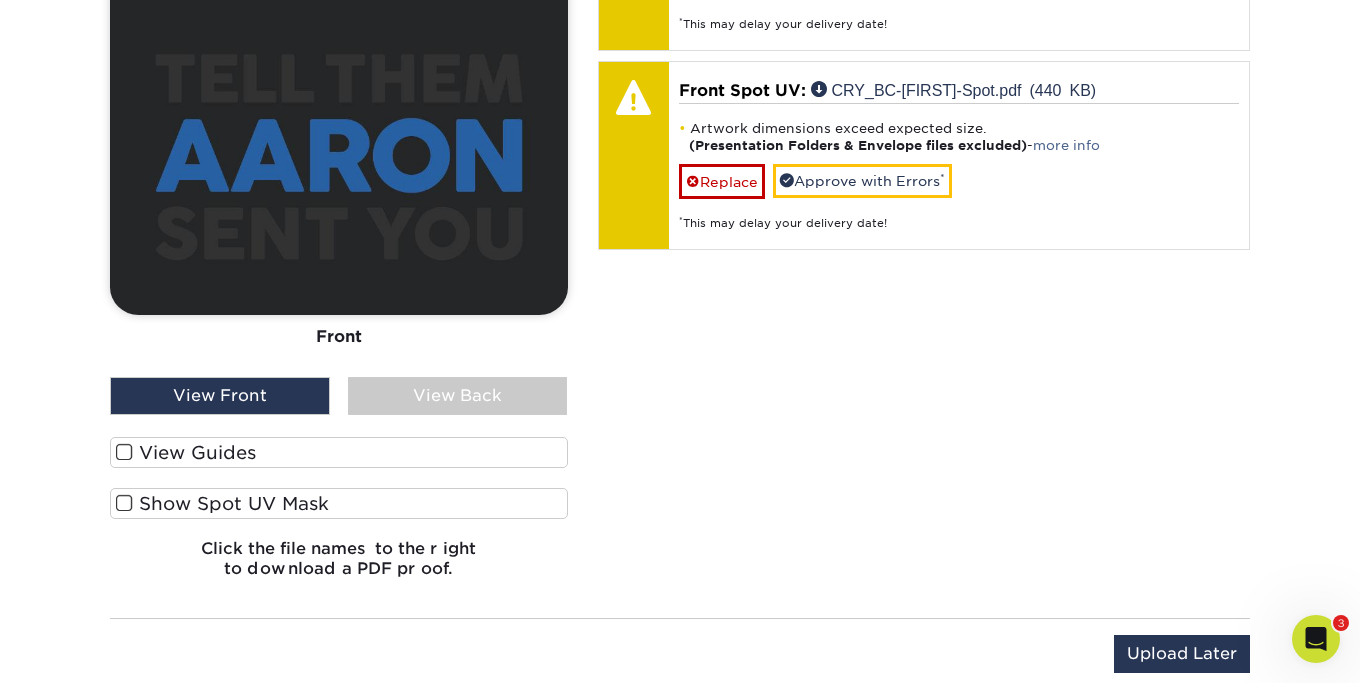 click at bounding box center (124, 452) 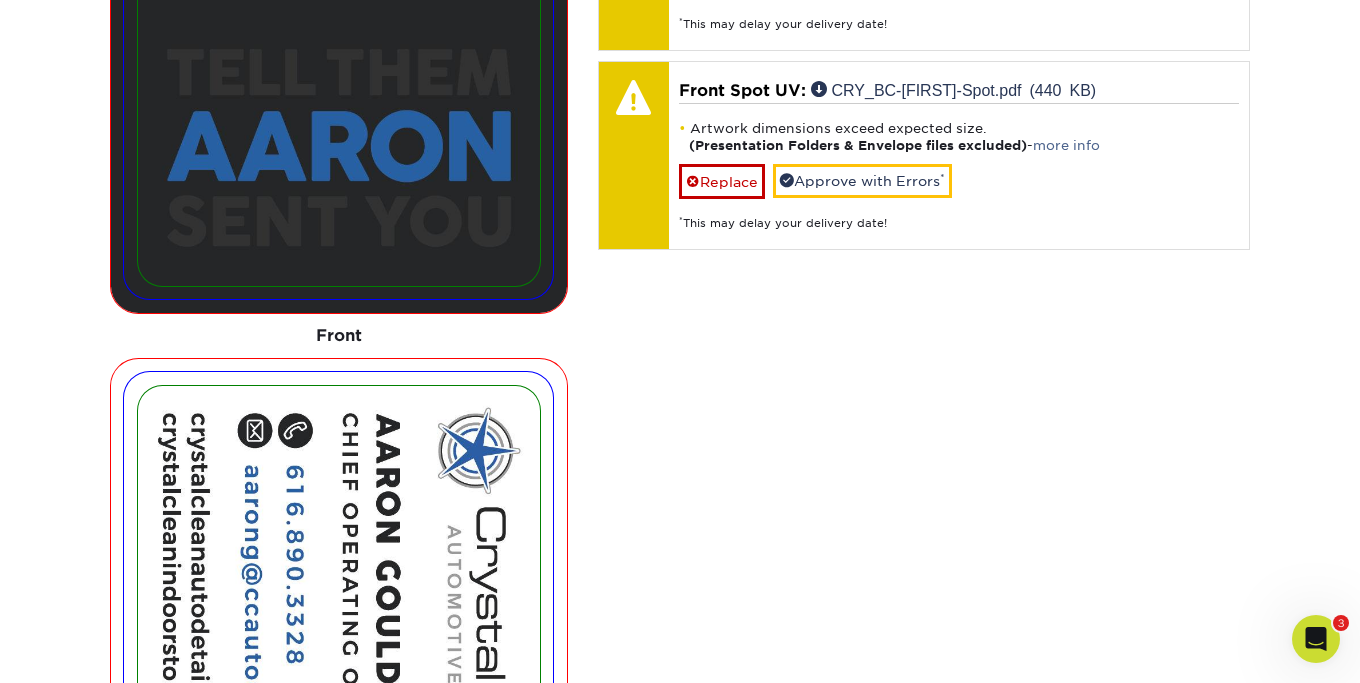 scroll, scrollTop: 2609, scrollLeft: 0, axis: vertical 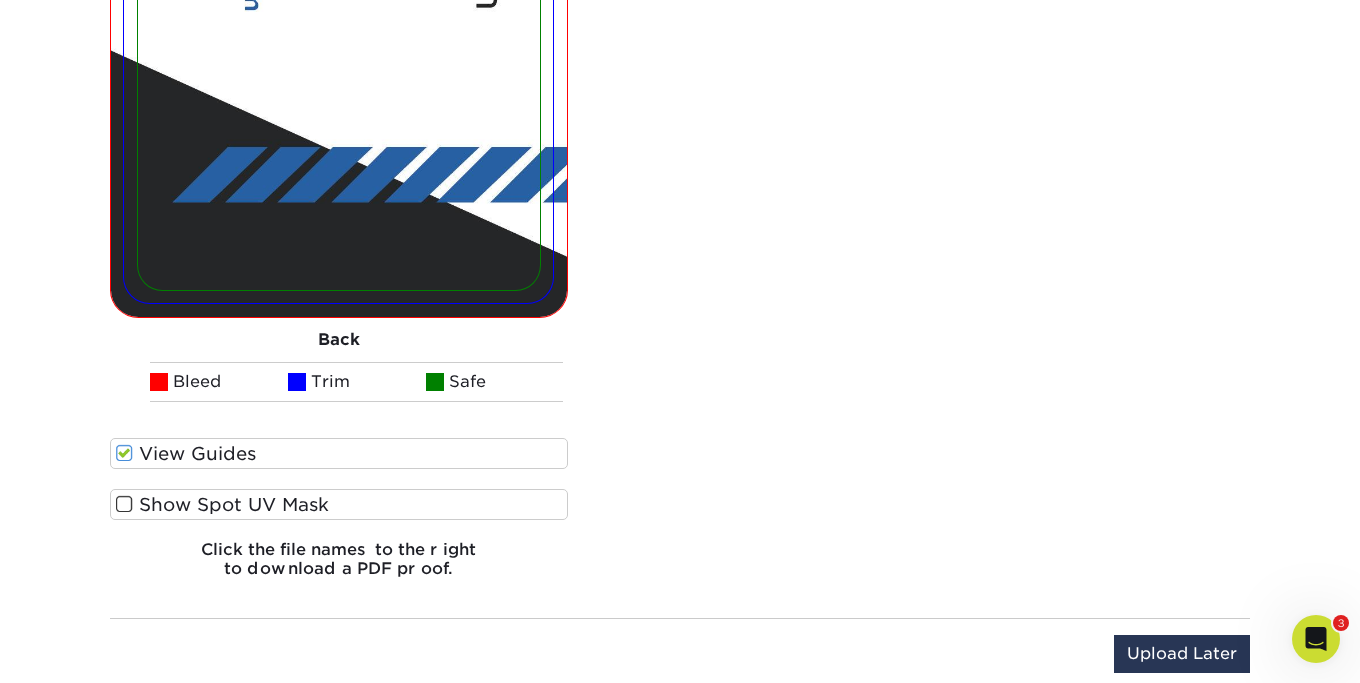 click at bounding box center [124, 504] 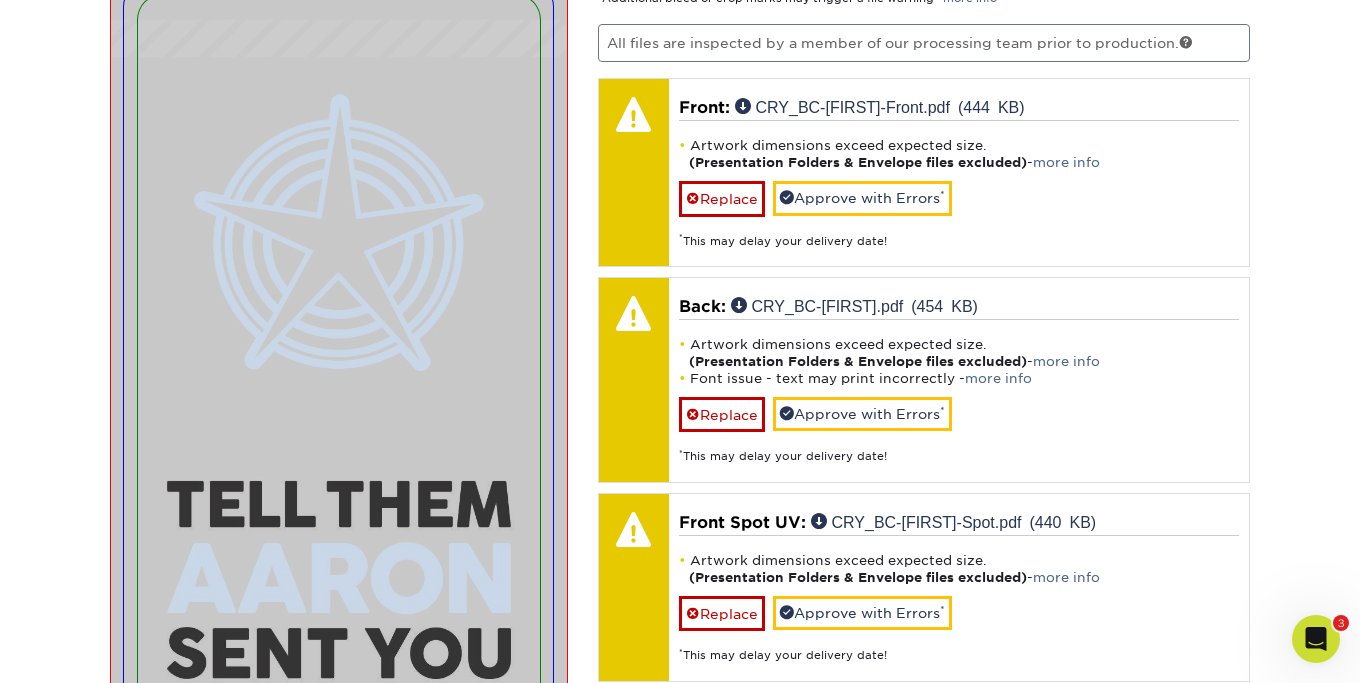 scroll, scrollTop: 1344, scrollLeft: 0, axis: vertical 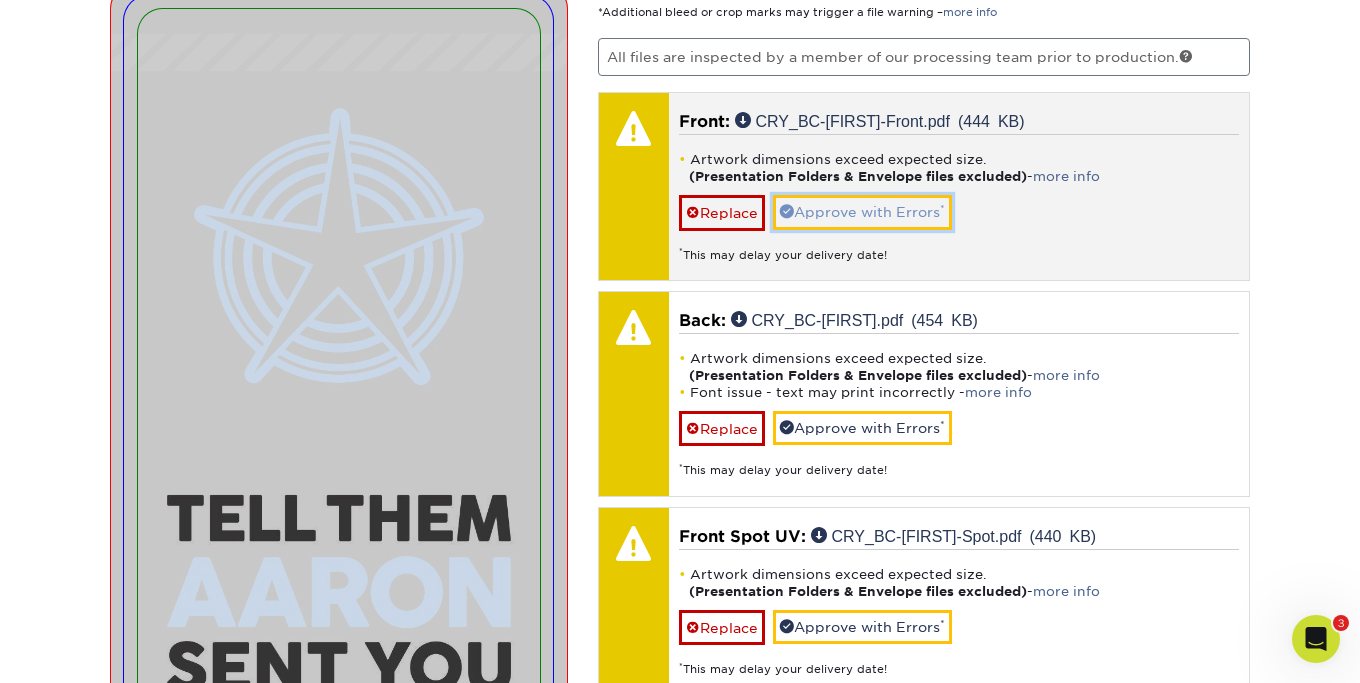 click on "Approve with Errors *" at bounding box center (862, 212) 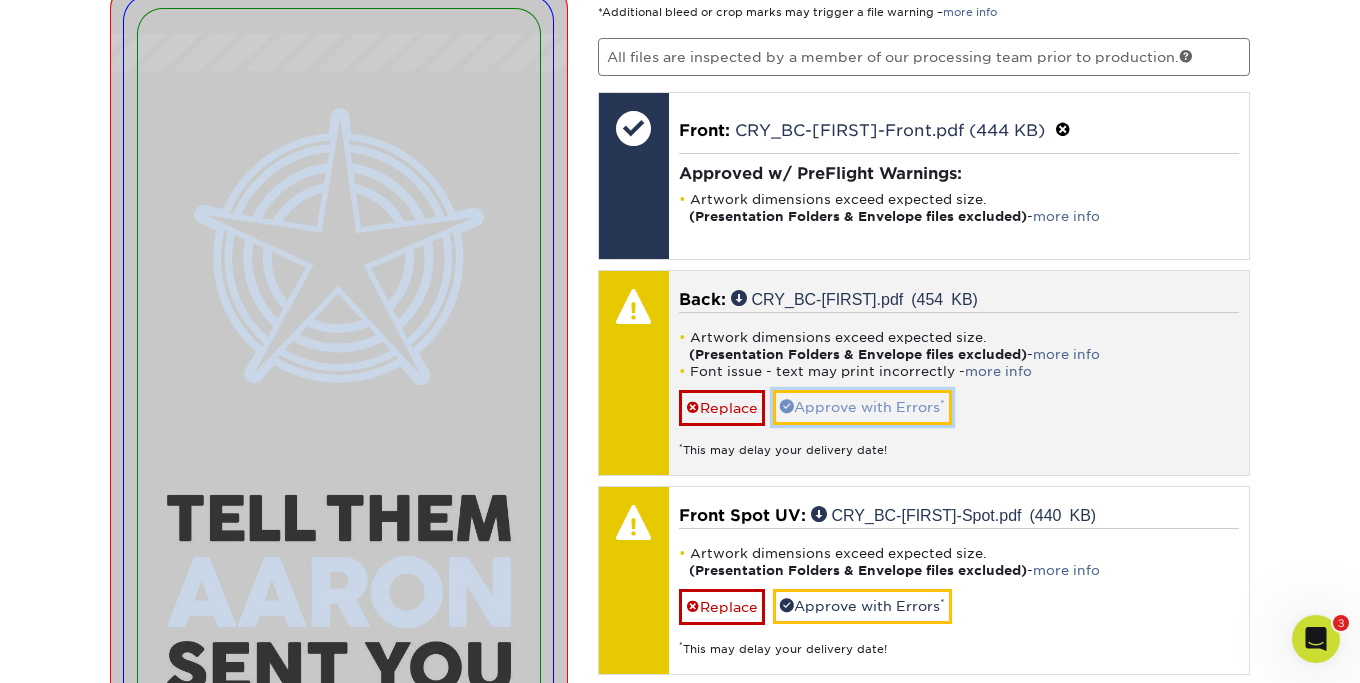 click on "Approve with Errors *" at bounding box center [862, 407] 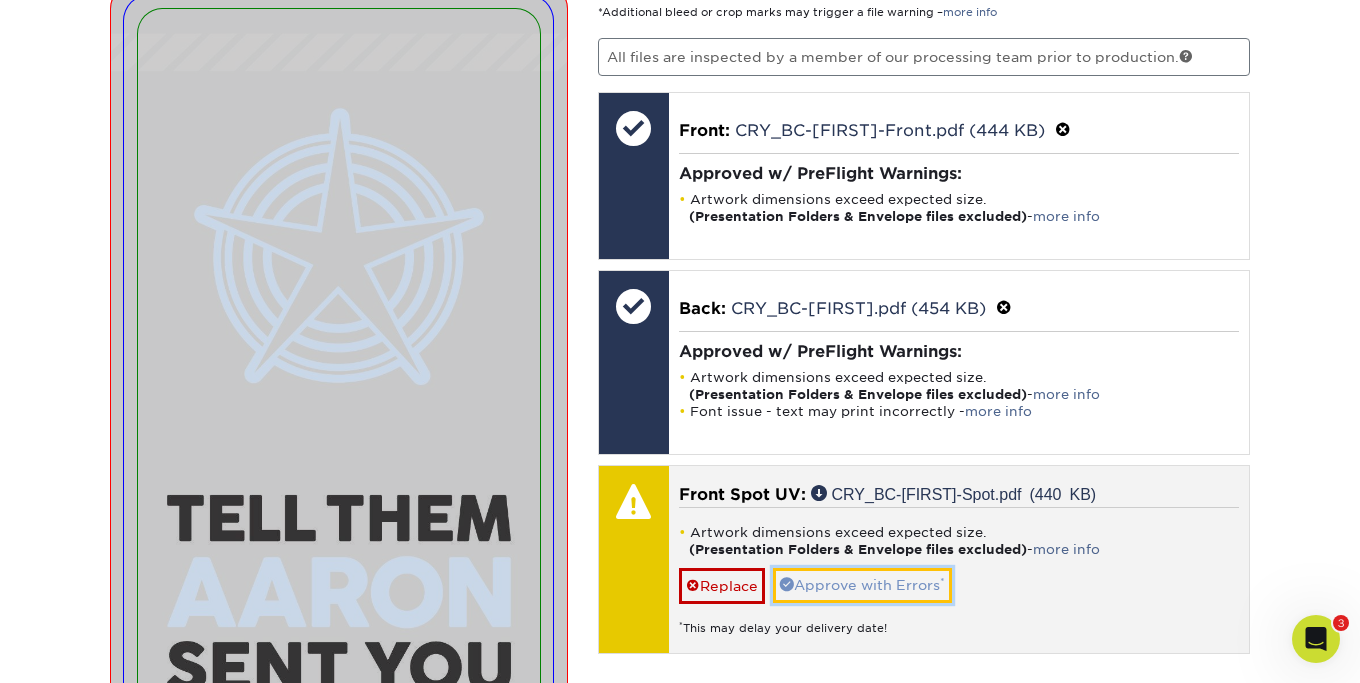 click on "Approve with Errors *" at bounding box center (862, 585) 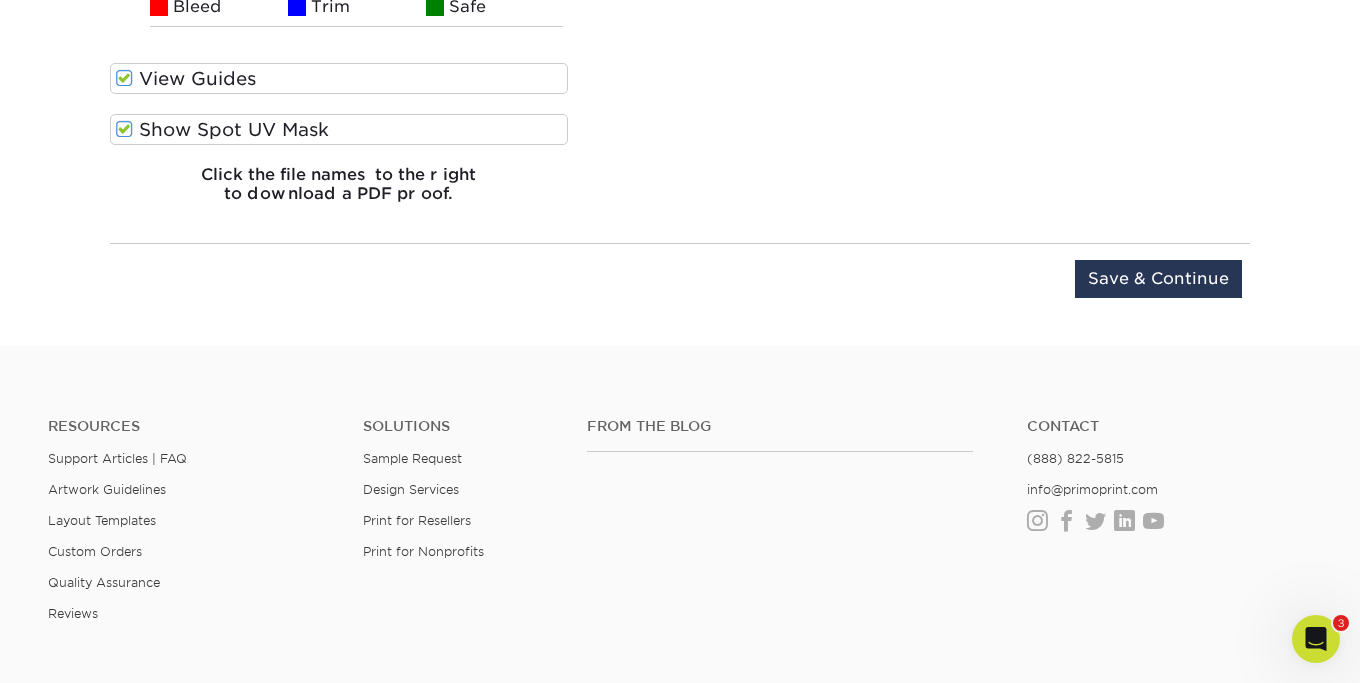 scroll, scrollTop: 2959, scrollLeft: 0, axis: vertical 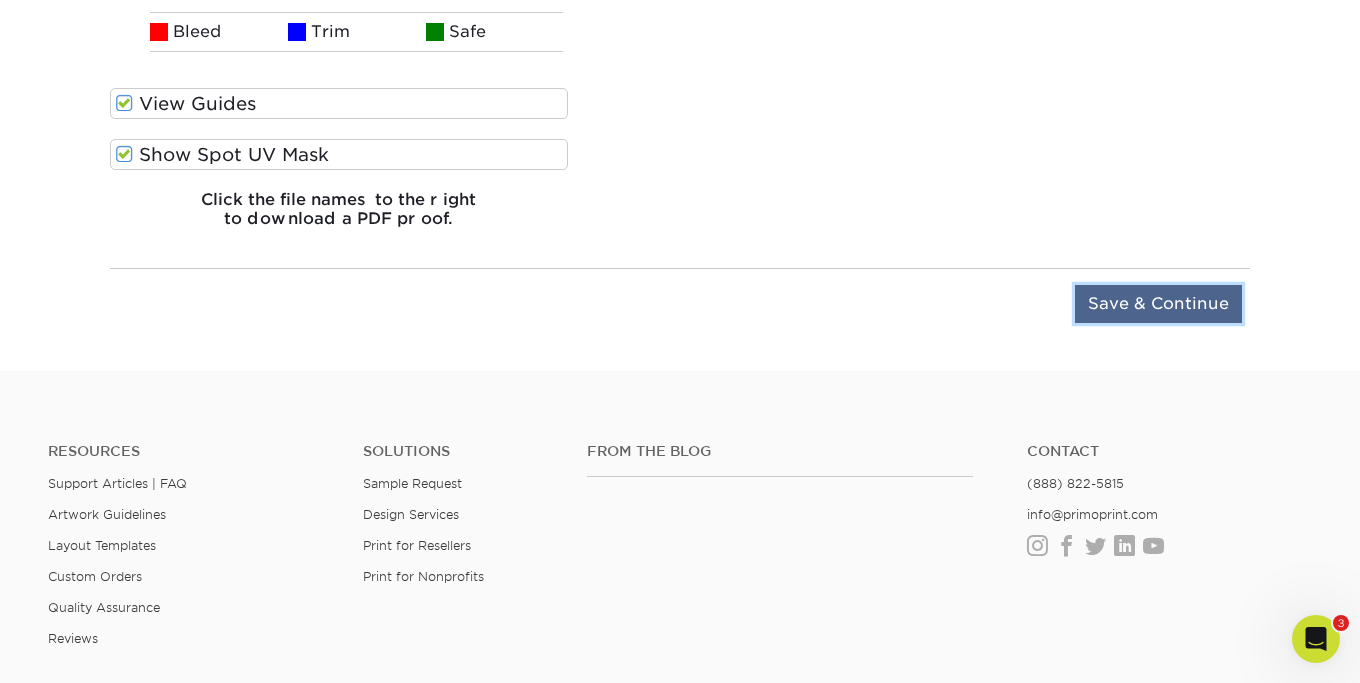 click on "Save & Continue" at bounding box center (1158, 304) 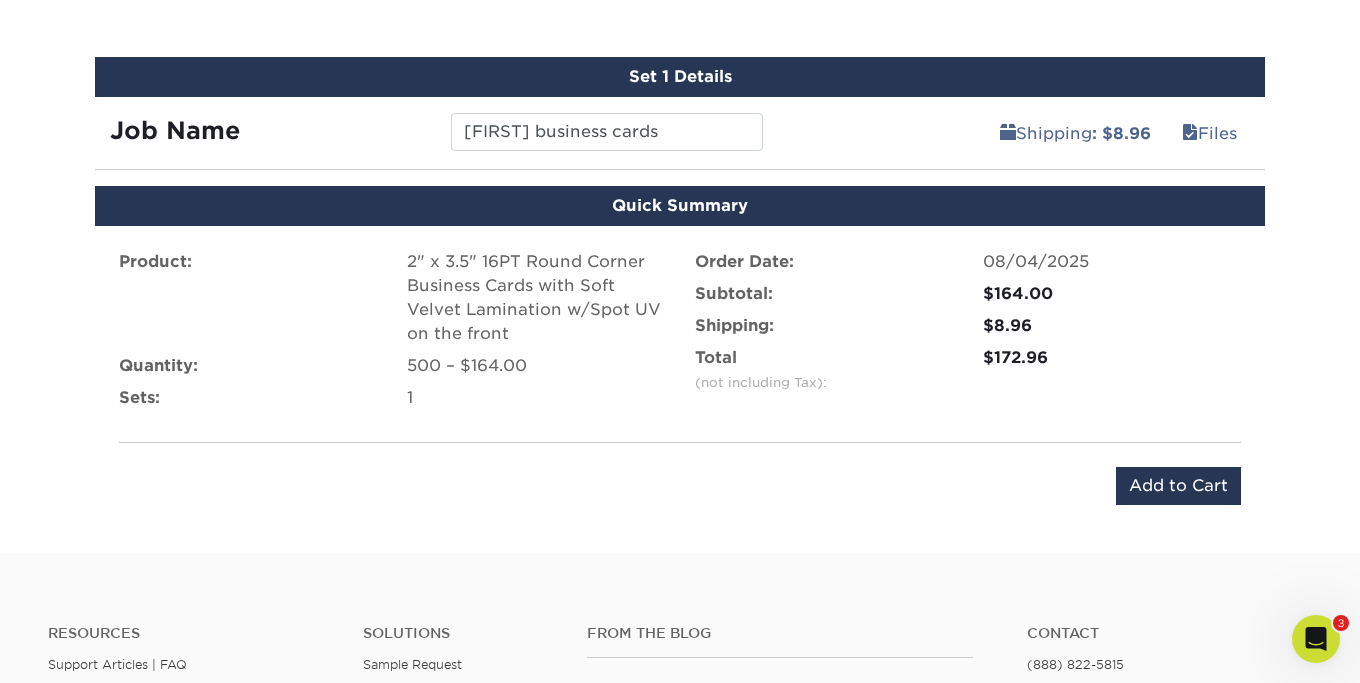 scroll, scrollTop: 1093, scrollLeft: 0, axis: vertical 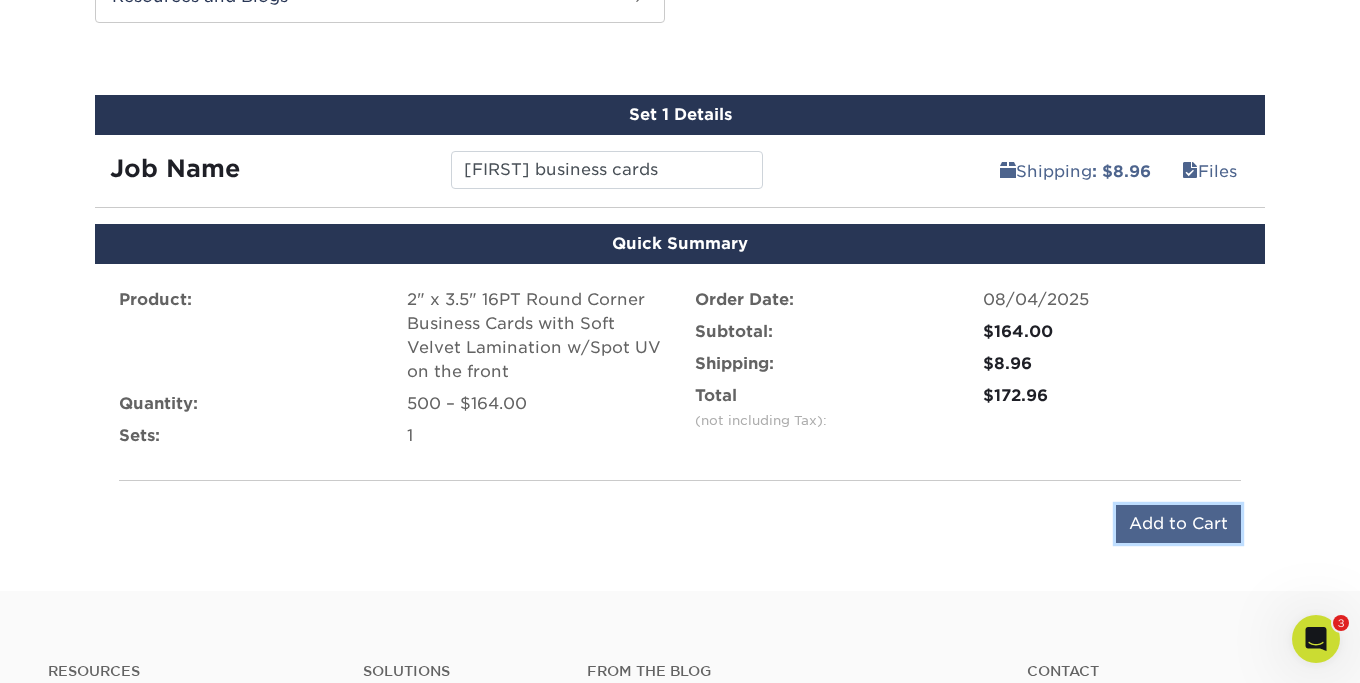 click on "Add to Cart" at bounding box center [1178, 524] 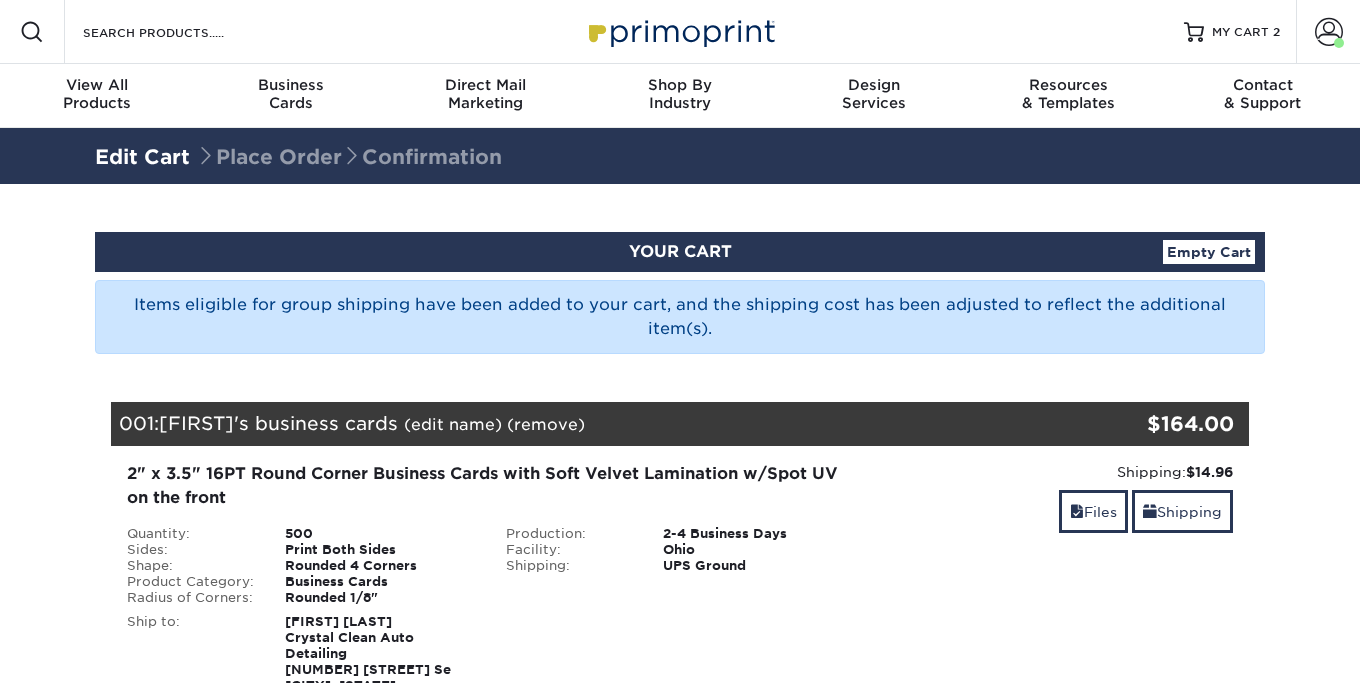 scroll, scrollTop: 0, scrollLeft: 0, axis: both 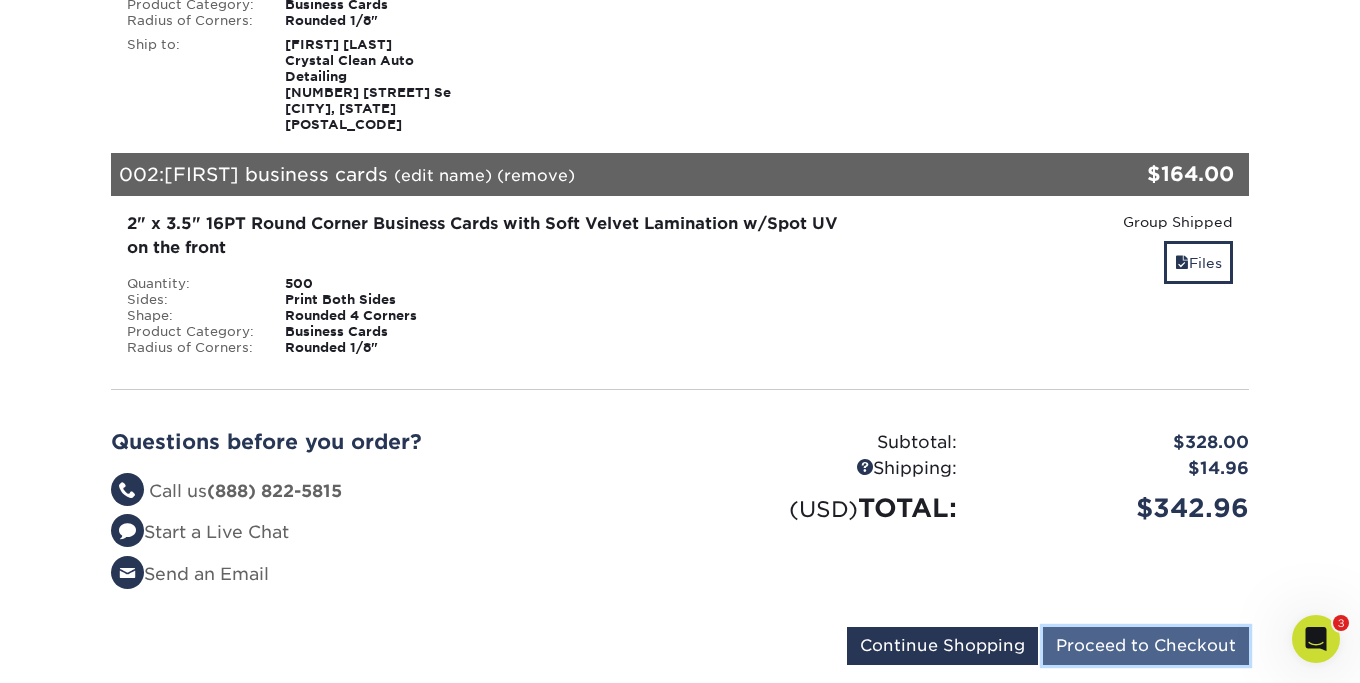 click on "Proceed to Checkout" at bounding box center [1146, 646] 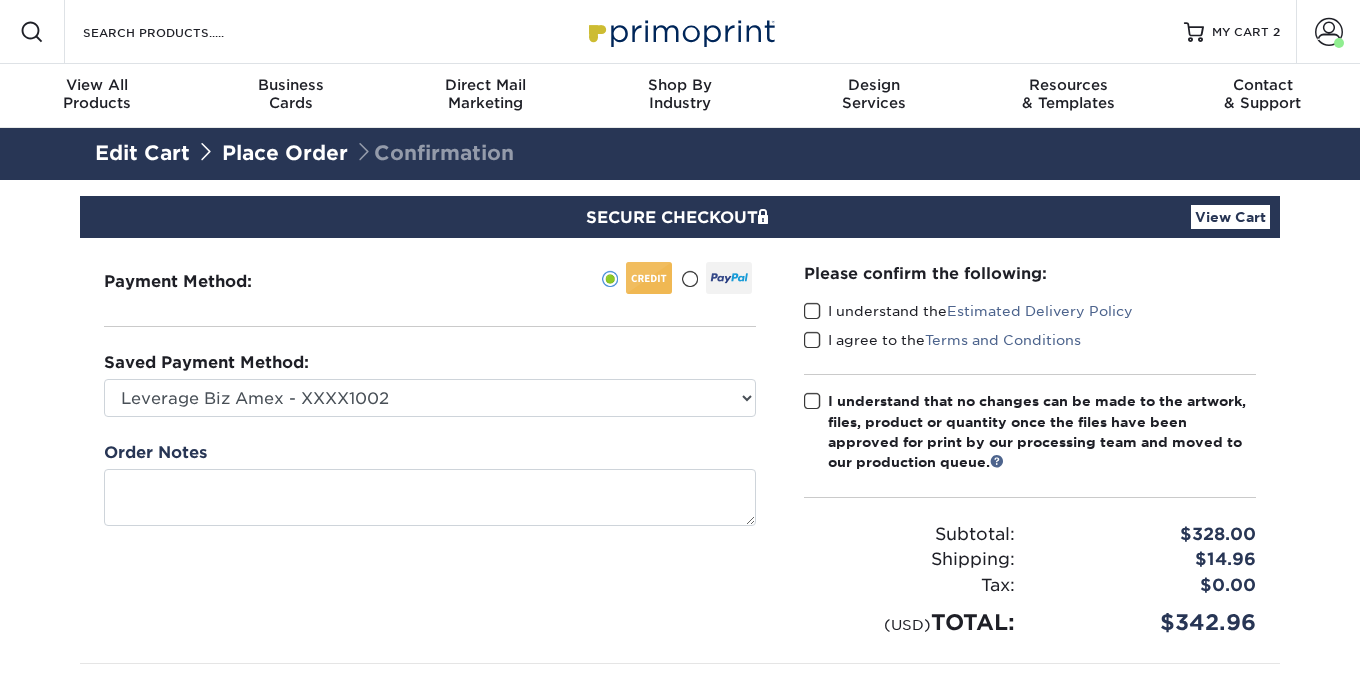 scroll, scrollTop: 0, scrollLeft: 0, axis: both 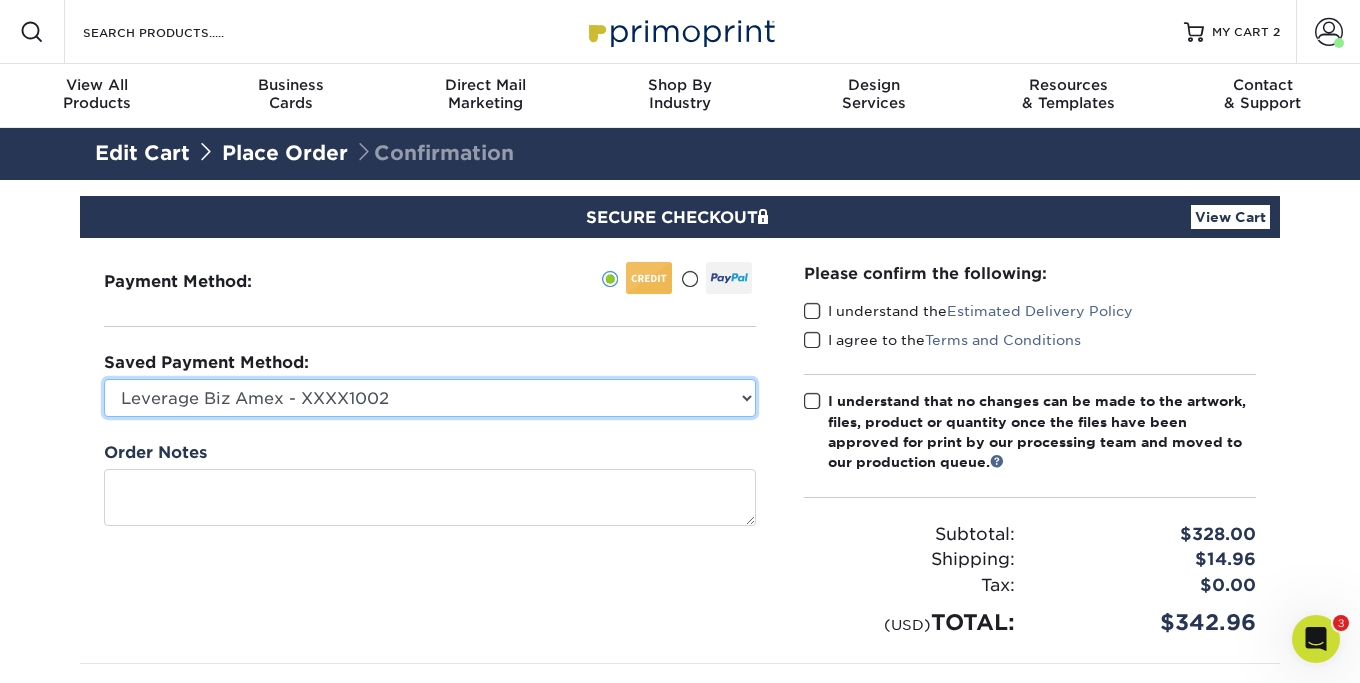 click on "Leverage Biz Amex - [CREDIT CARD]" at bounding box center (430, 398) 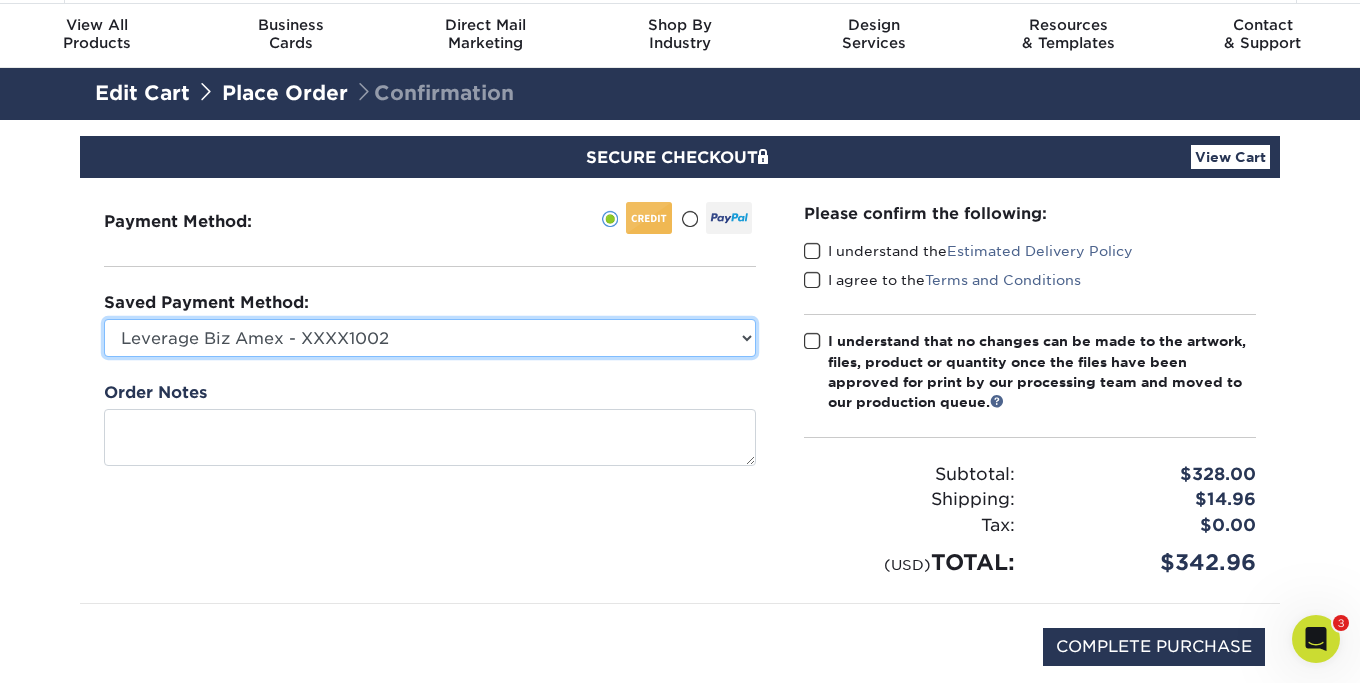 scroll, scrollTop: 64, scrollLeft: 0, axis: vertical 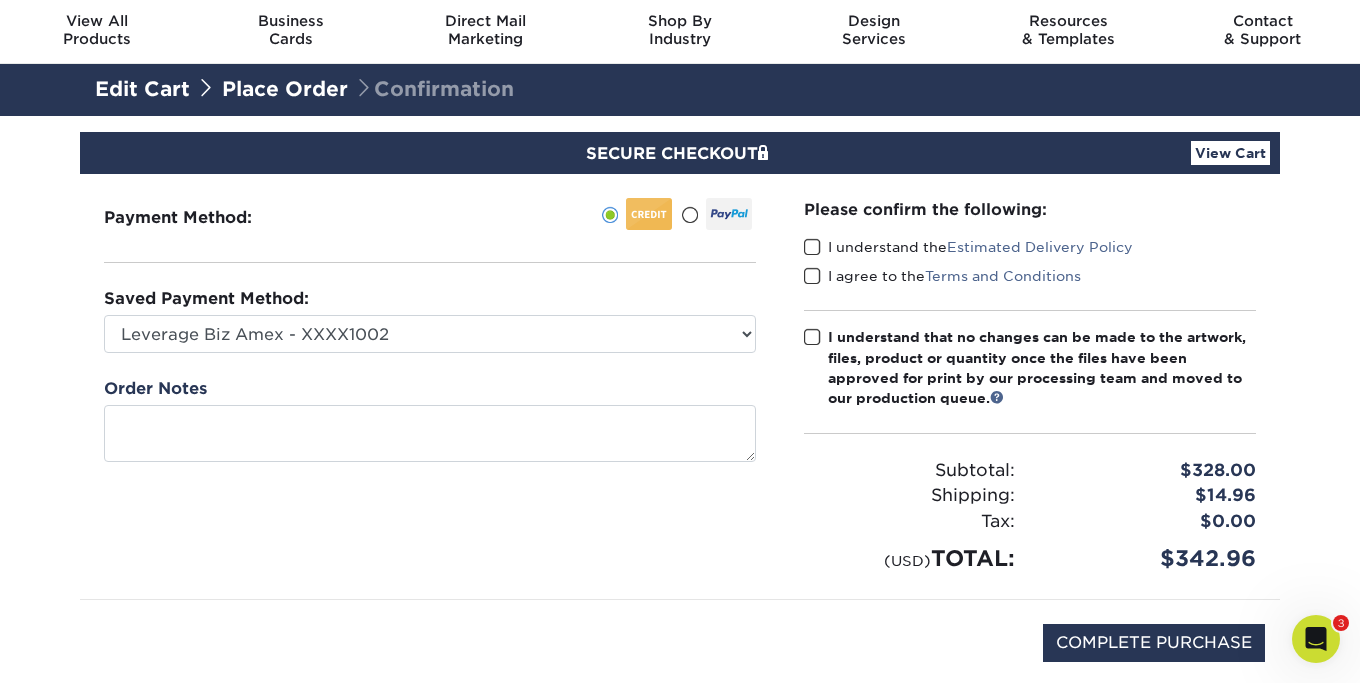 click at bounding box center (812, 247) 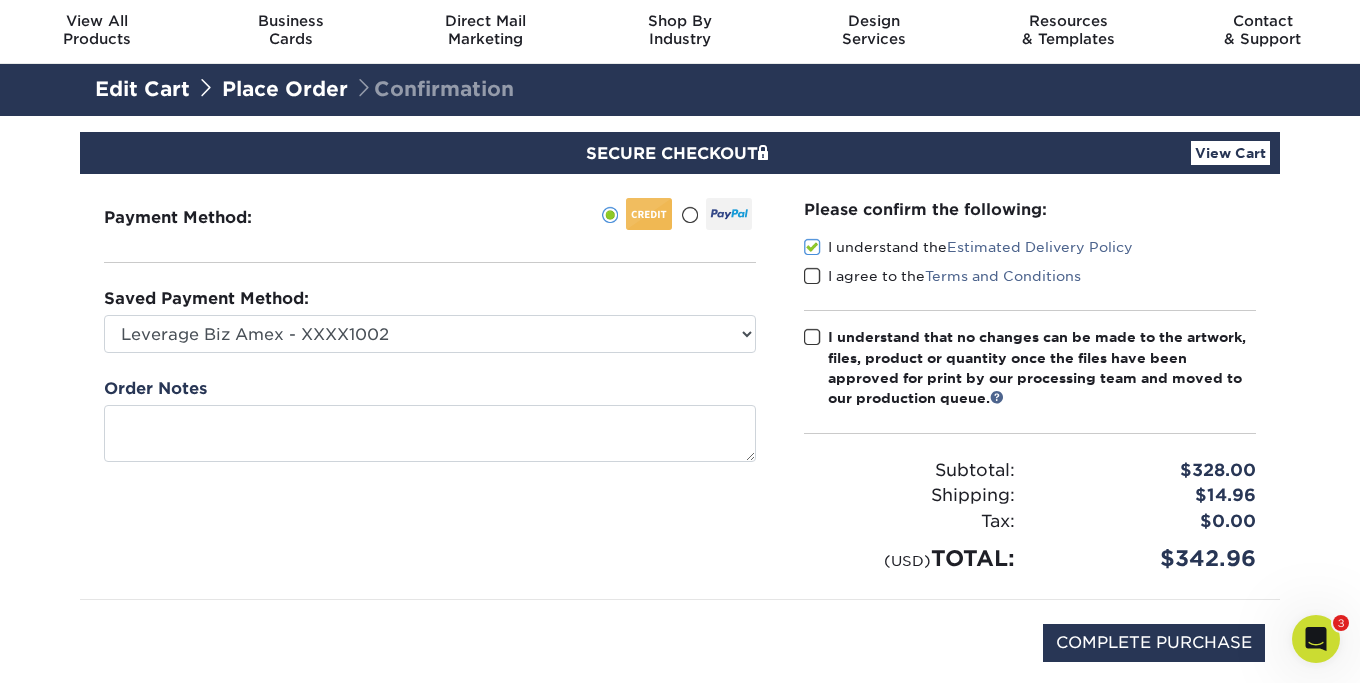click at bounding box center (812, 276) 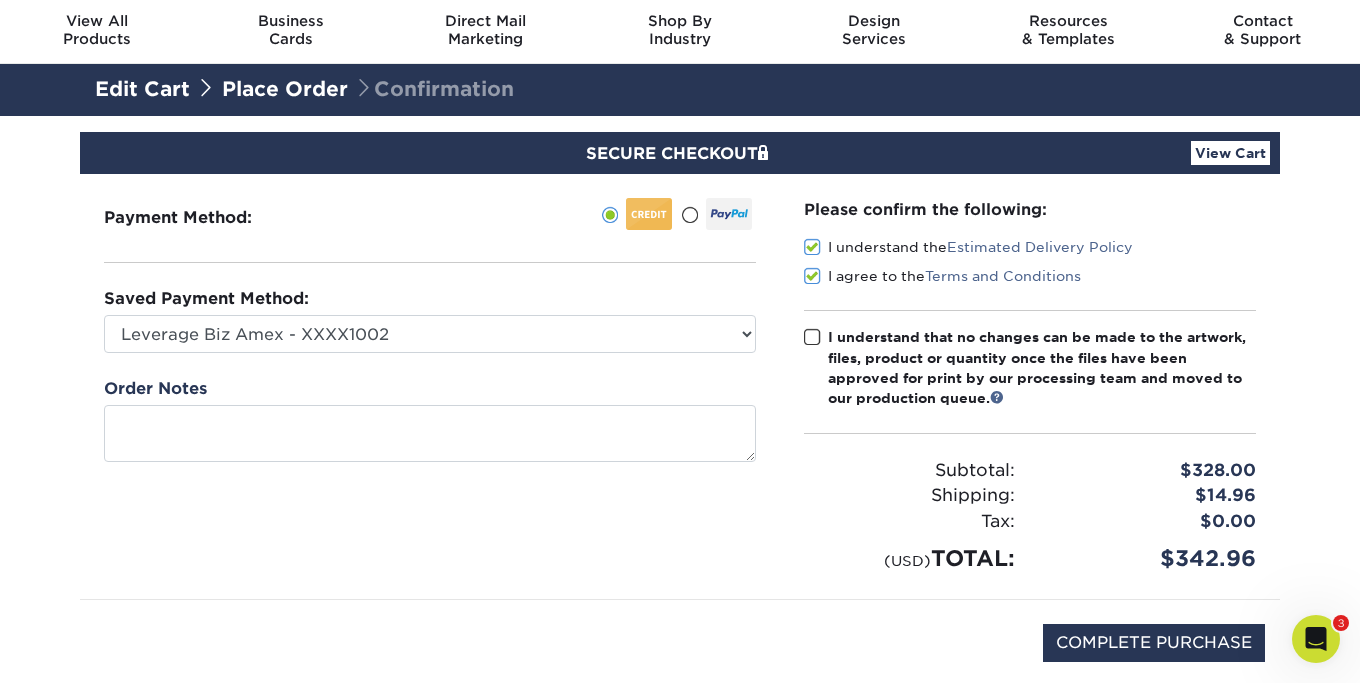 click at bounding box center (812, 337) 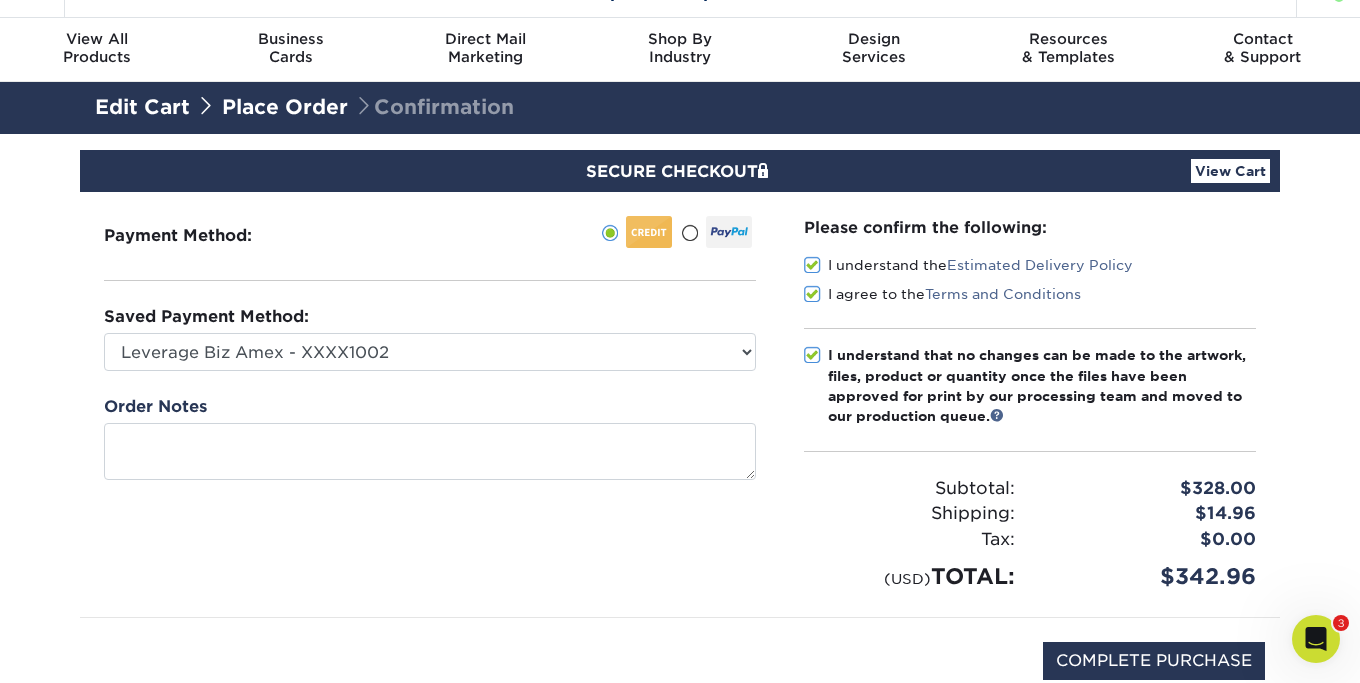 scroll, scrollTop: 16, scrollLeft: 0, axis: vertical 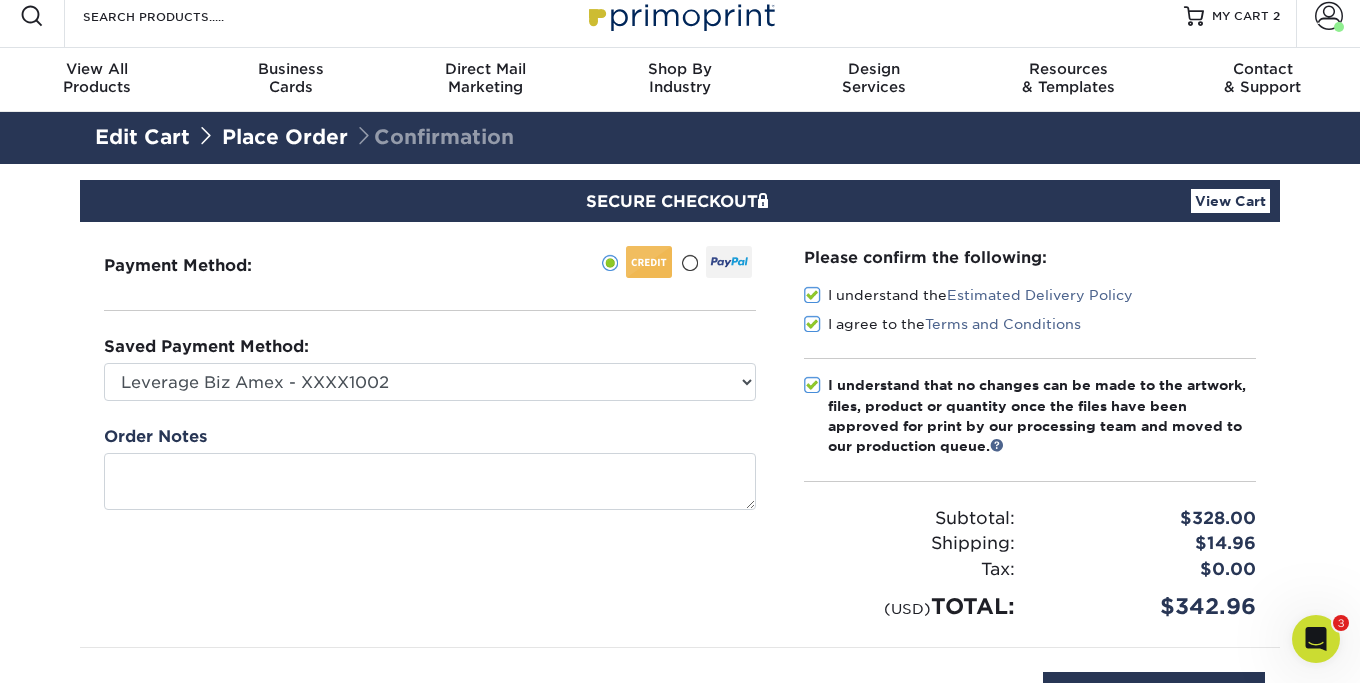 click on "View Cart" at bounding box center [1230, 201] 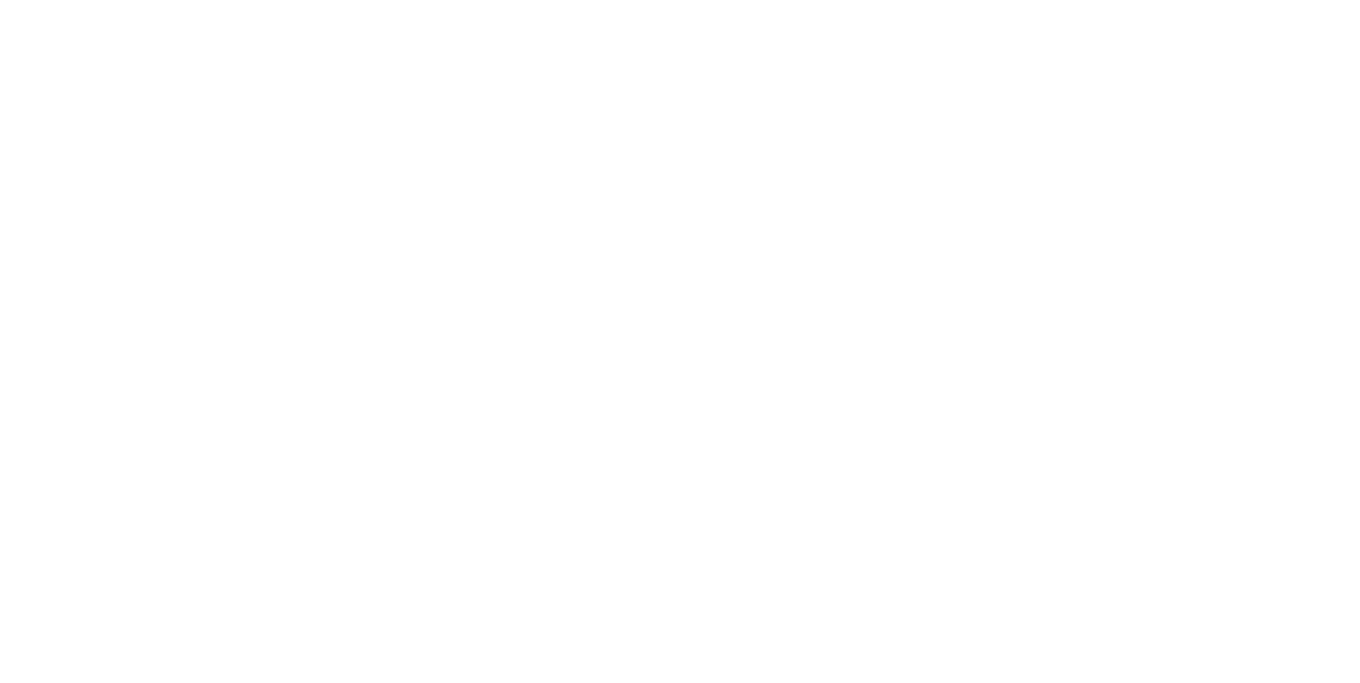scroll, scrollTop: 0, scrollLeft: 0, axis: both 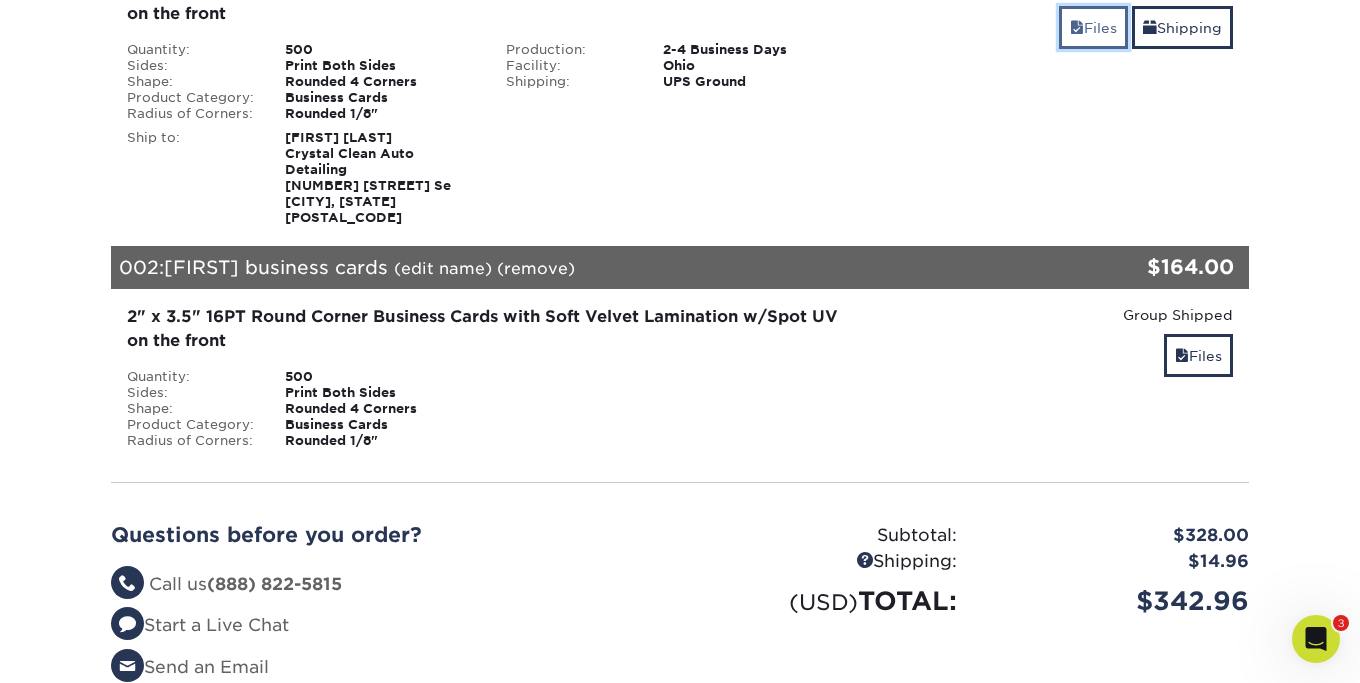 click on "Files" at bounding box center (1093, 27) 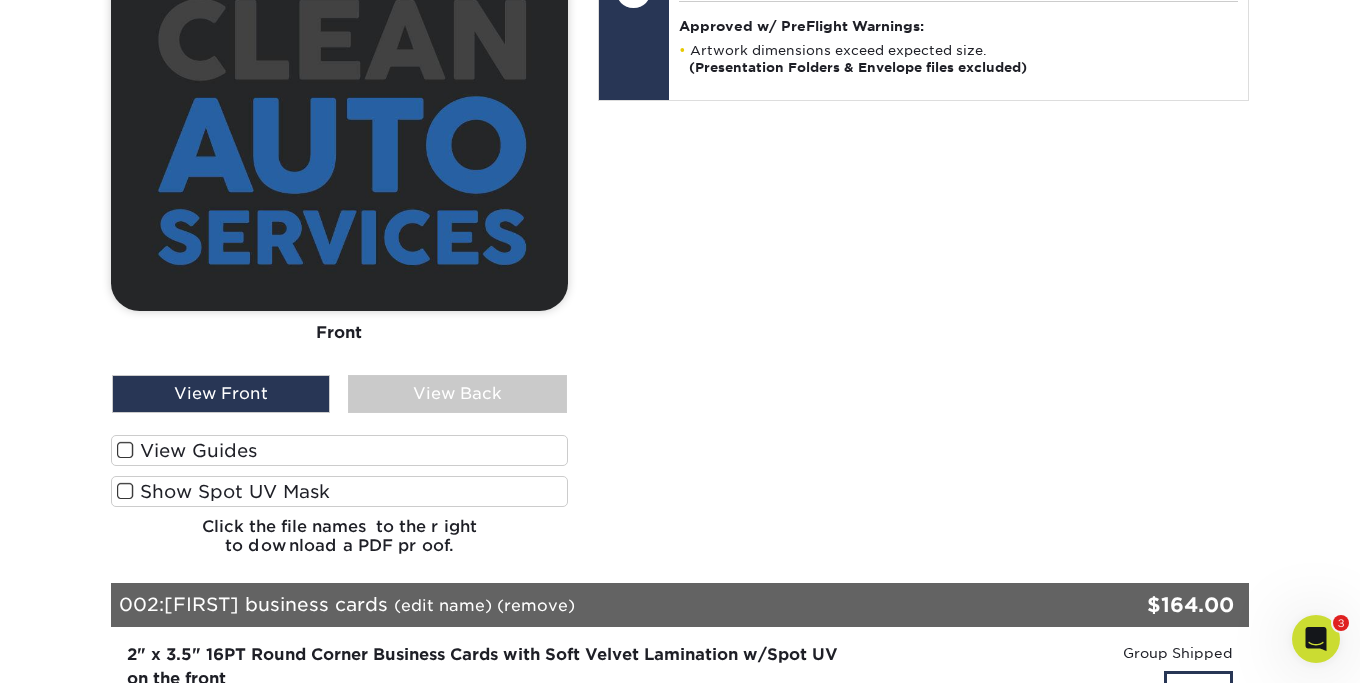 scroll, scrollTop: 1155, scrollLeft: 0, axis: vertical 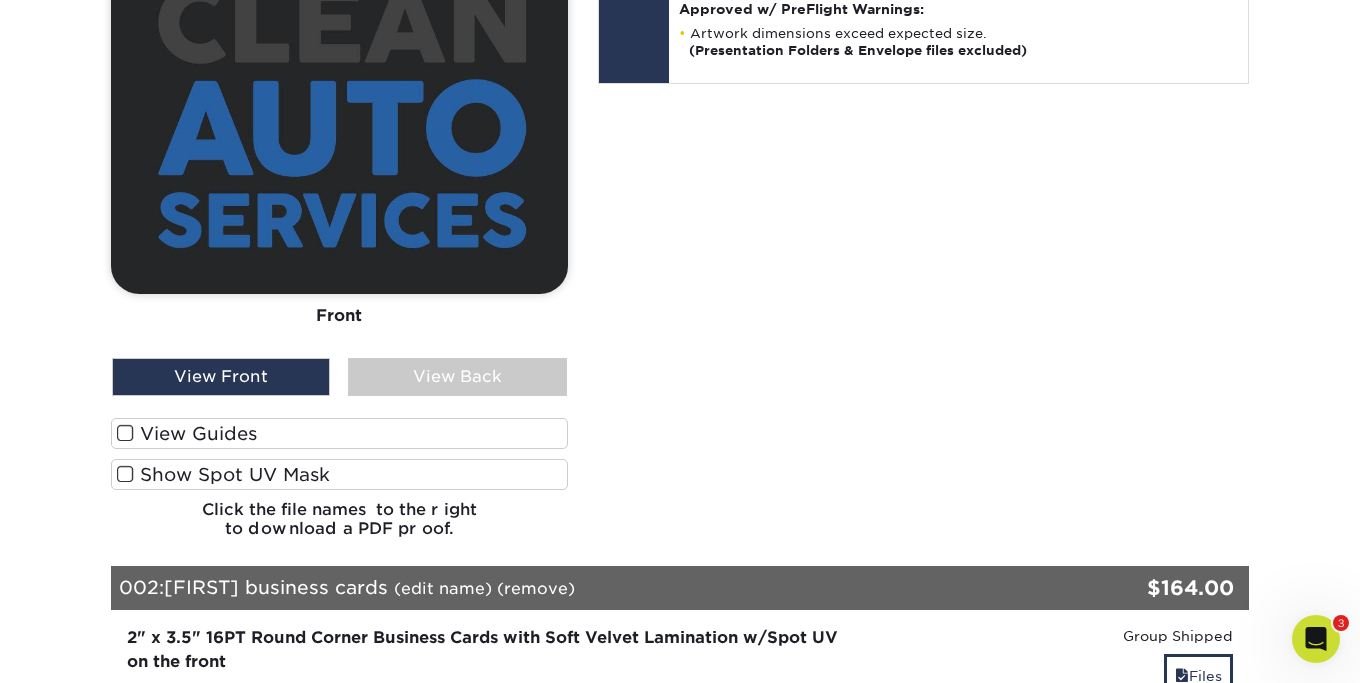 click at bounding box center (125, 433) 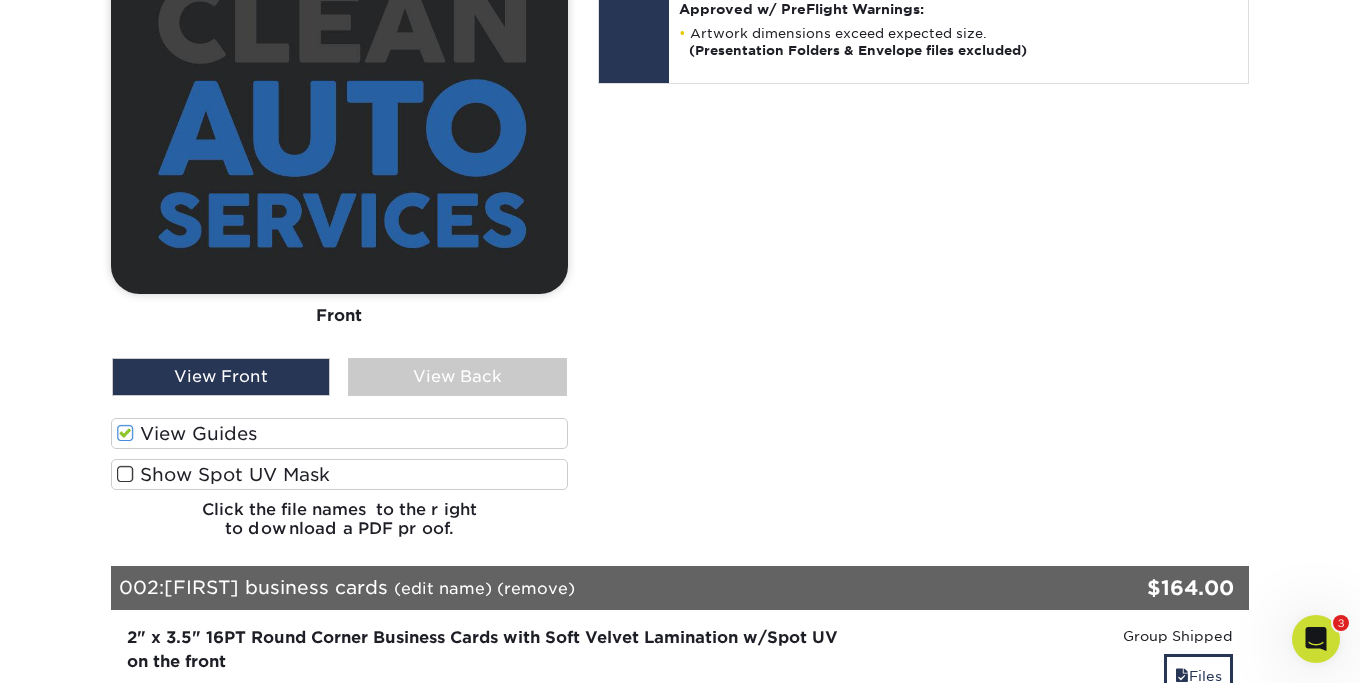 scroll, scrollTop: 1956, scrollLeft: 0, axis: vertical 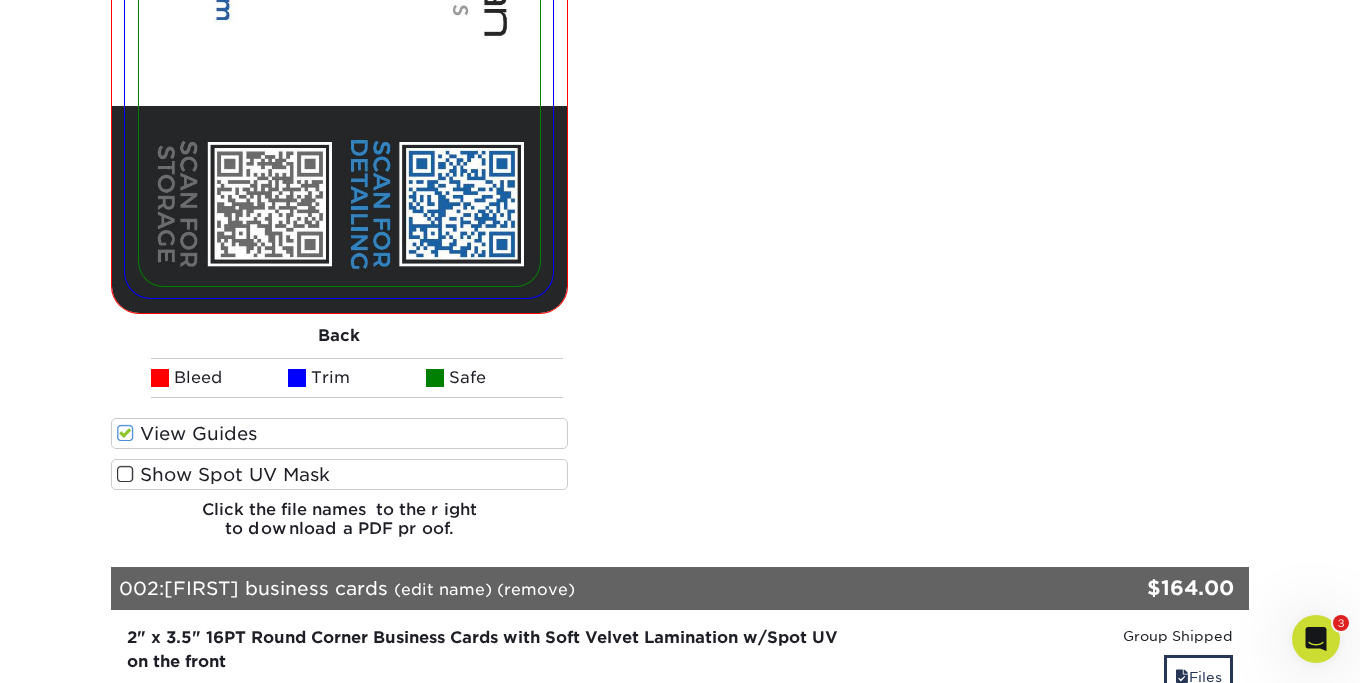 click at bounding box center [125, 474] 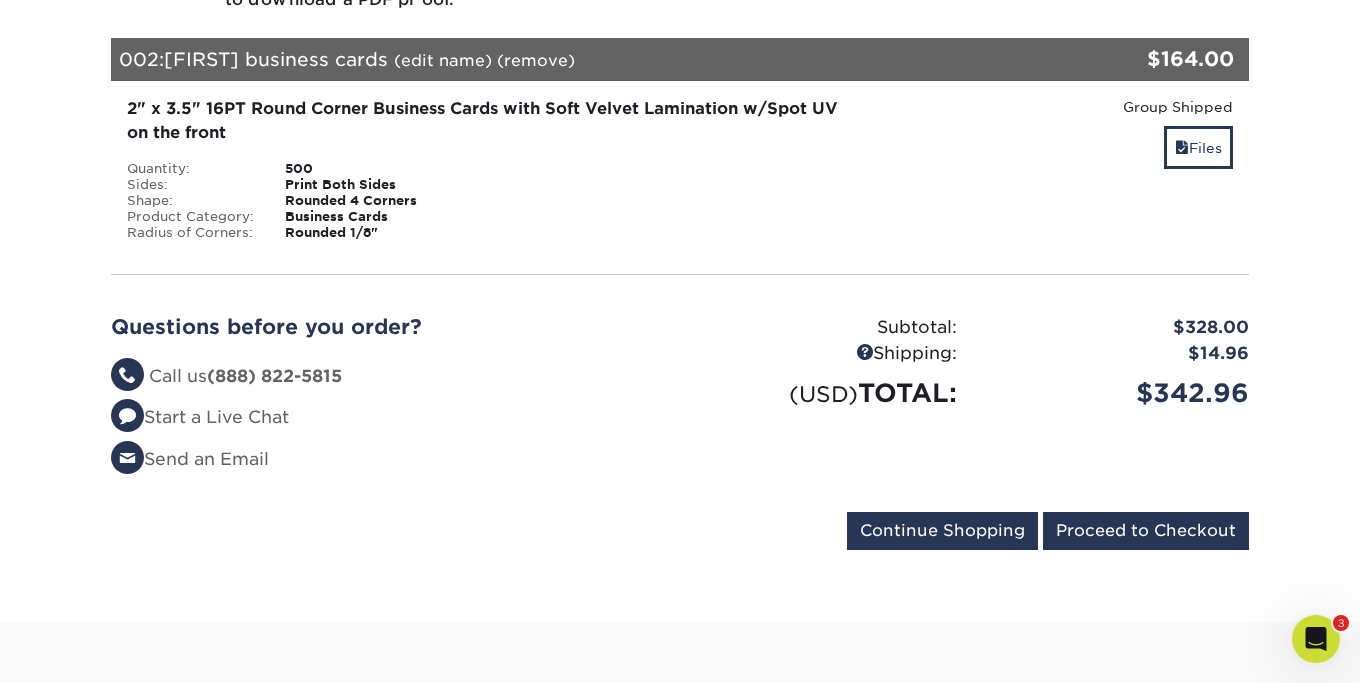 scroll, scrollTop: 2468, scrollLeft: 0, axis: vertical 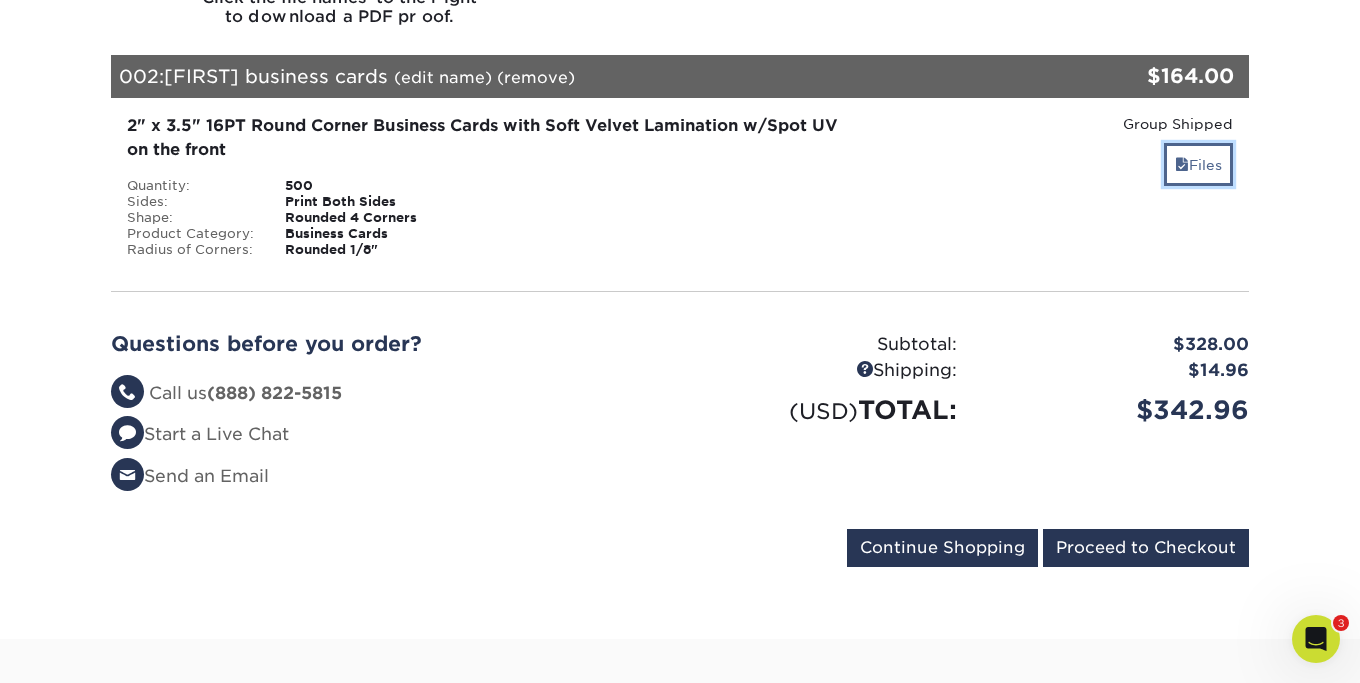 click on "Files" at bounding box center (1198, 164) 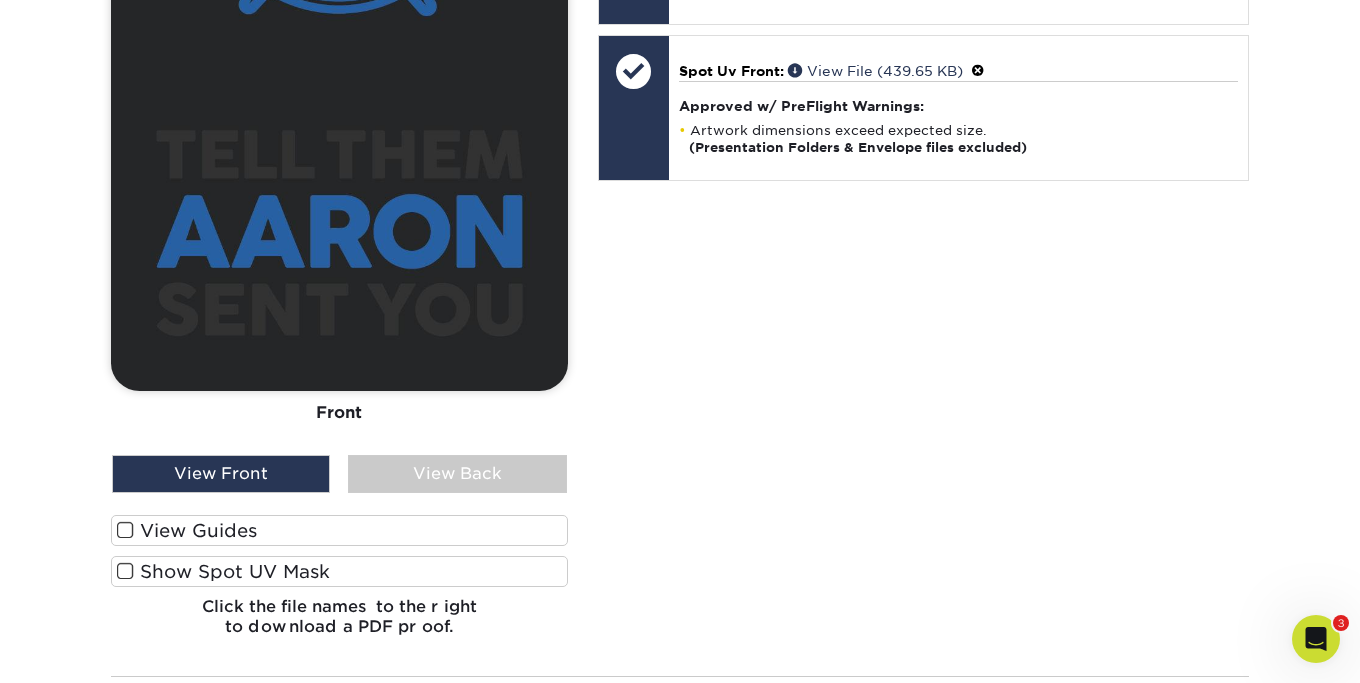 scroll, scrollTop: 3210, scrollLeft: 0, axis: vertical 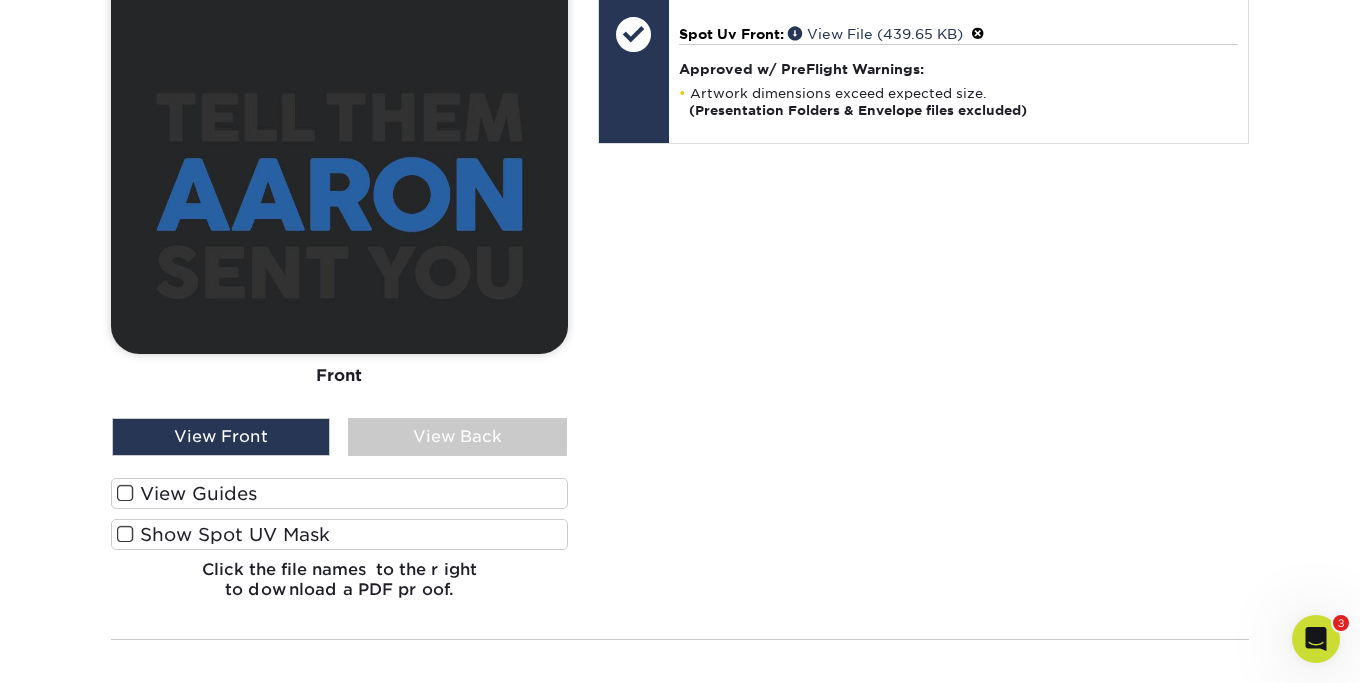 click at bounding box center (125, 493) 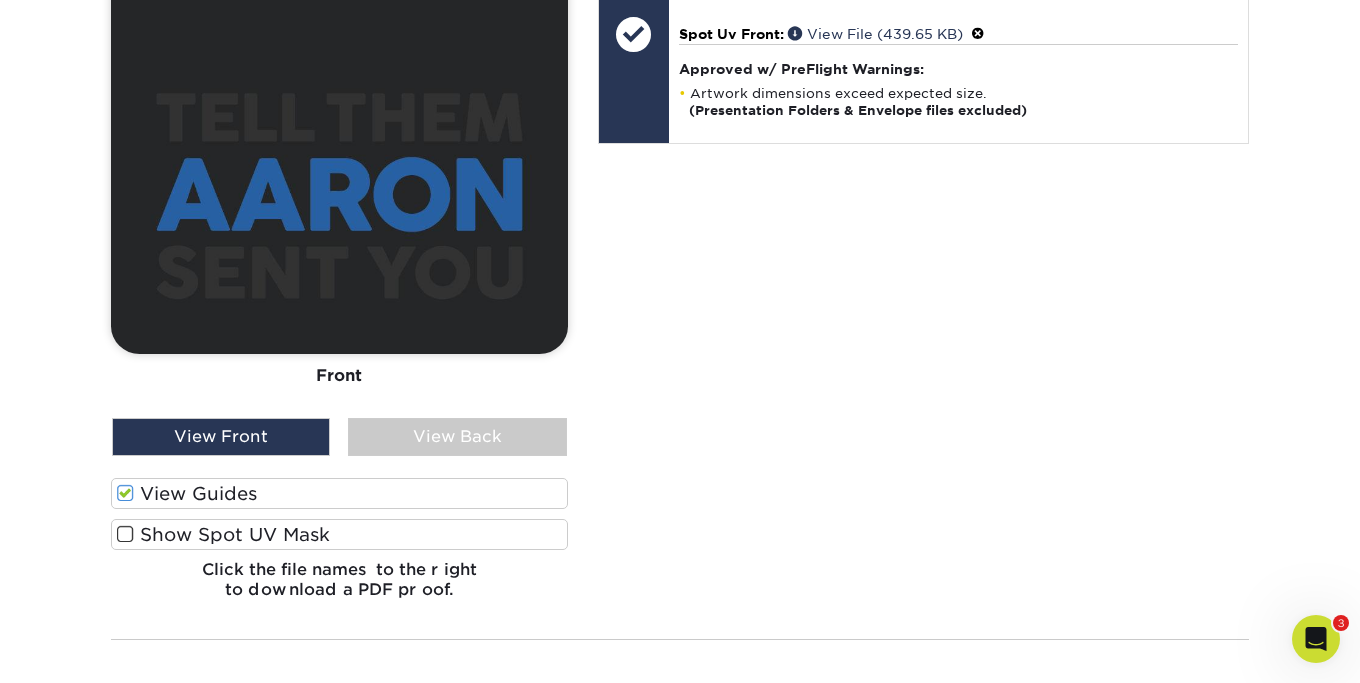 scroll, scrollTop: 4011, scrollLeft: 0, axis: vertical 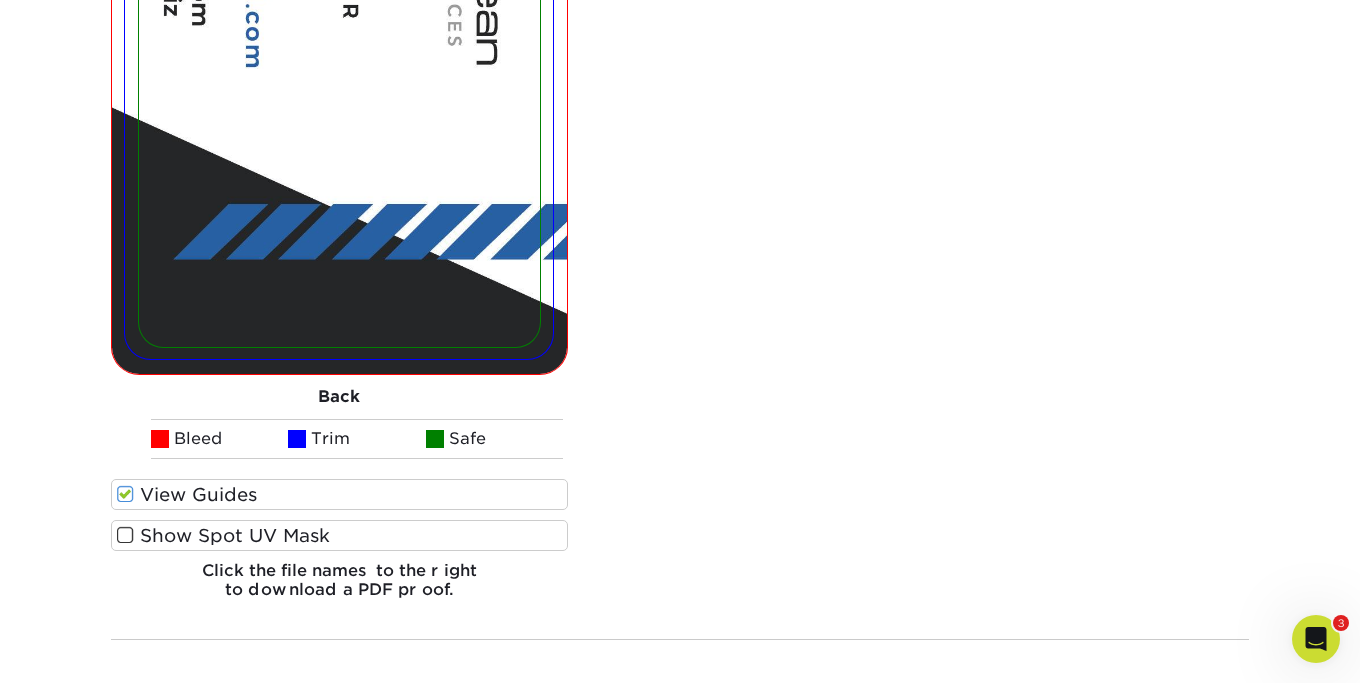 click at bounding box center [125, 535] 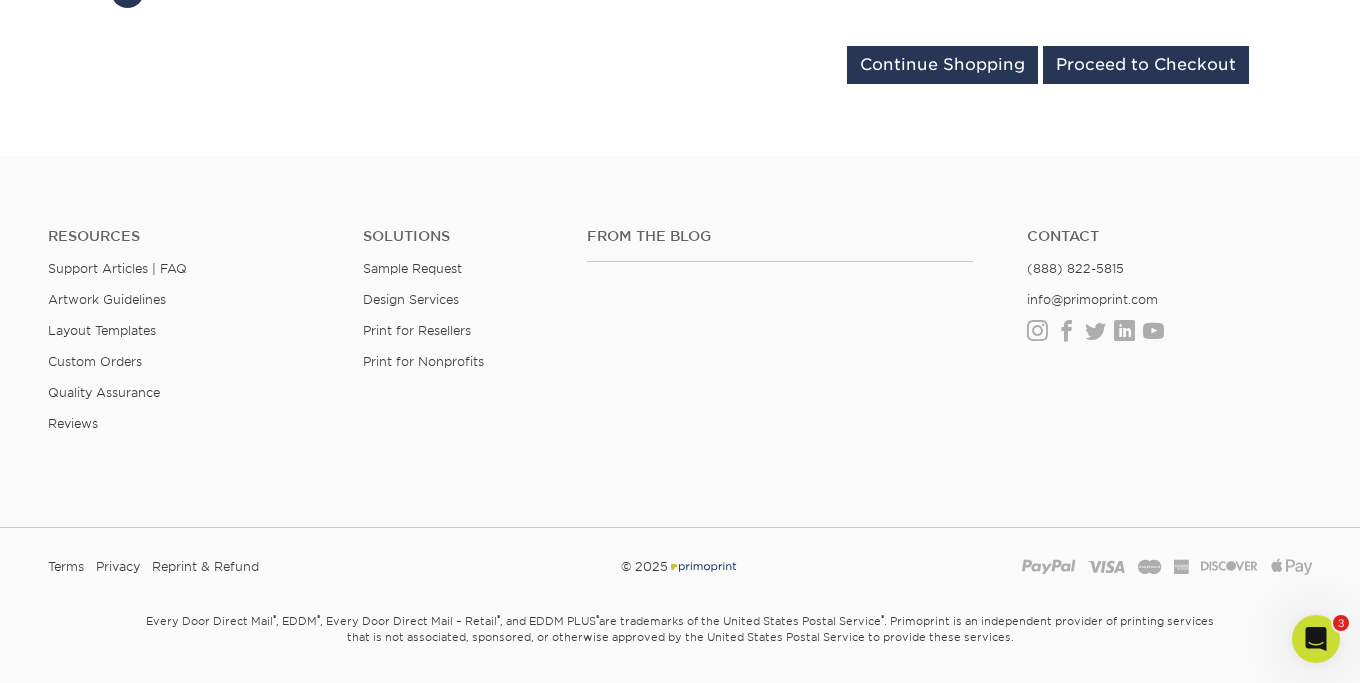 scroll, scrollTop: 4776, scrollLeft: 0, axis: vertical 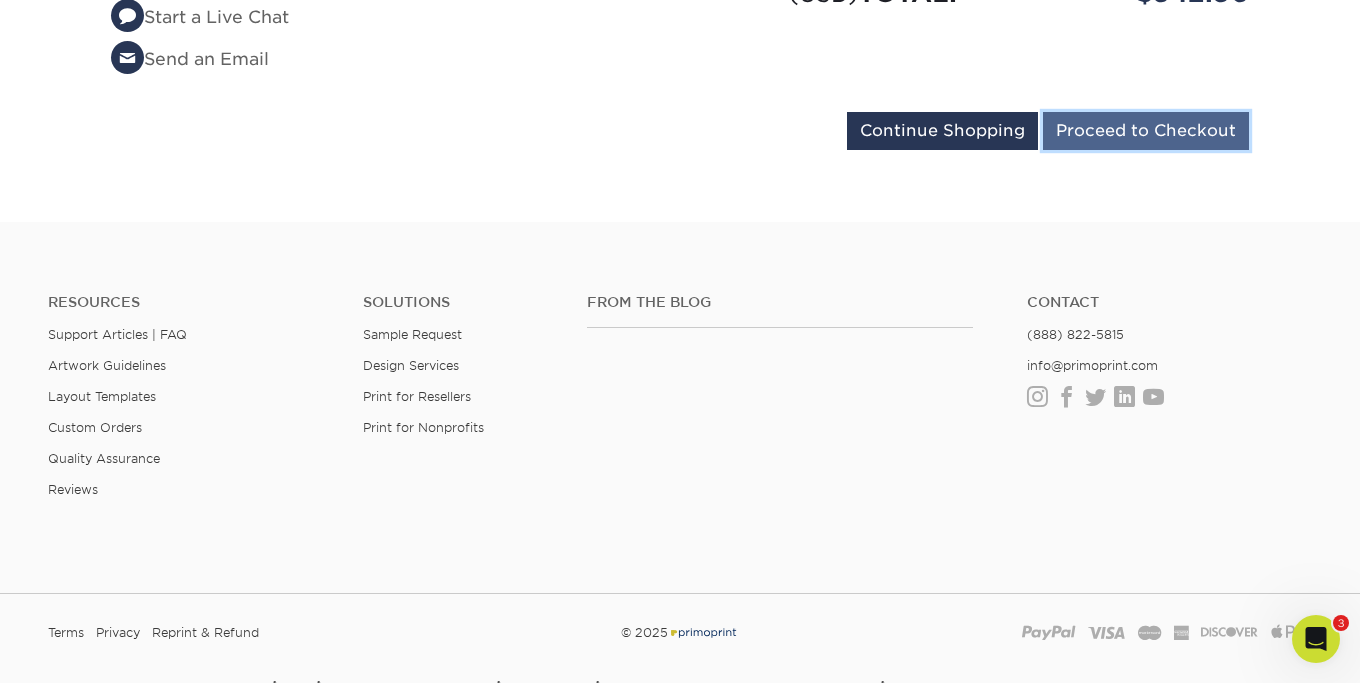 click on "Proceed to Checkout" at bounding box center [1146, 131] 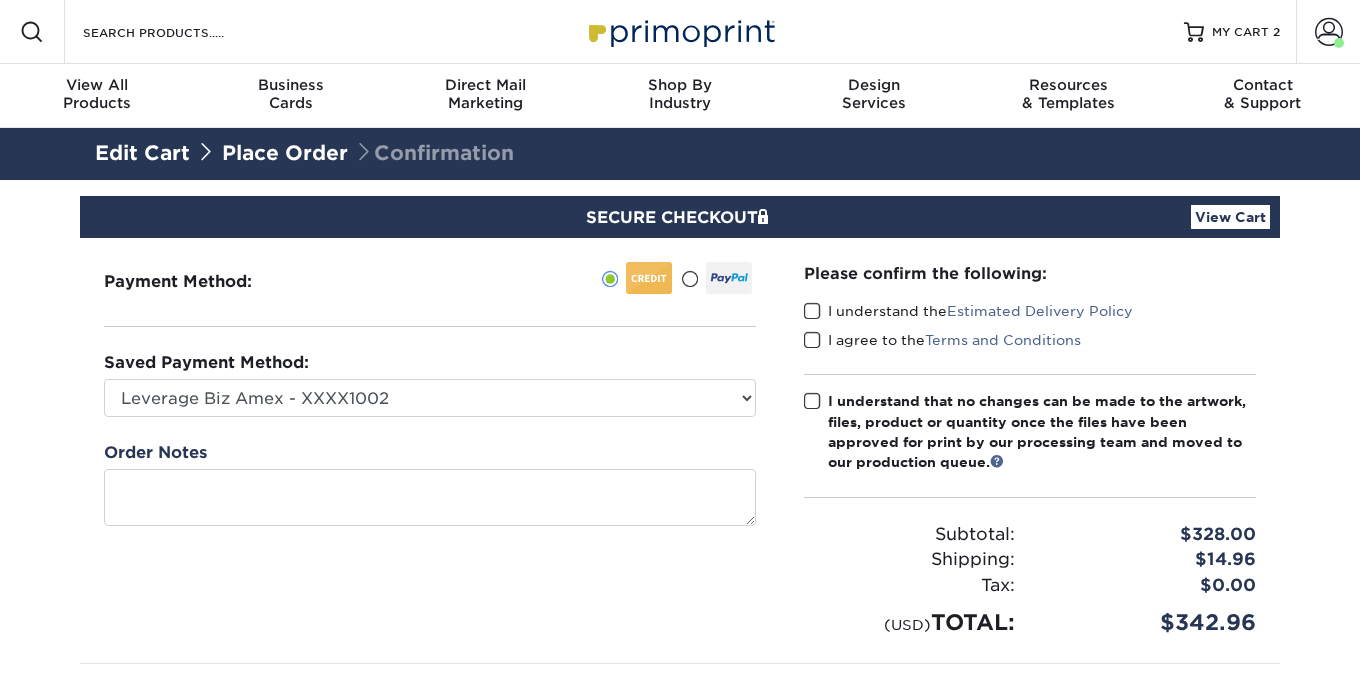 scroll, scrollTop: 0, scrollLeft: 0, axis: both 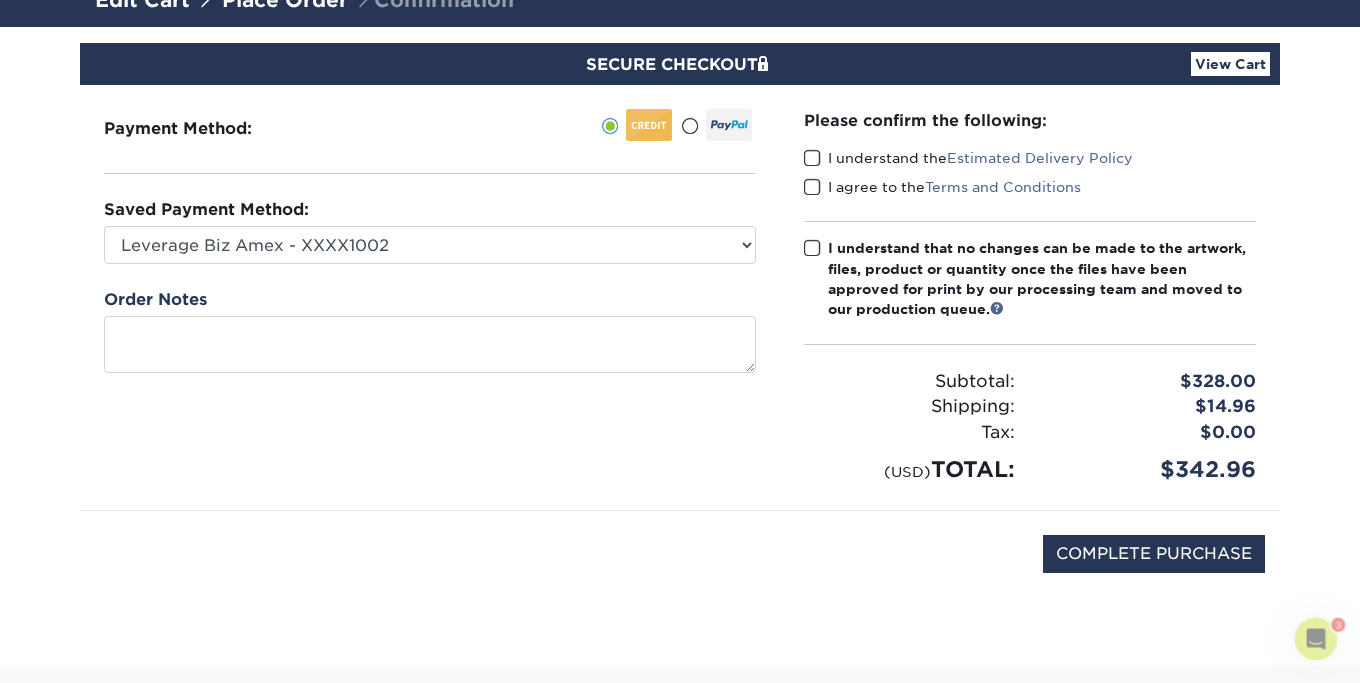 click at bounding box center (812, 158) 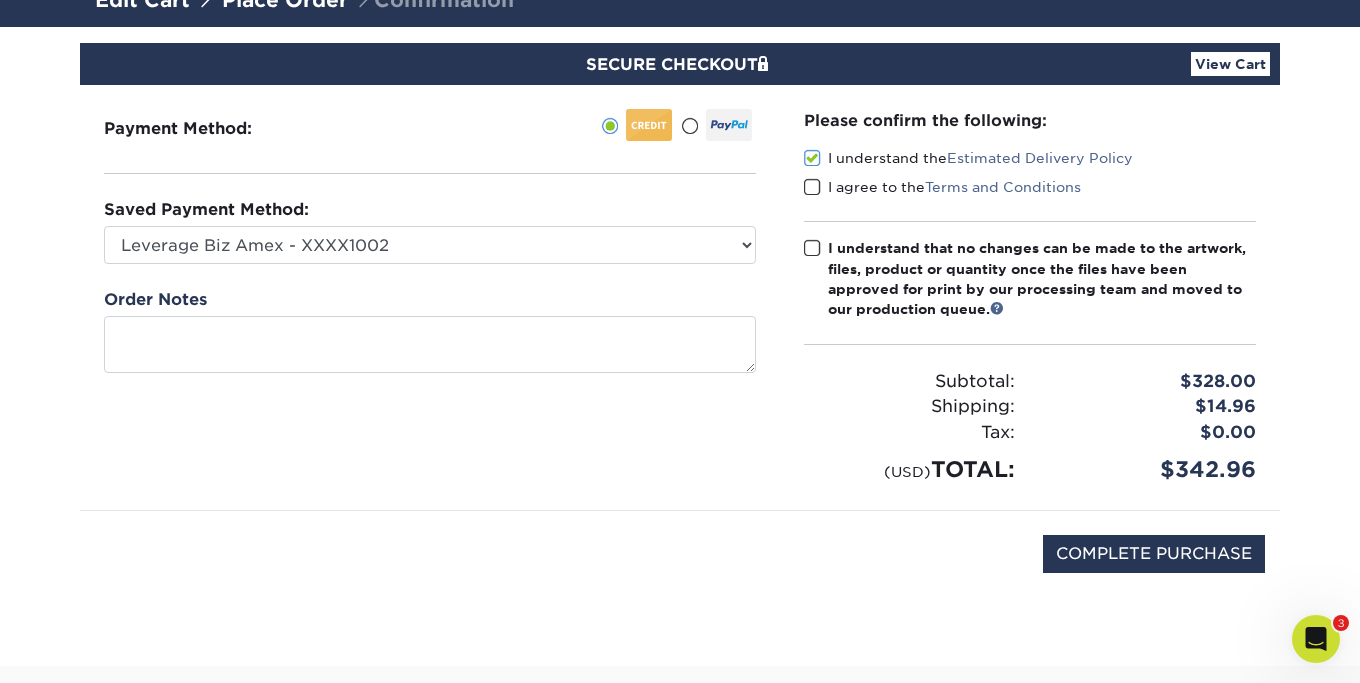click at bounding box center [812, 187] 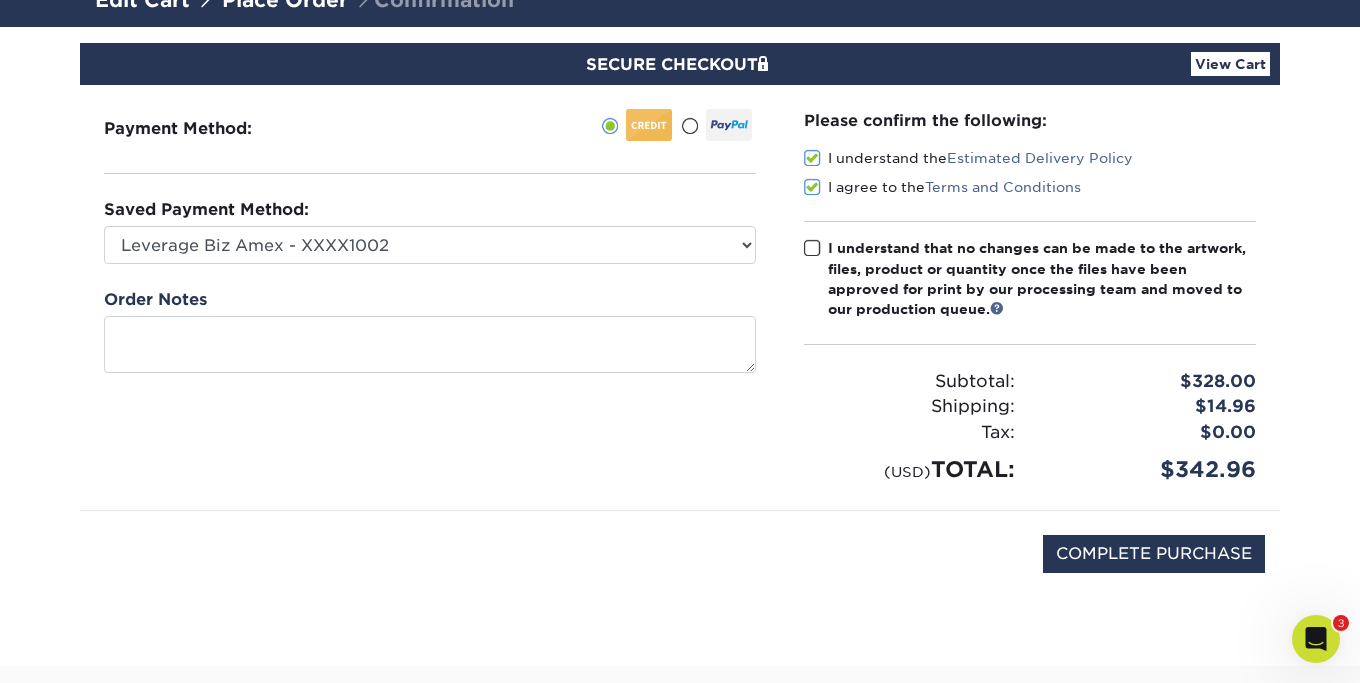 click at bounding box center (812, 248) 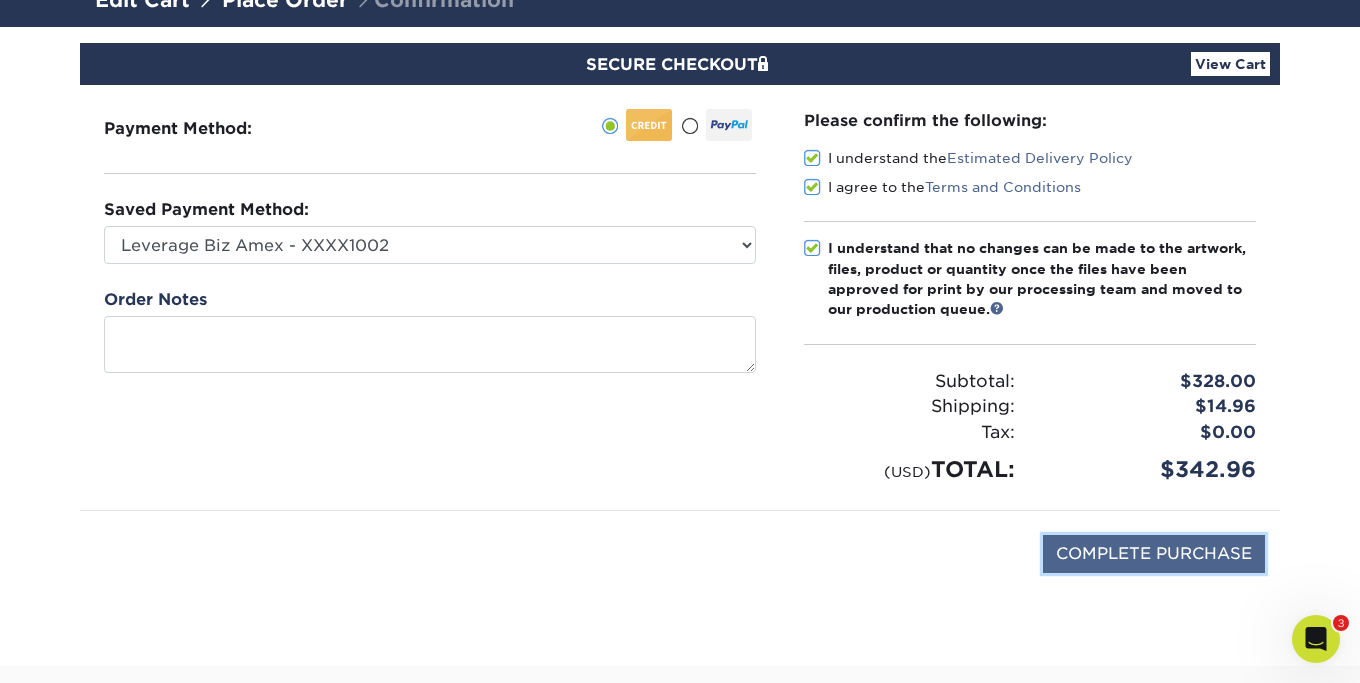click on "COMPLETE PURCHASE" at bounding box center (1154, 554) 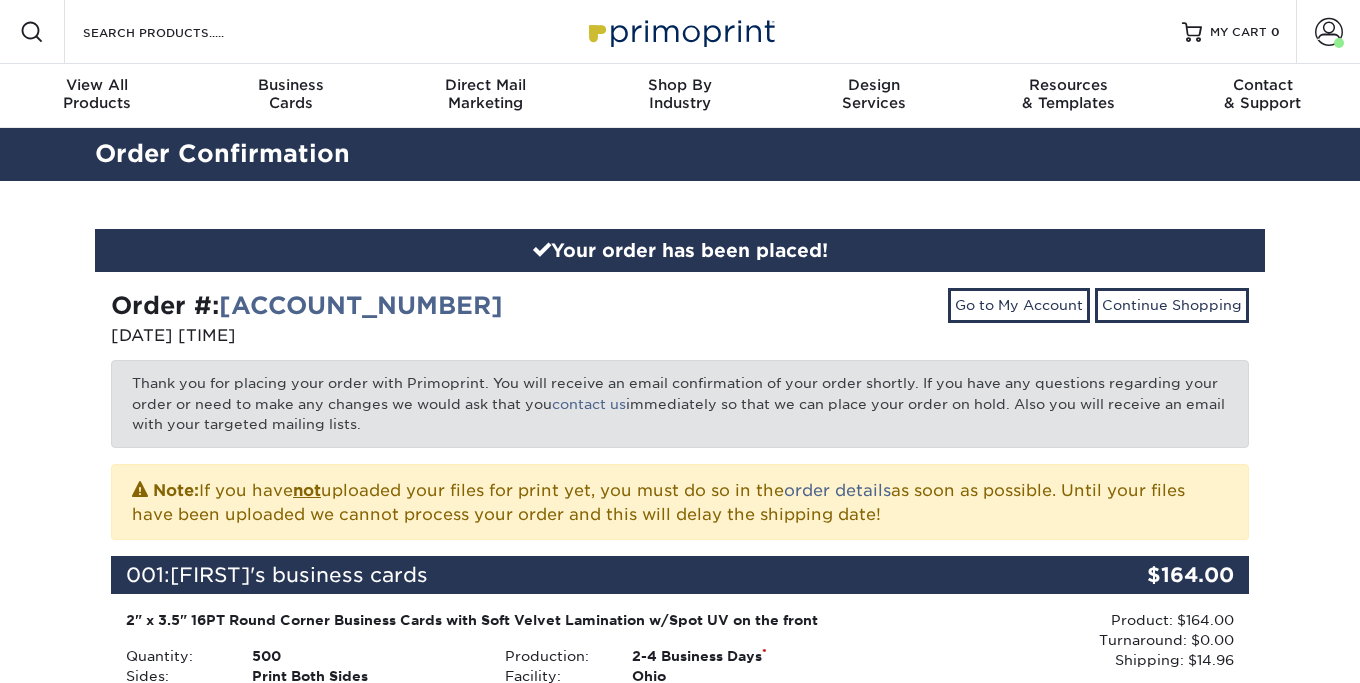 scroll, scrollTop: 0, scrollLeft: 0, axis: both 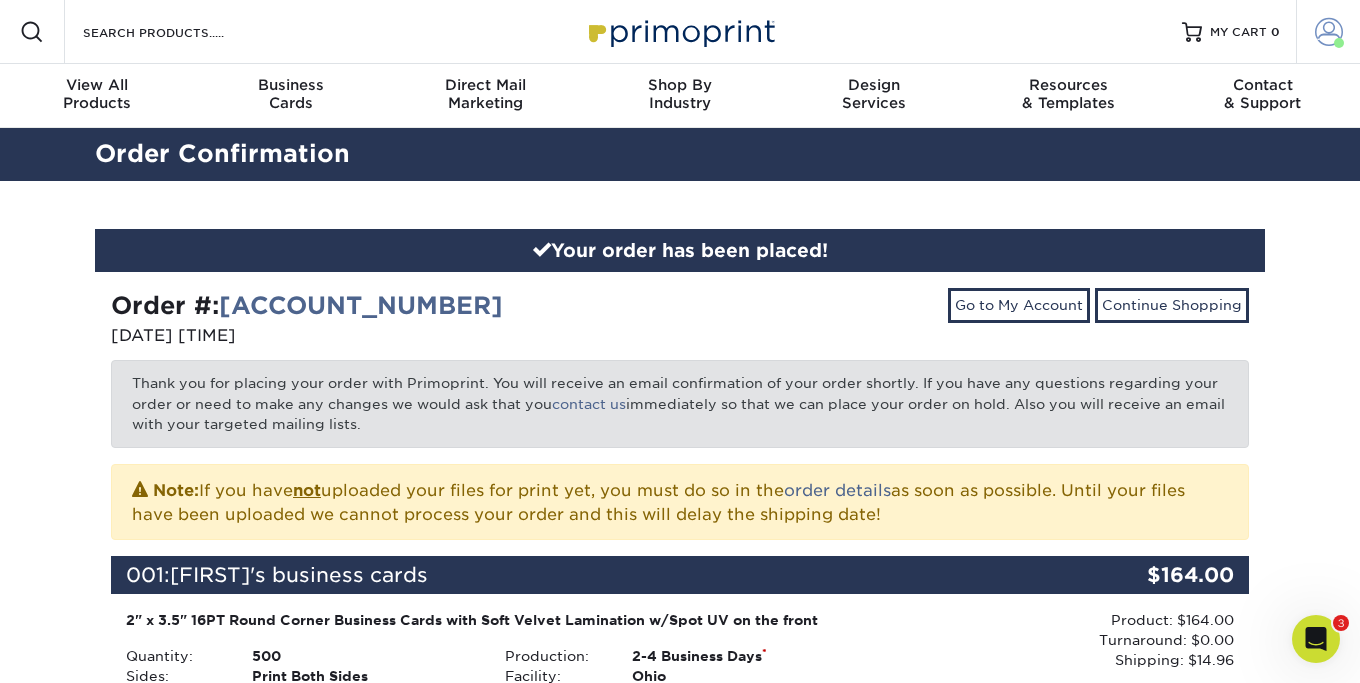 click at bounding box center (1329, 32) 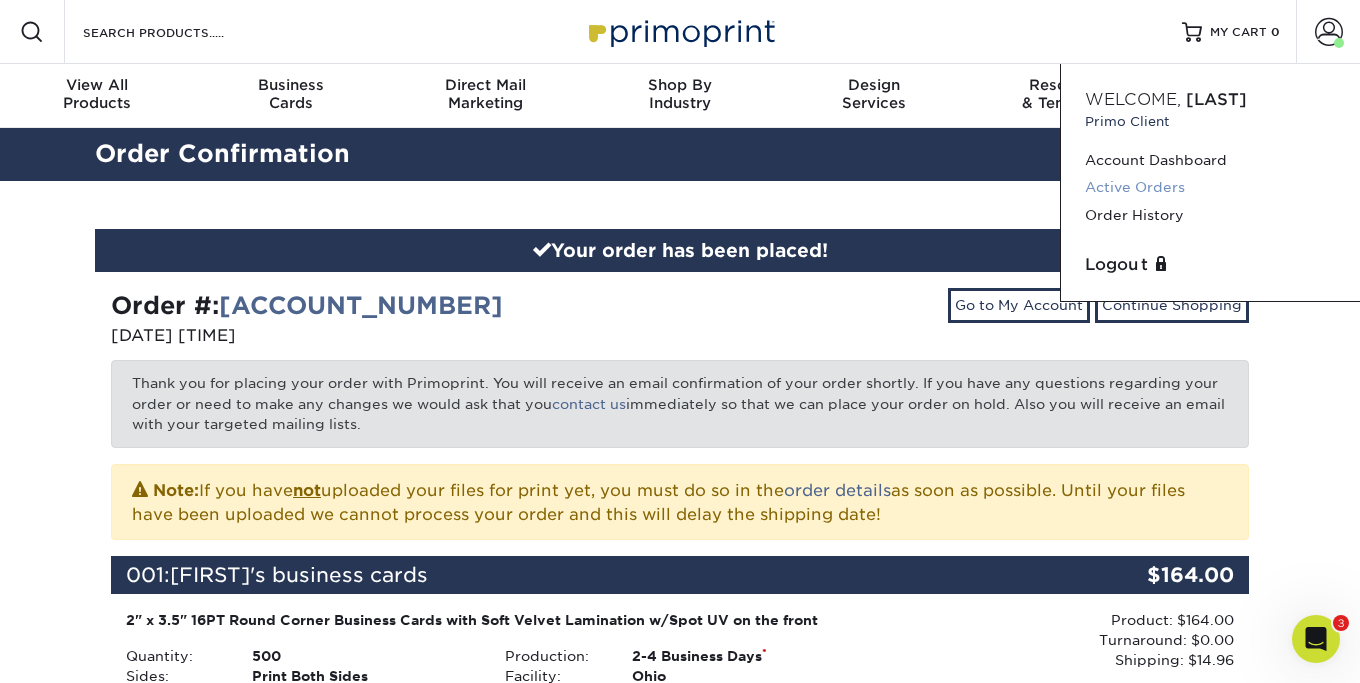 click on "Active Orders" at bounding box center (1210, 187) 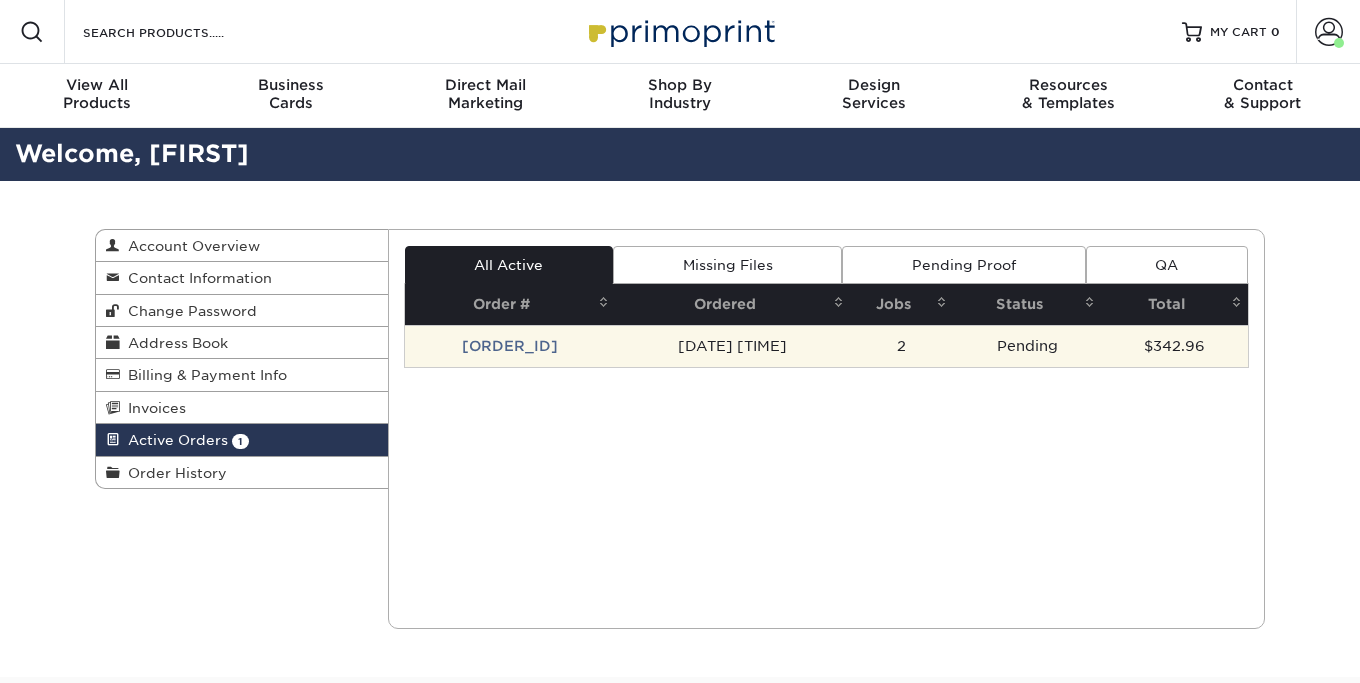 scroll, scrollTop: 0, scrollLeft: 0, axis: both 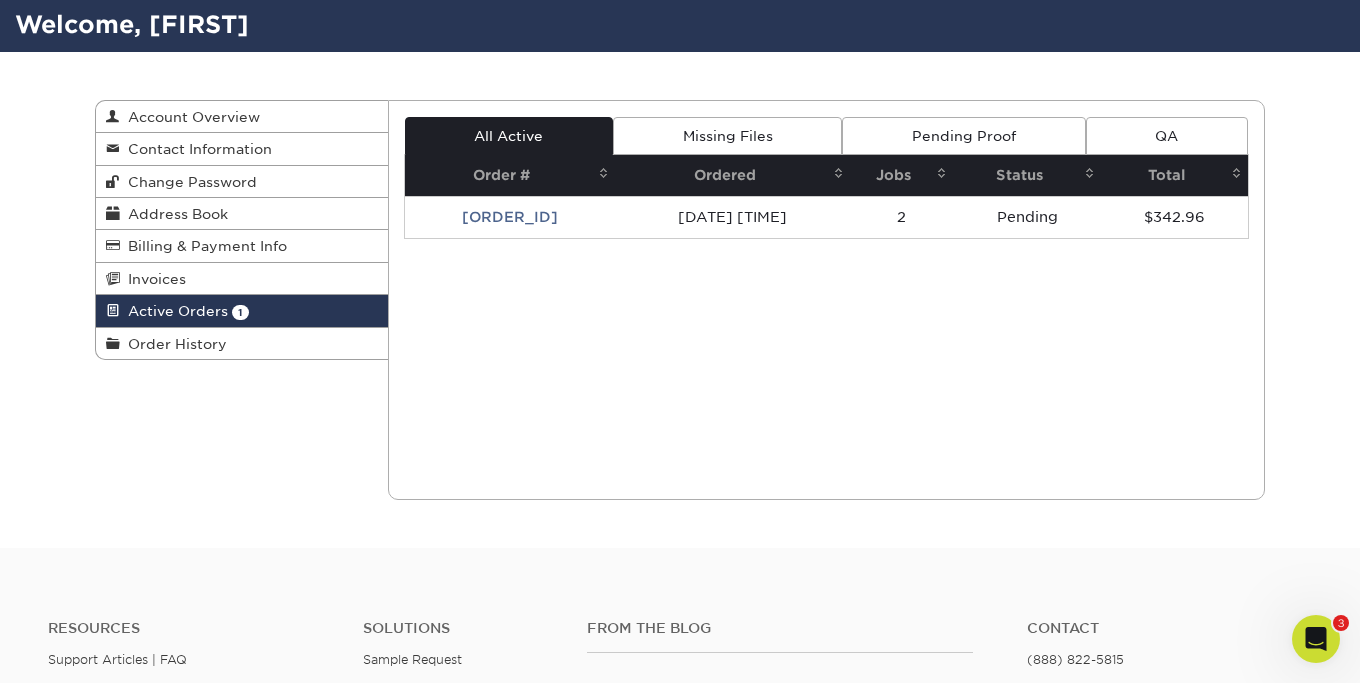 click on "Missing Files" at bounding box center [727, 136] 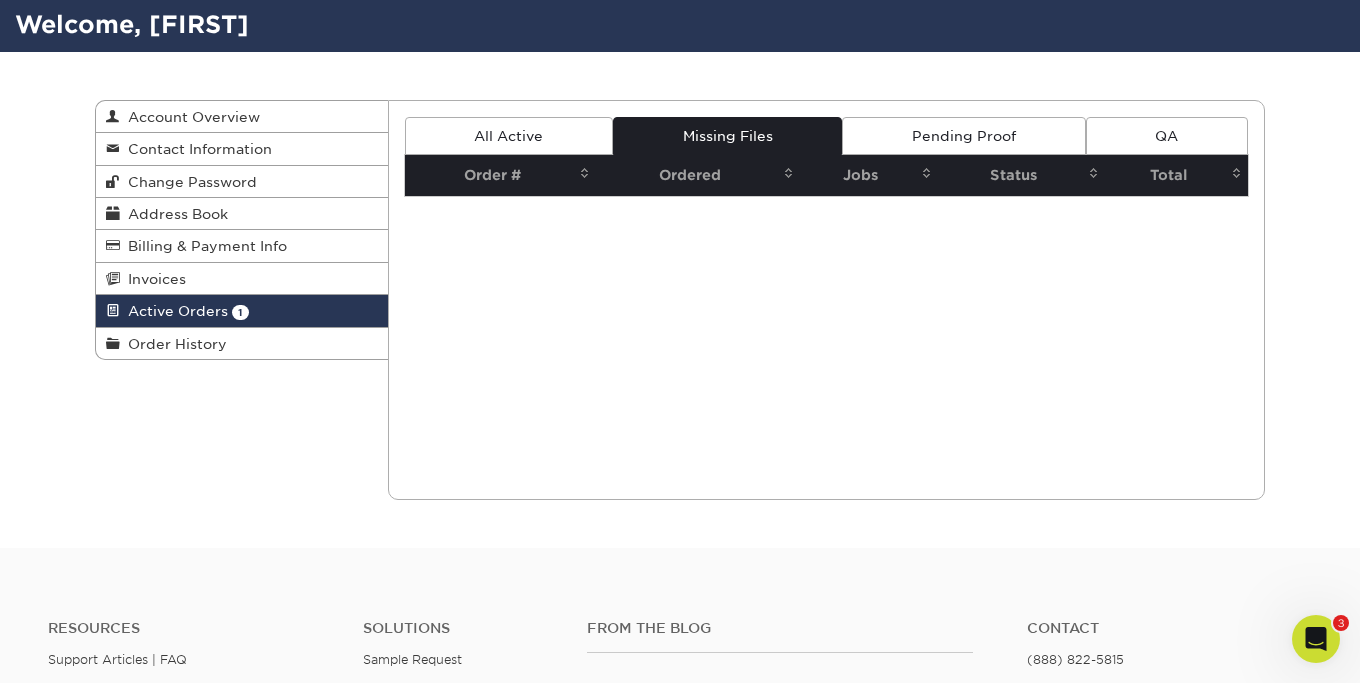 click on "Pending Proof" at bounding box center [963, 136] 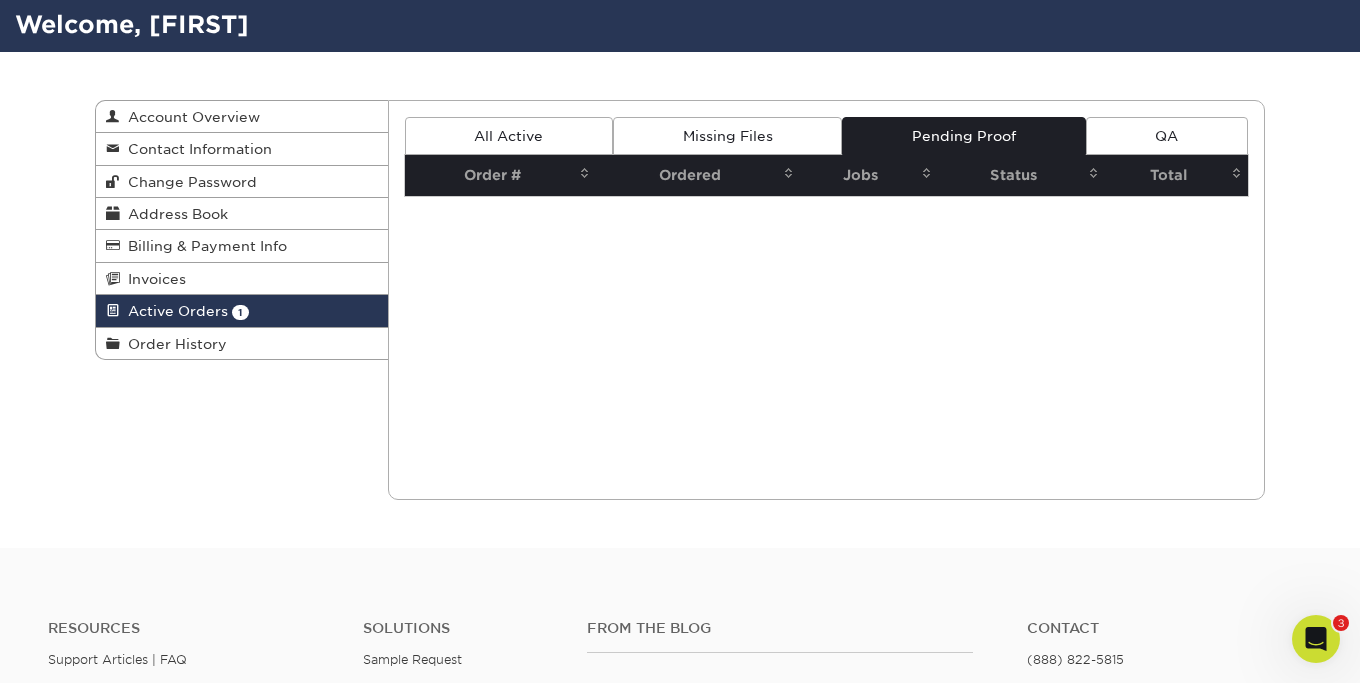 click on "All Active" at bounding box center (509, 136) 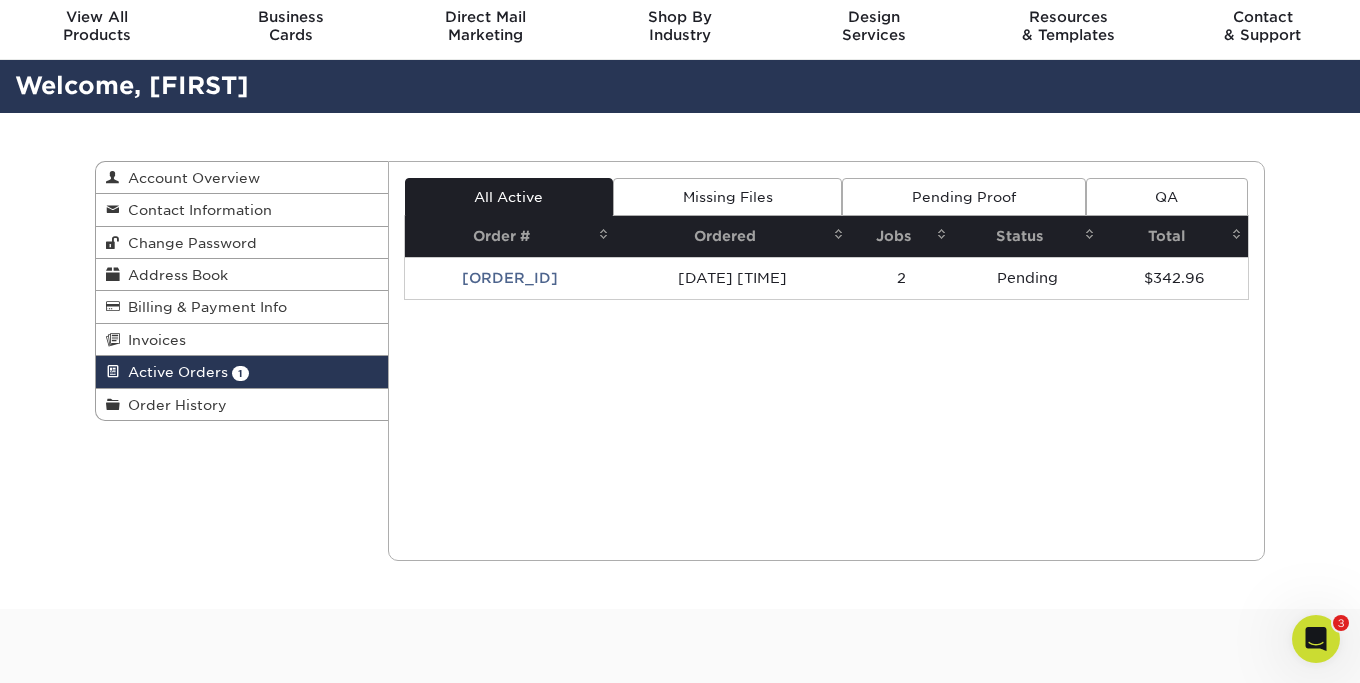 scroll, scrollTop: 0, scrollLeft: 0, axis: both 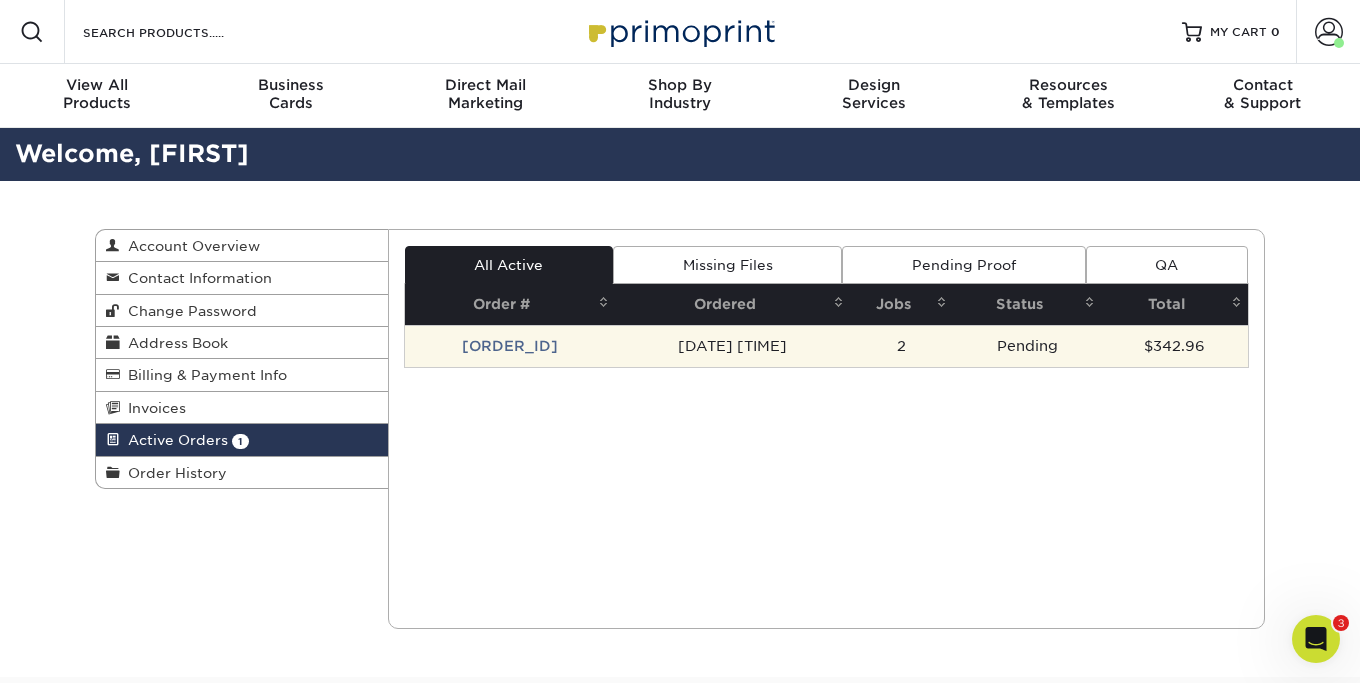 click on "[ORDER_ID]" at bounding box center (510, 346) 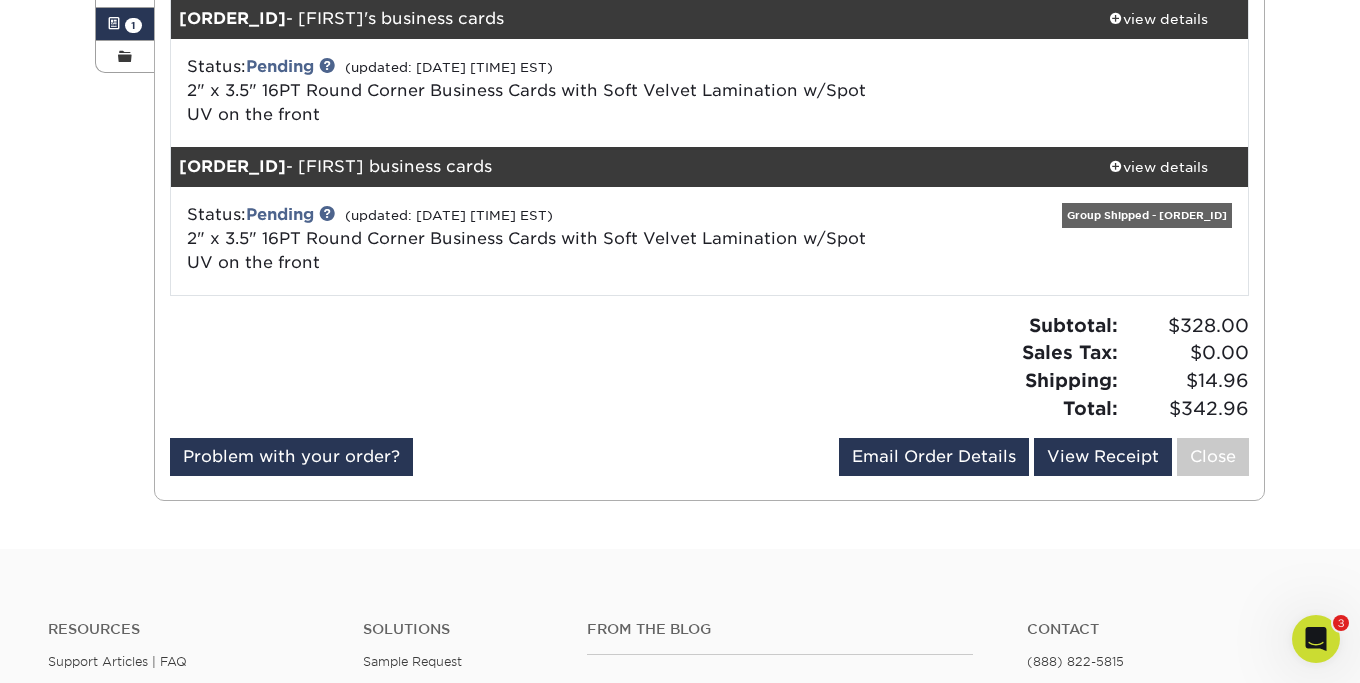 scroll, scrollTop: 419, scrollLeft: 0, axis: vertical 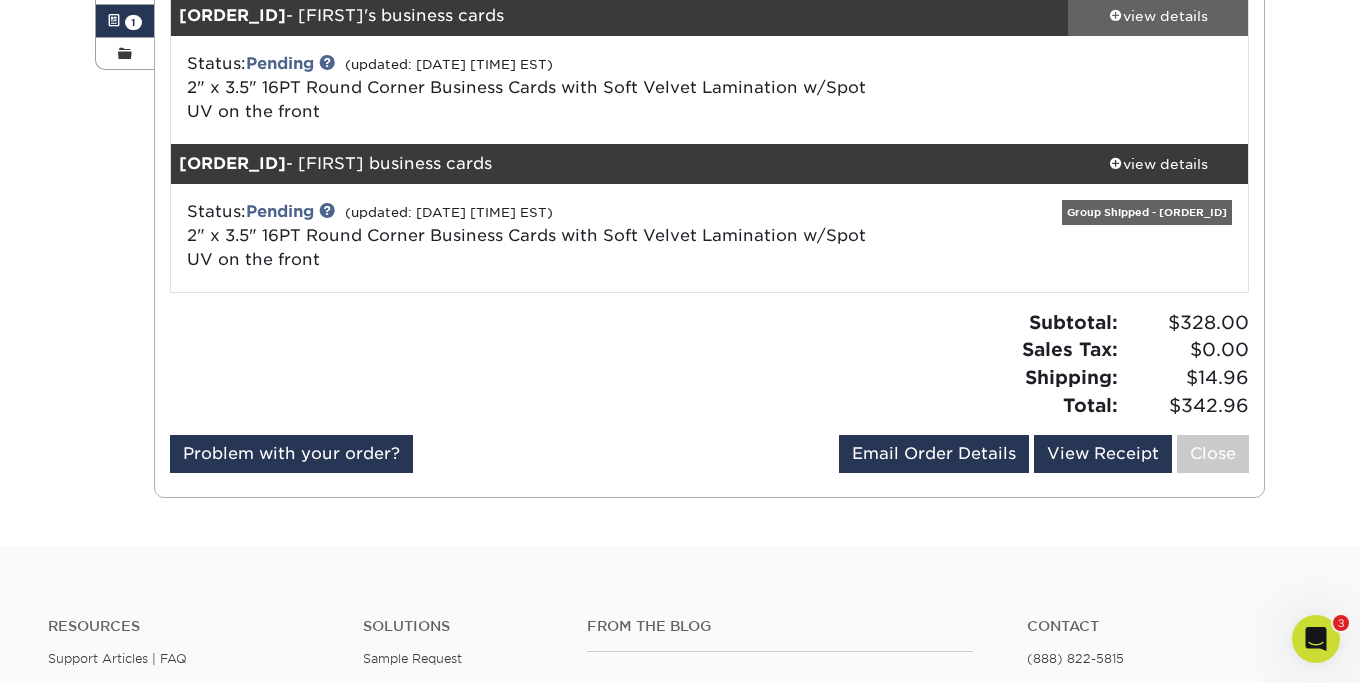 click on "view details" at bounding box center (1158, 16) 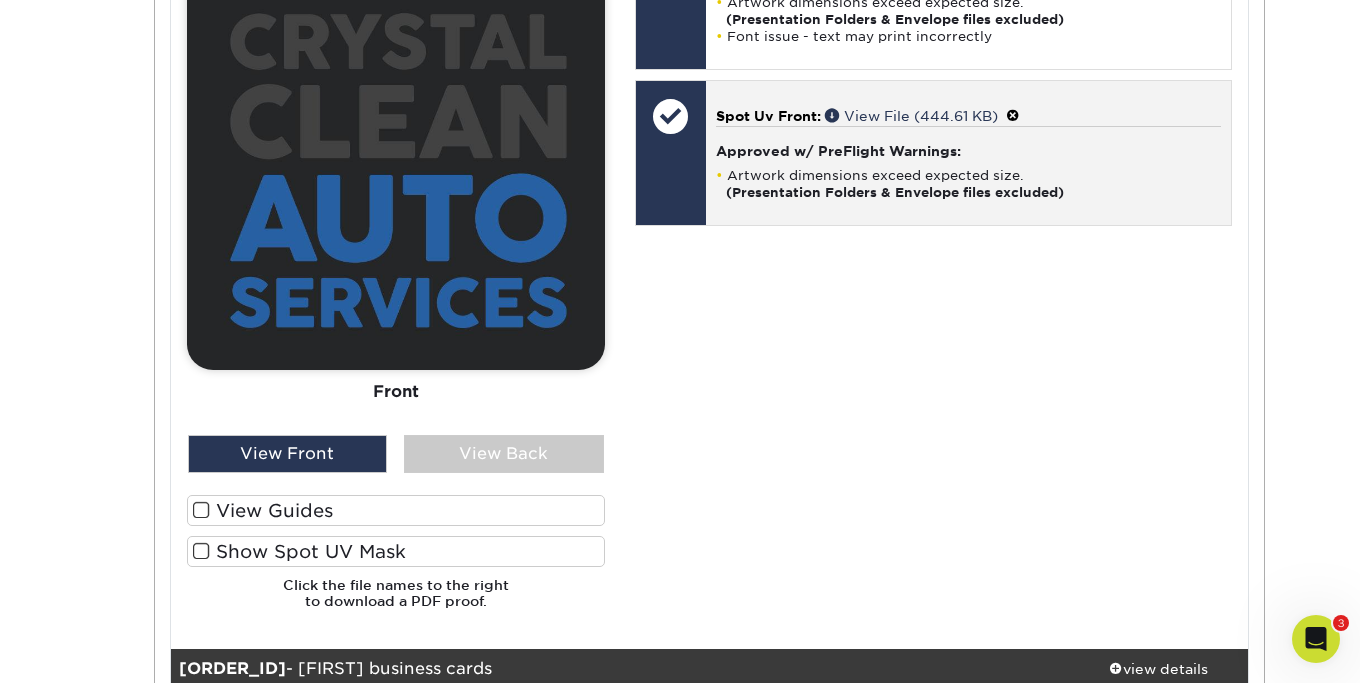 scroll, scrollTop: 1401, scrollLeft: 0, axis: vertical 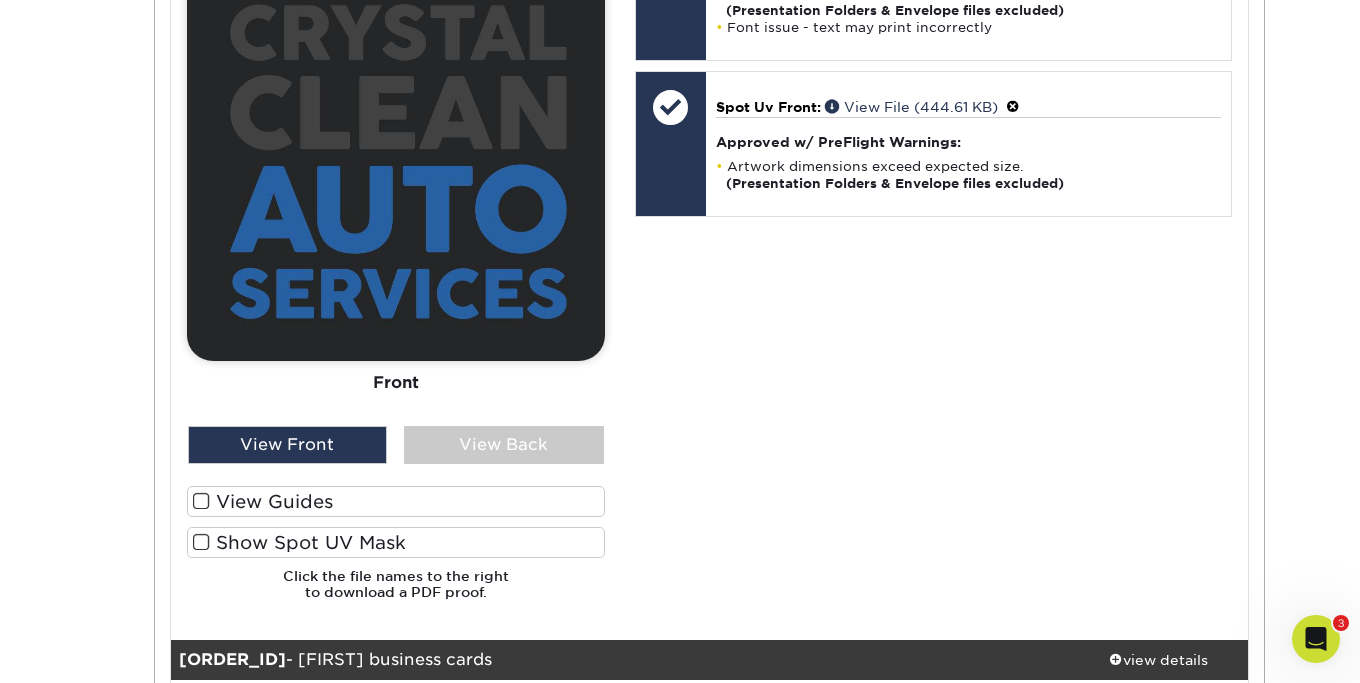 click at bounding box center [201, 501] 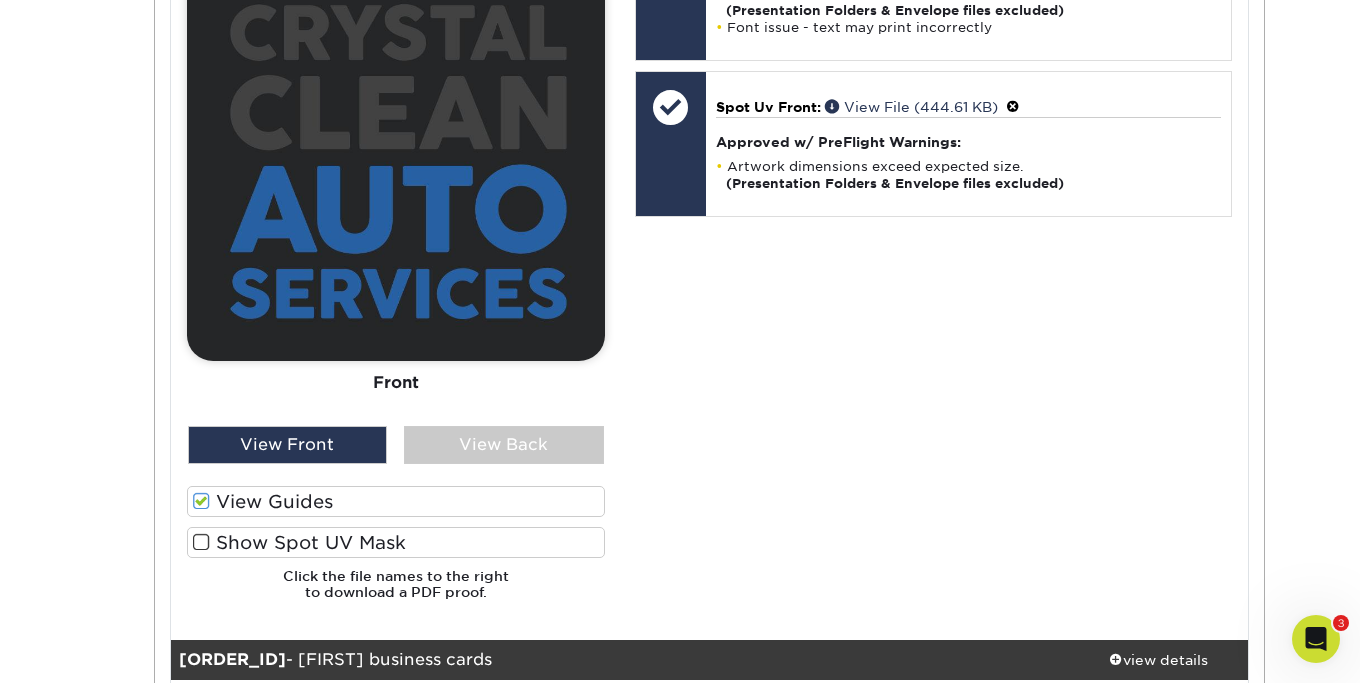 scroll, scrollTop: 2136, scrollLeft: 0, axis: vertical 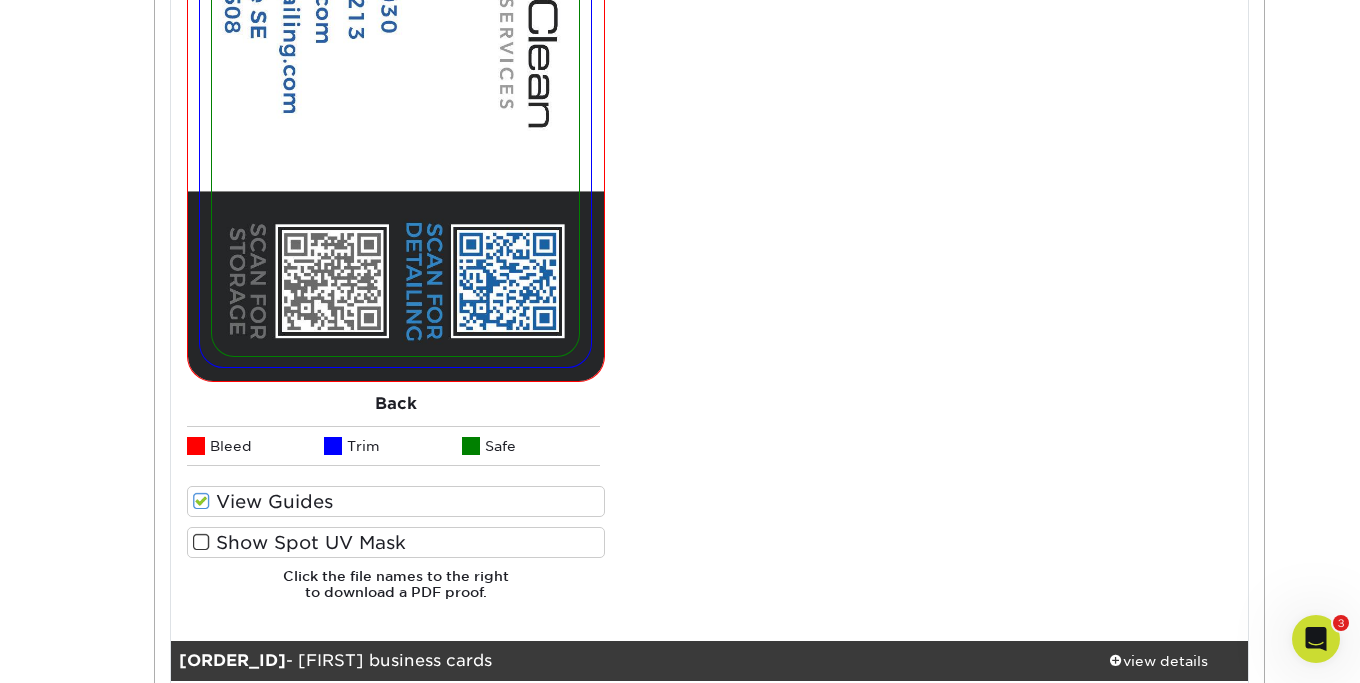 click at bounding box center (201, 542) 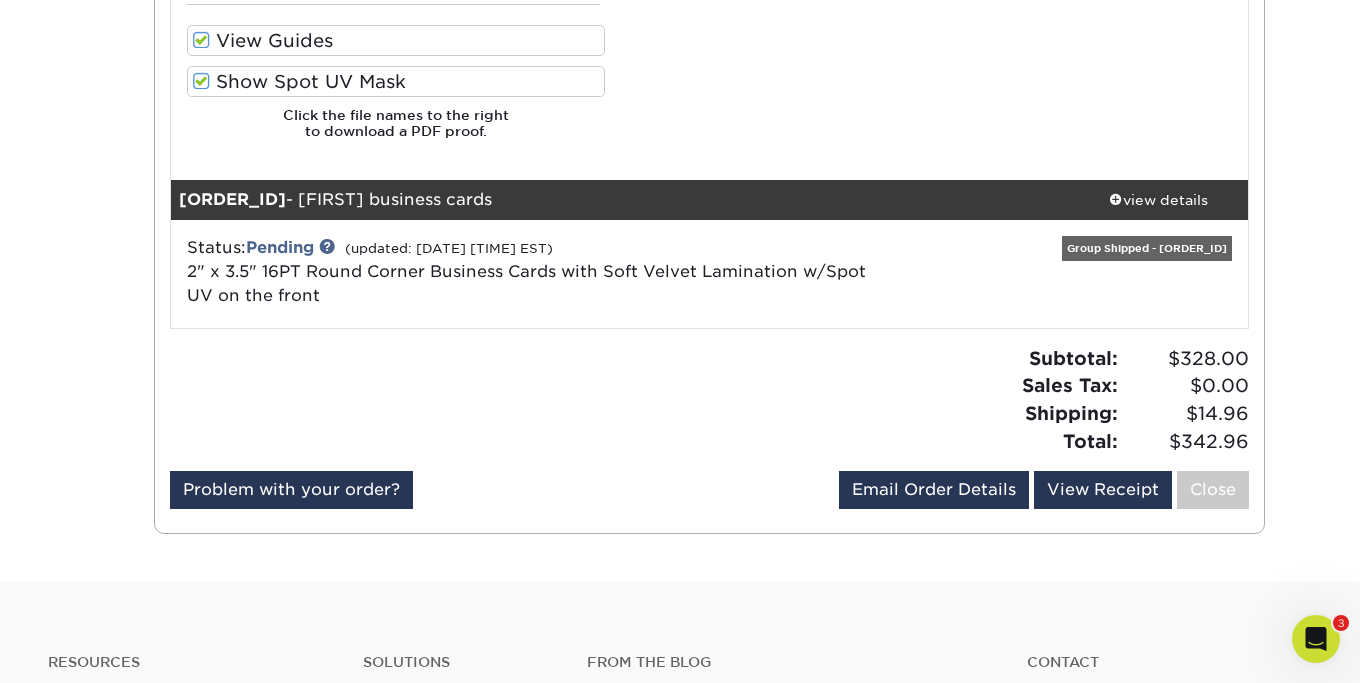 scroll, scrollTop: 2632, scrollLeft: 0, axis: vertical 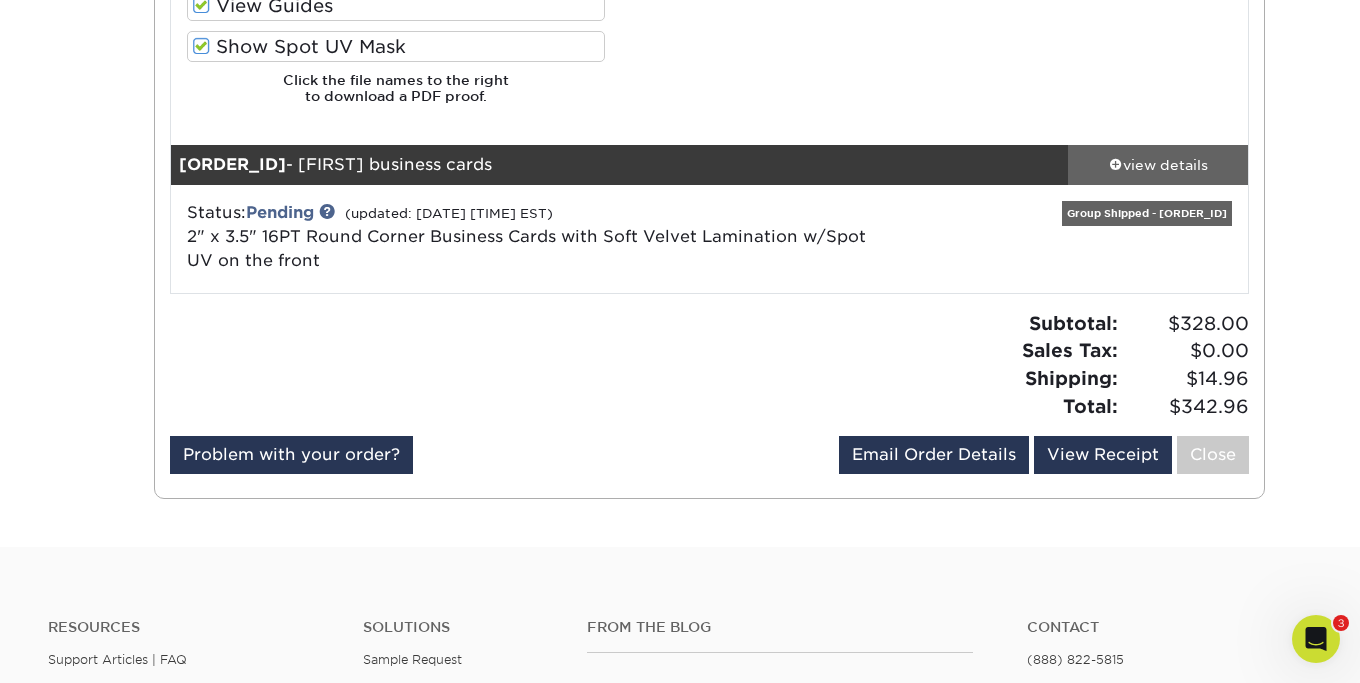 click on "view details" at bounding box center (1158, 164) 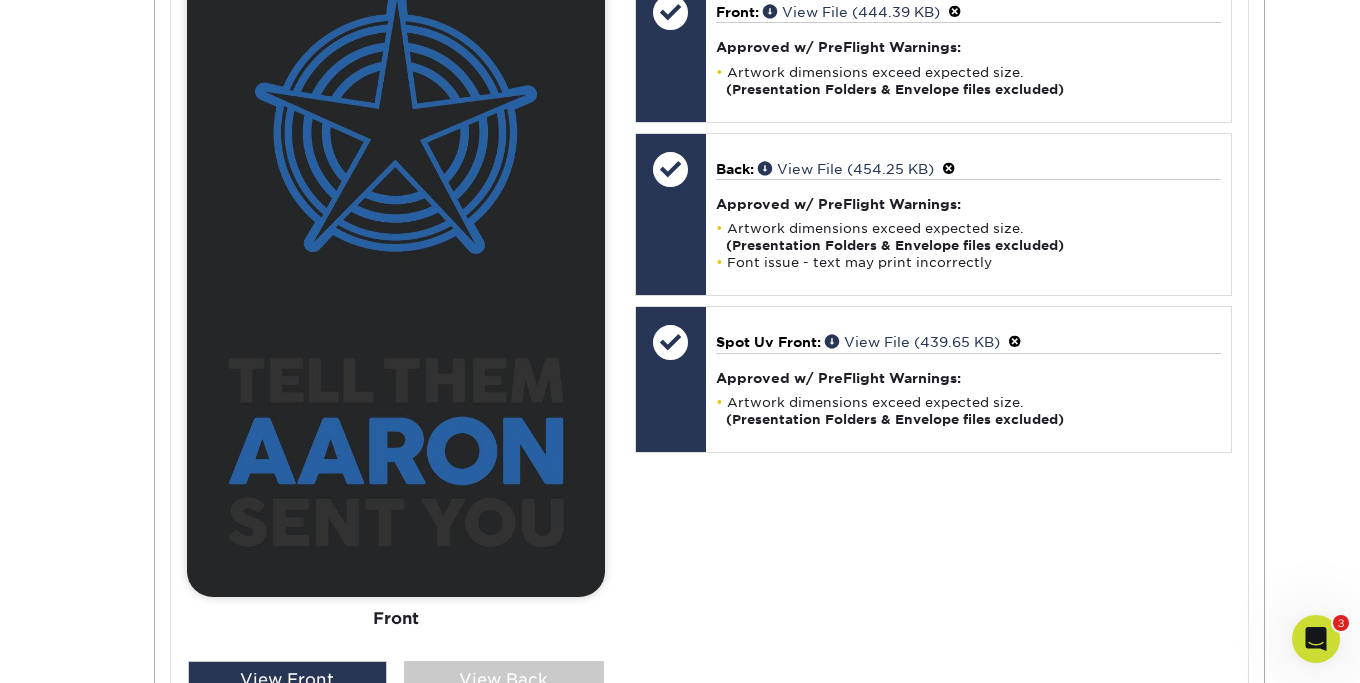 scroll, scrollTop: 3750, scrollLeft: 0, axis: vertical 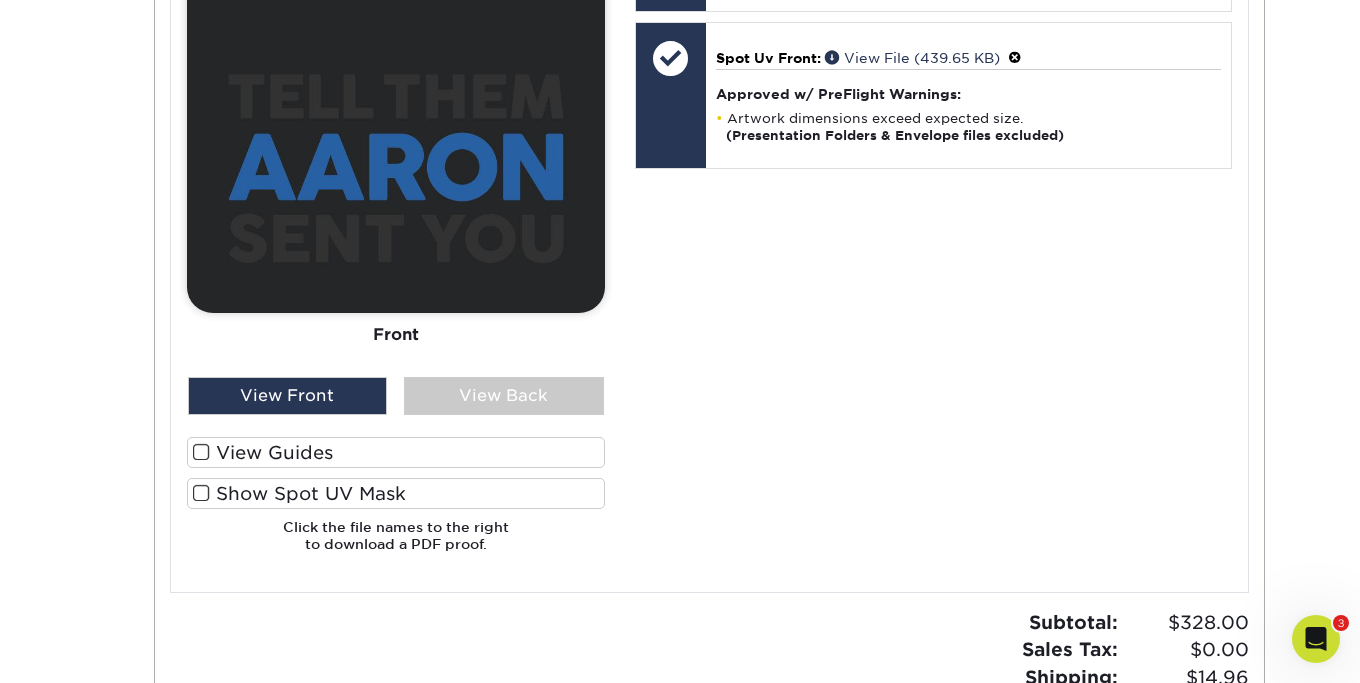click at bounding box center [201, 452] 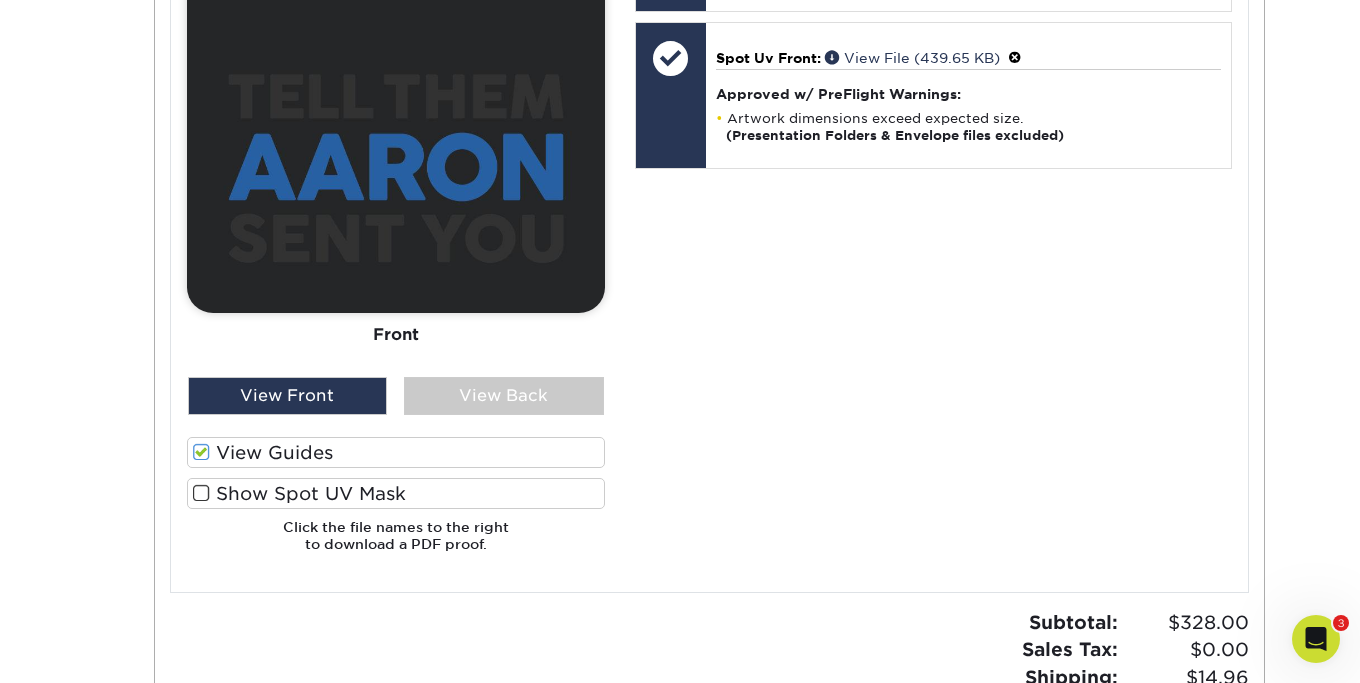 scroll, scrollTop: 4486, scrollLeft: 0, axis: vertical 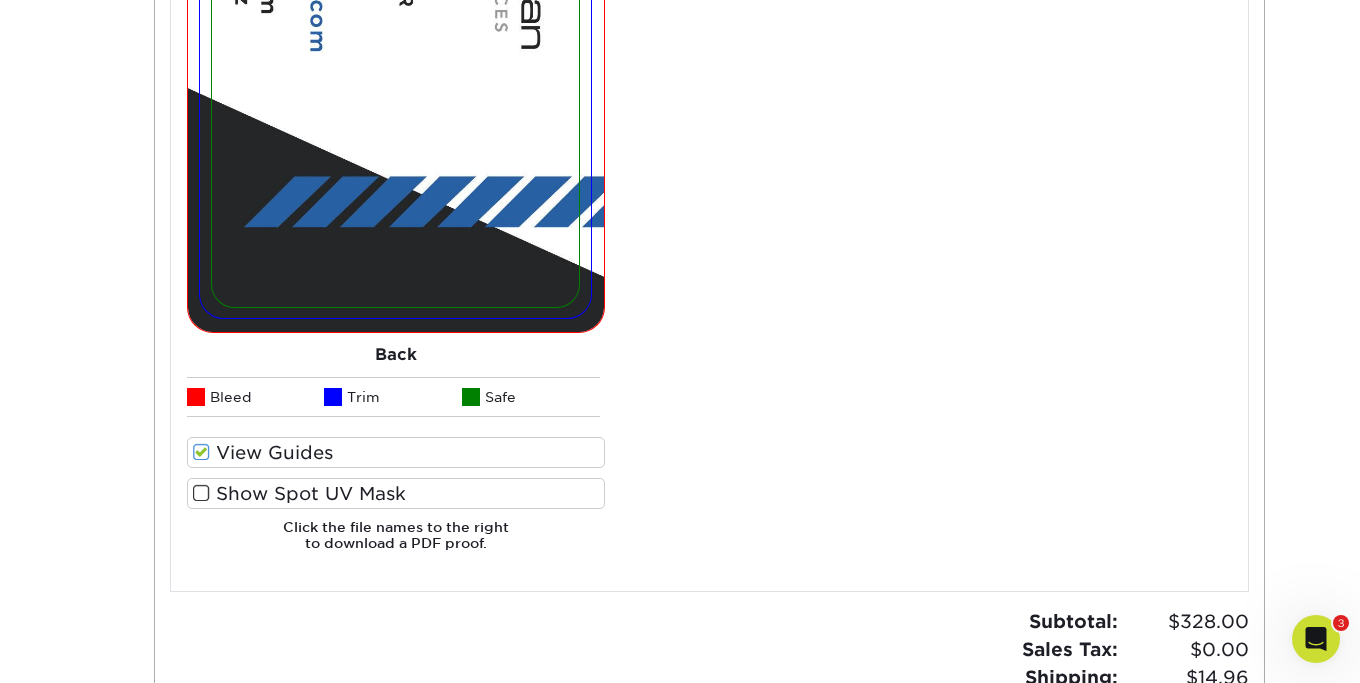 click at bounding box center [201, 493] 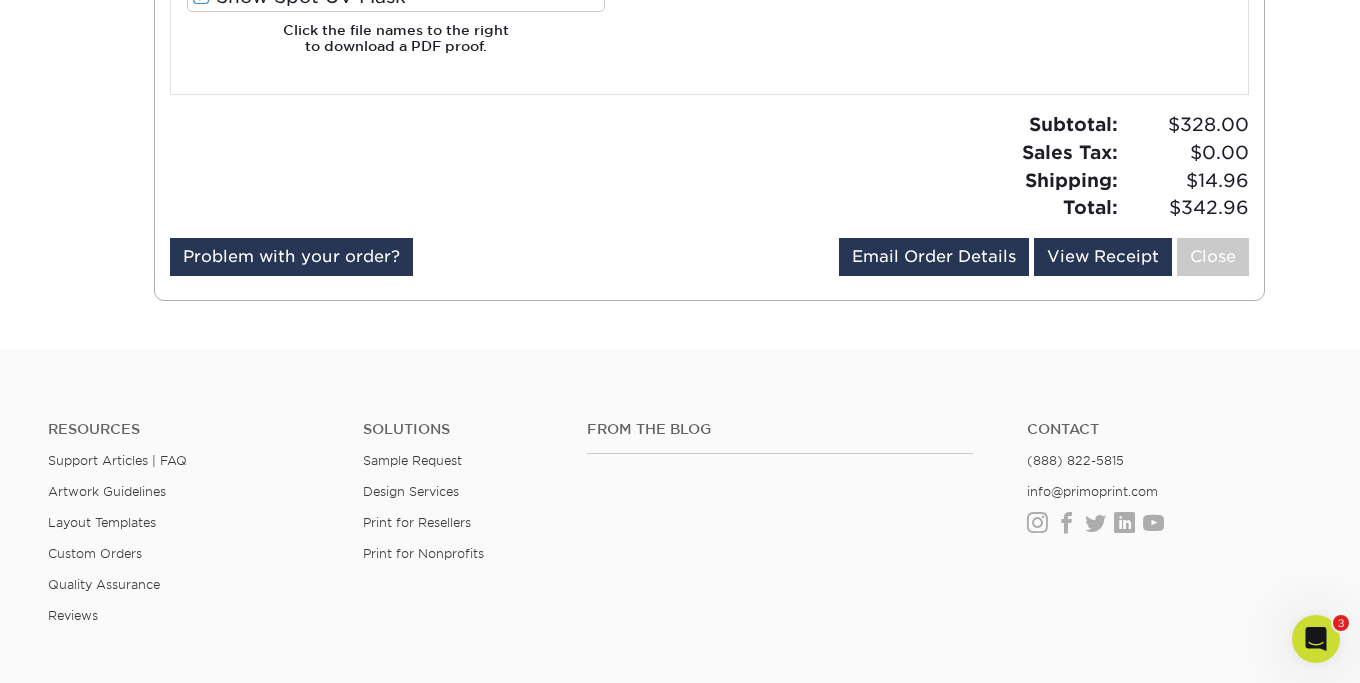 scroll, scrollTop: 4974, scrollLeft: 0, axis: vertical 